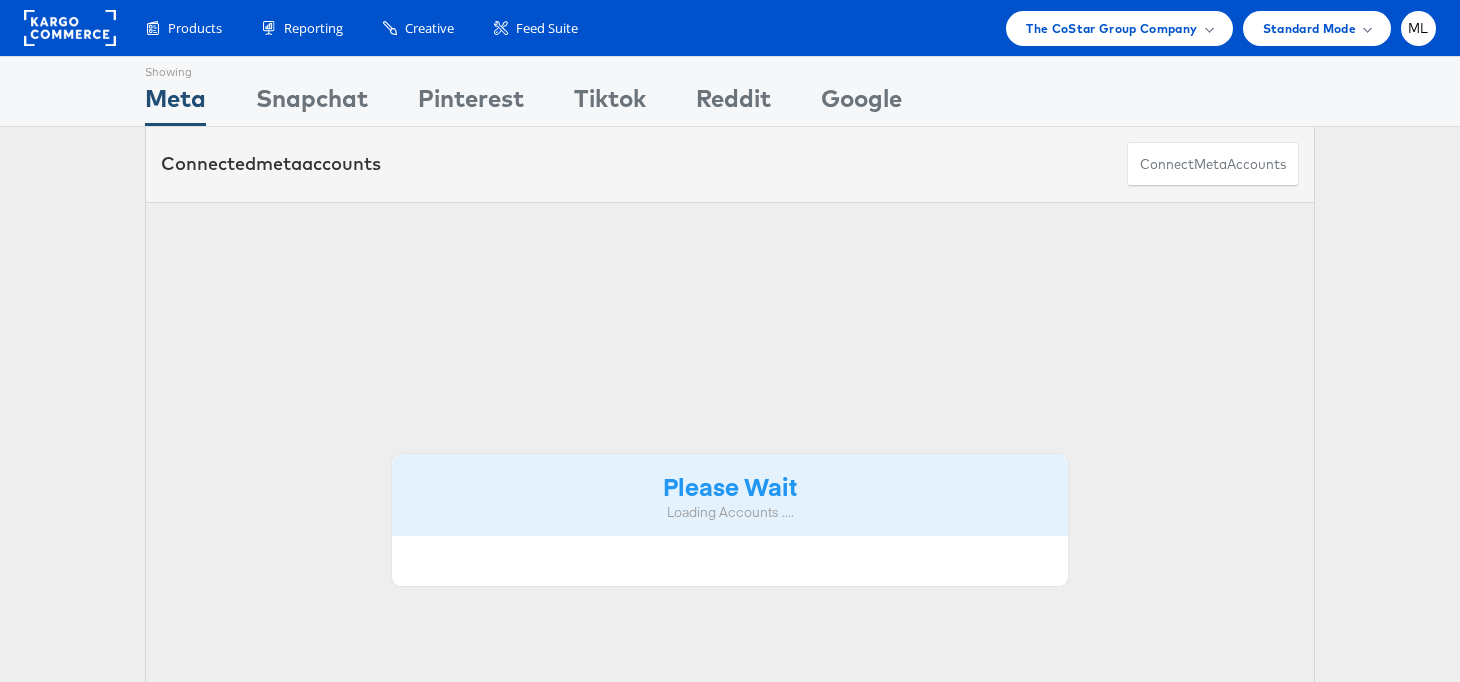 scroll, scrollTop: 0, scrollLeft: 0, axis: both 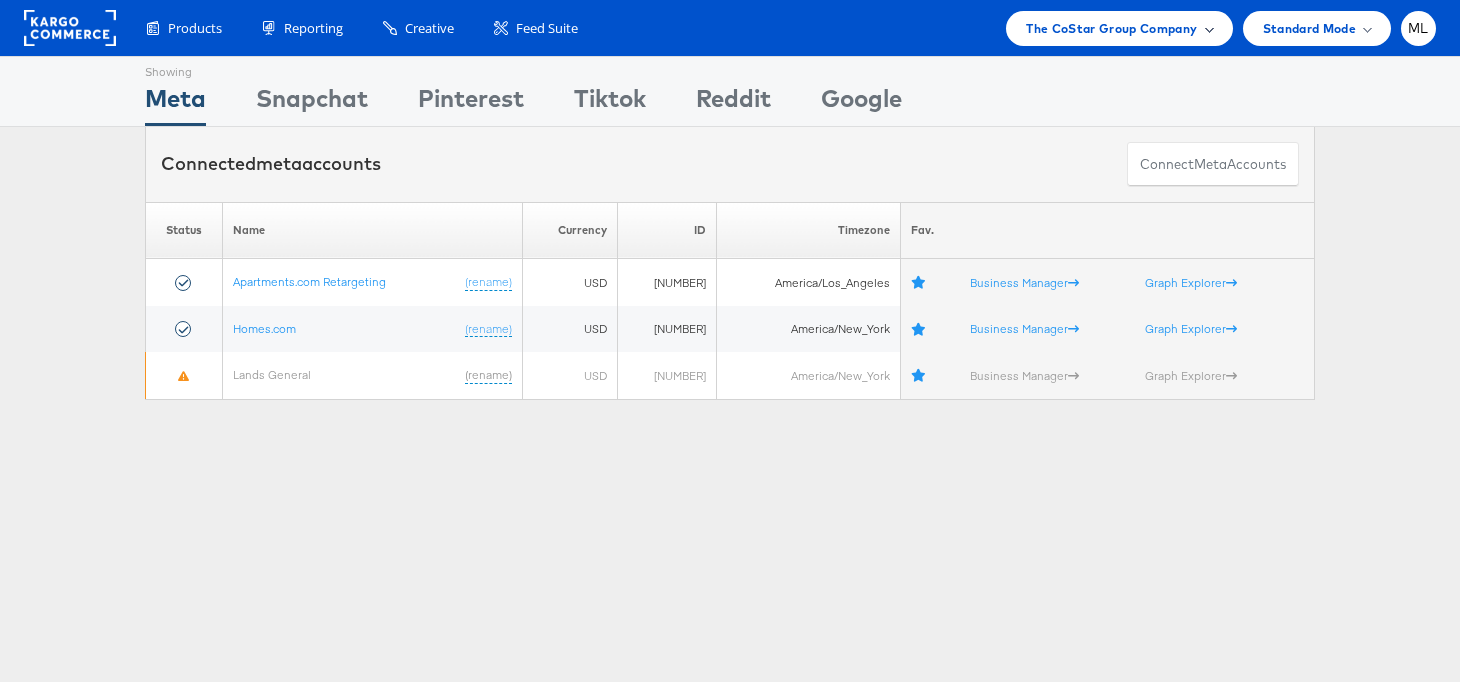 click on "The CoStar Group Company" at bounding box center [1111, 28] 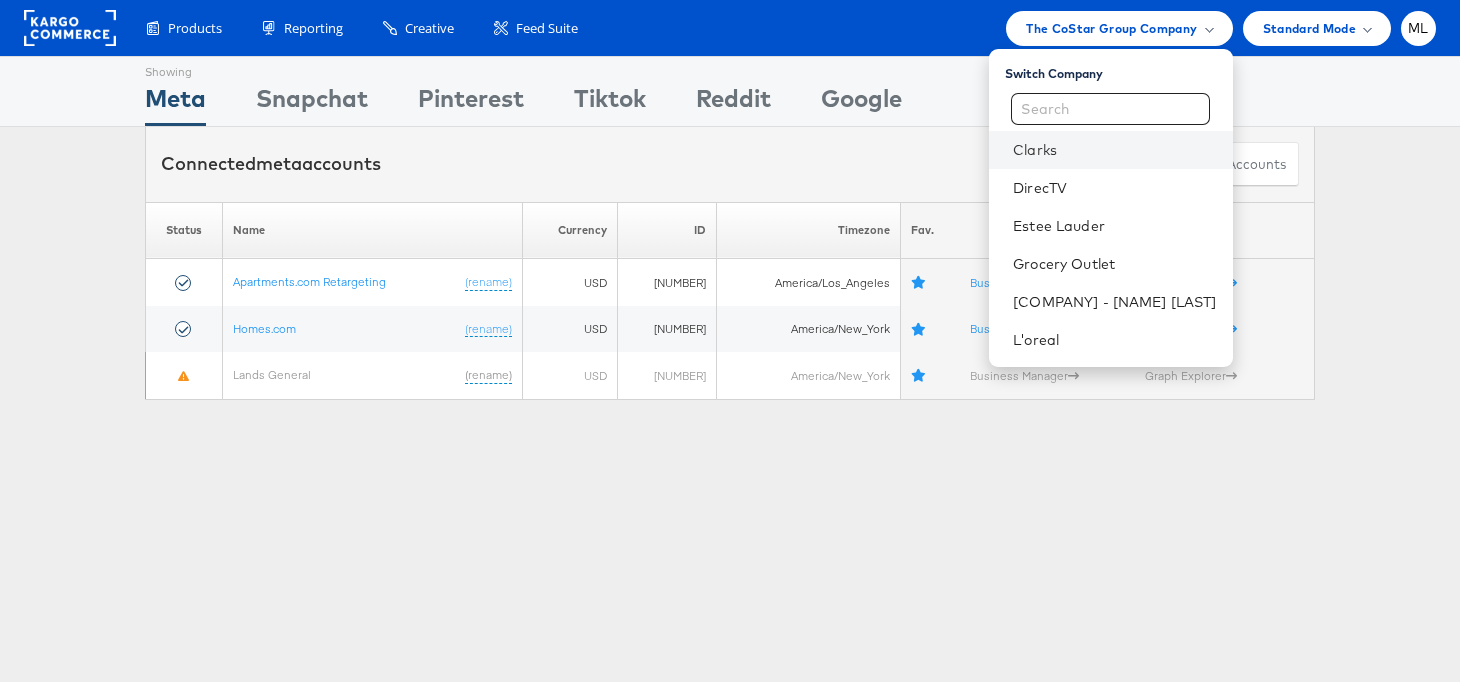 click on "Clarks" at bounding box center (1110, 150) 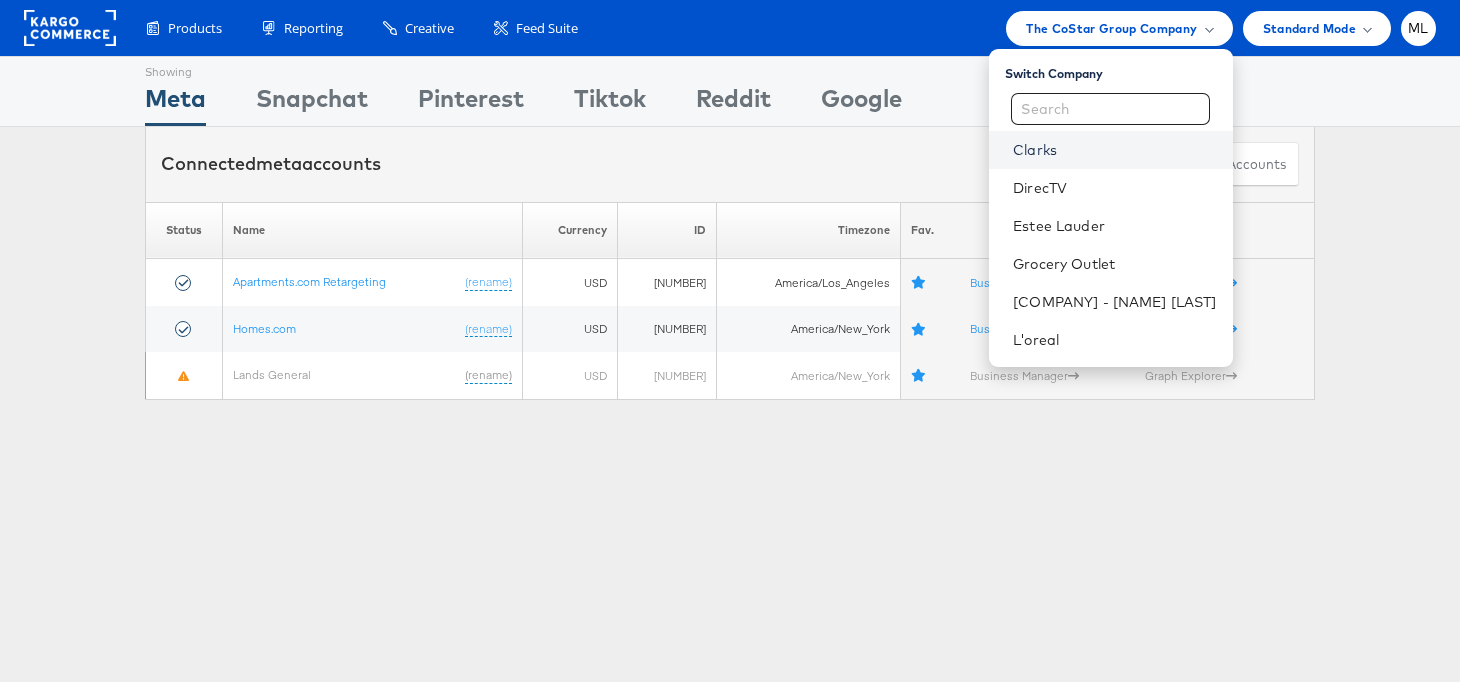 click on "Clarks" at bounding box center (1114, 150) 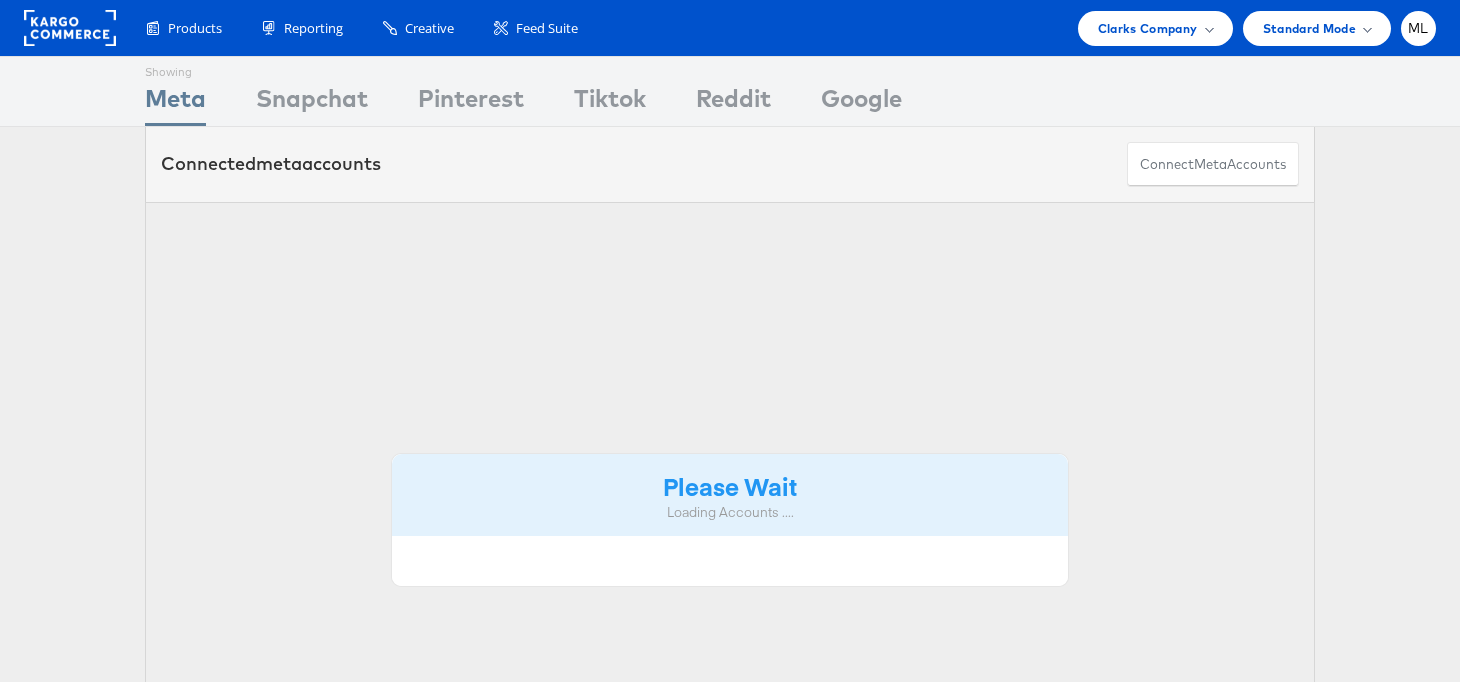 scroll, scrollTop: 0, scrollLeft: 0, axis: both 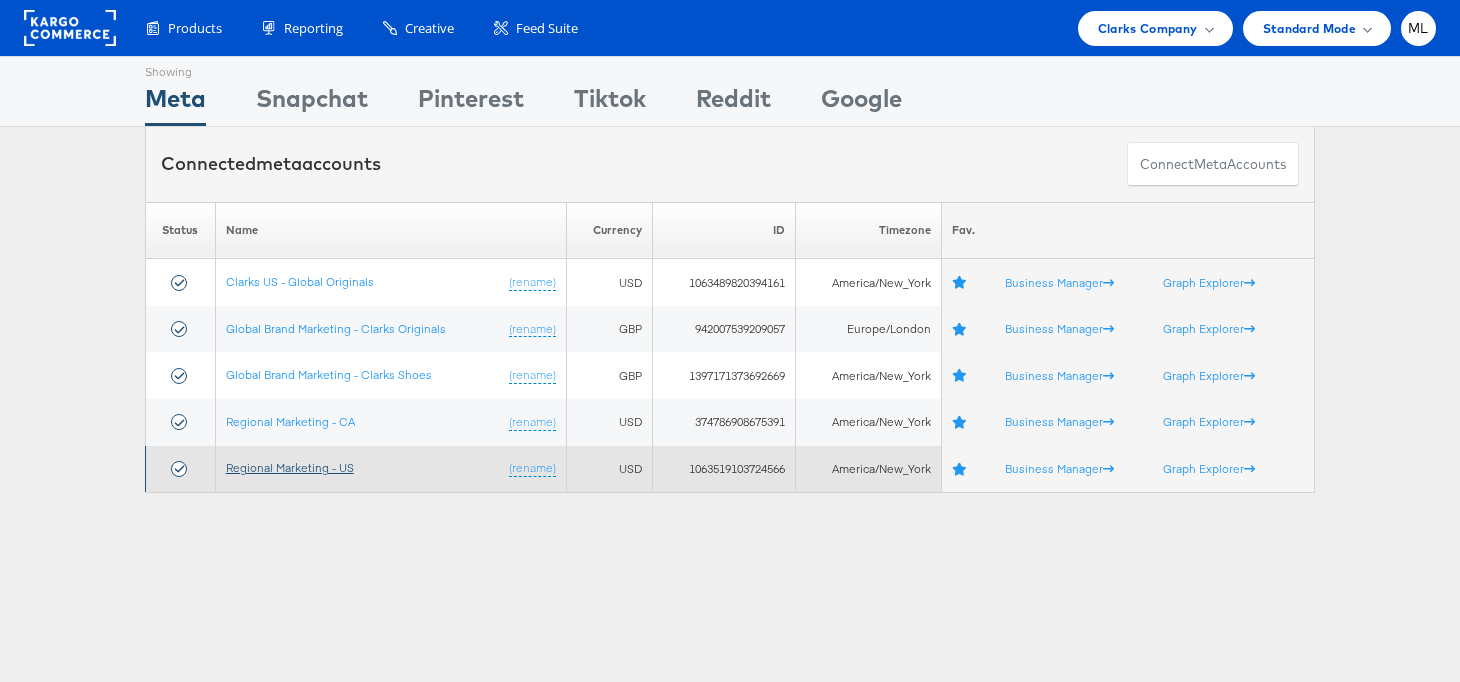 click on "Regional Marketing - US" at bounding box center (290, 467) 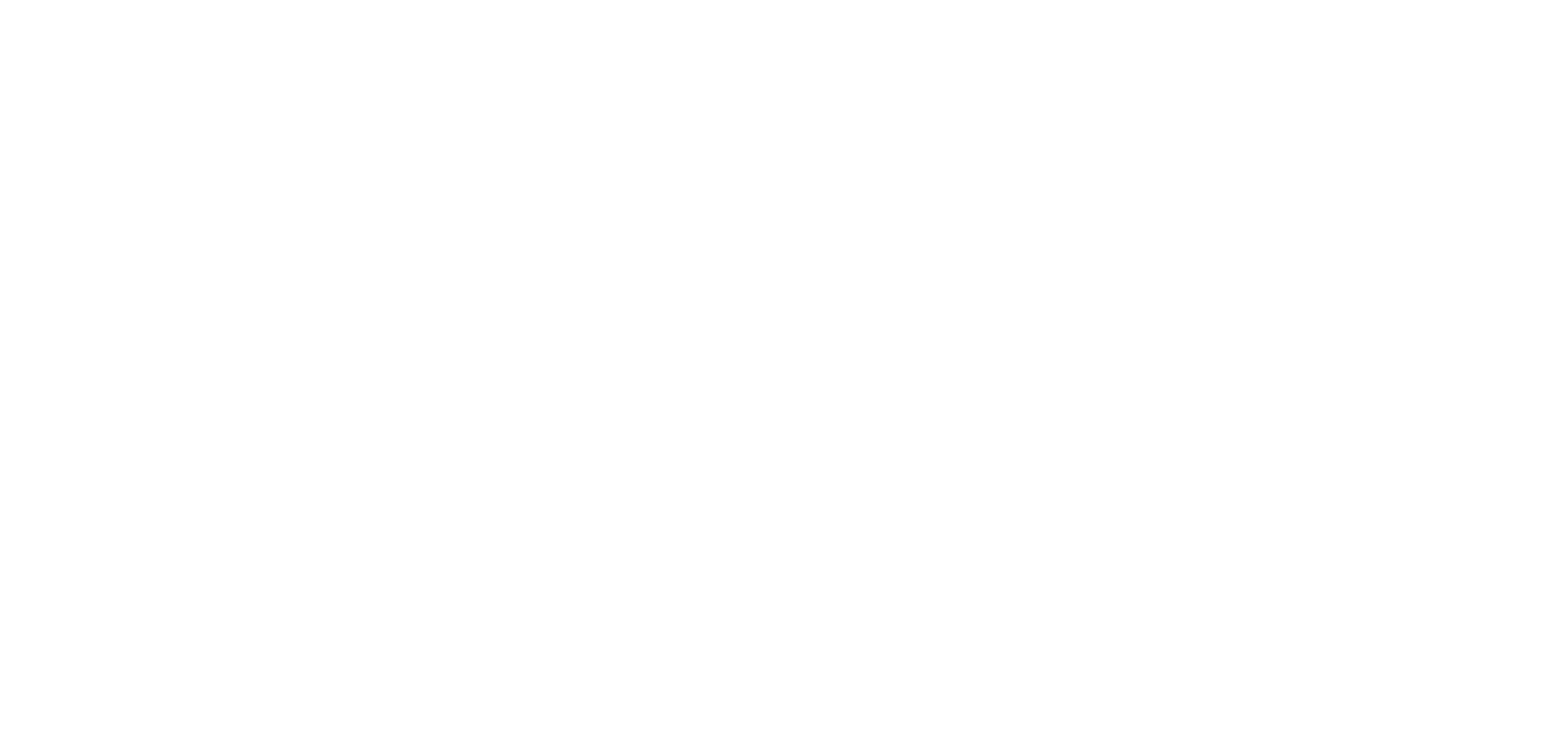 scroll, scrollTop: 0, scrollLeft: 0, axis: both 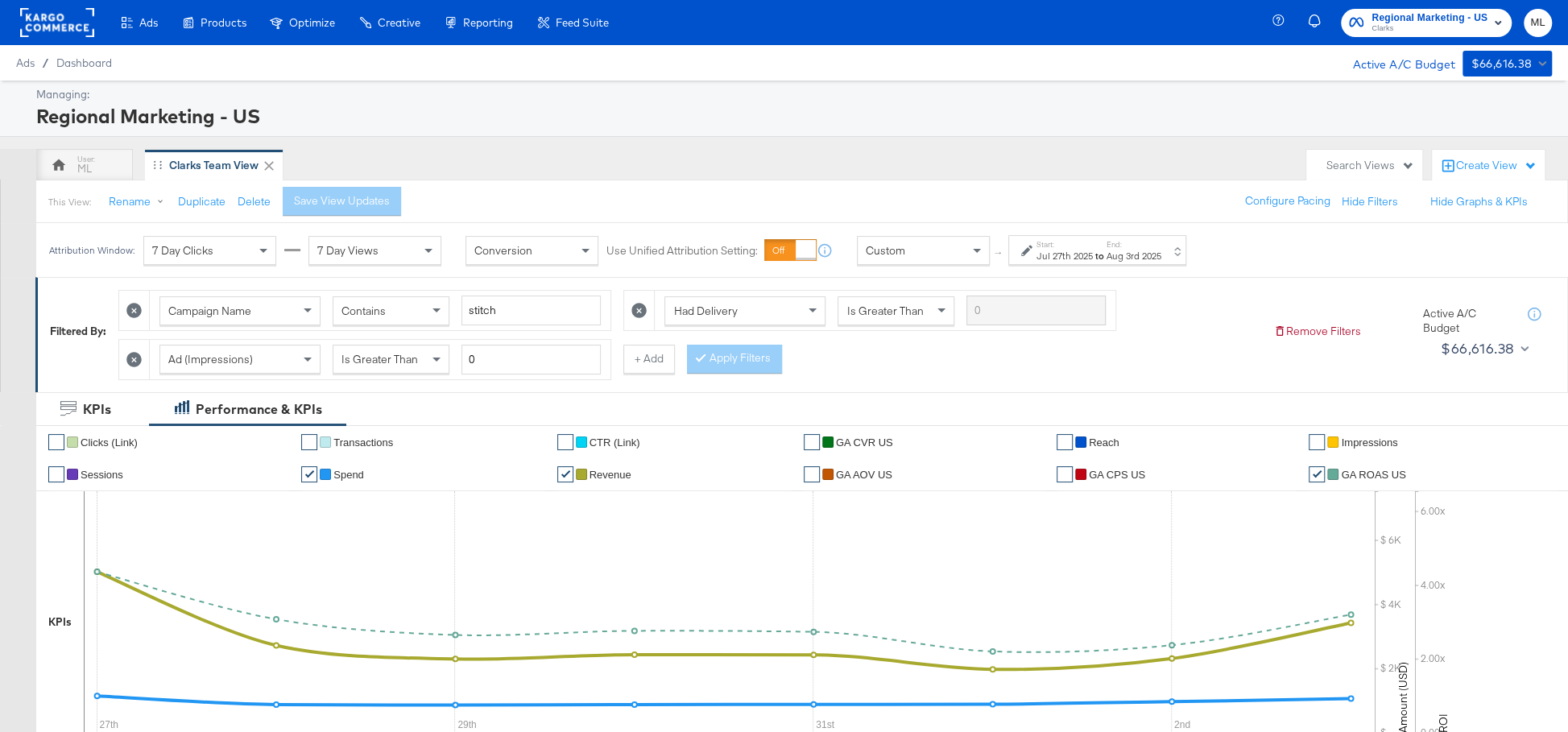 click on "Search Views" at bounding box center (1370, 165) 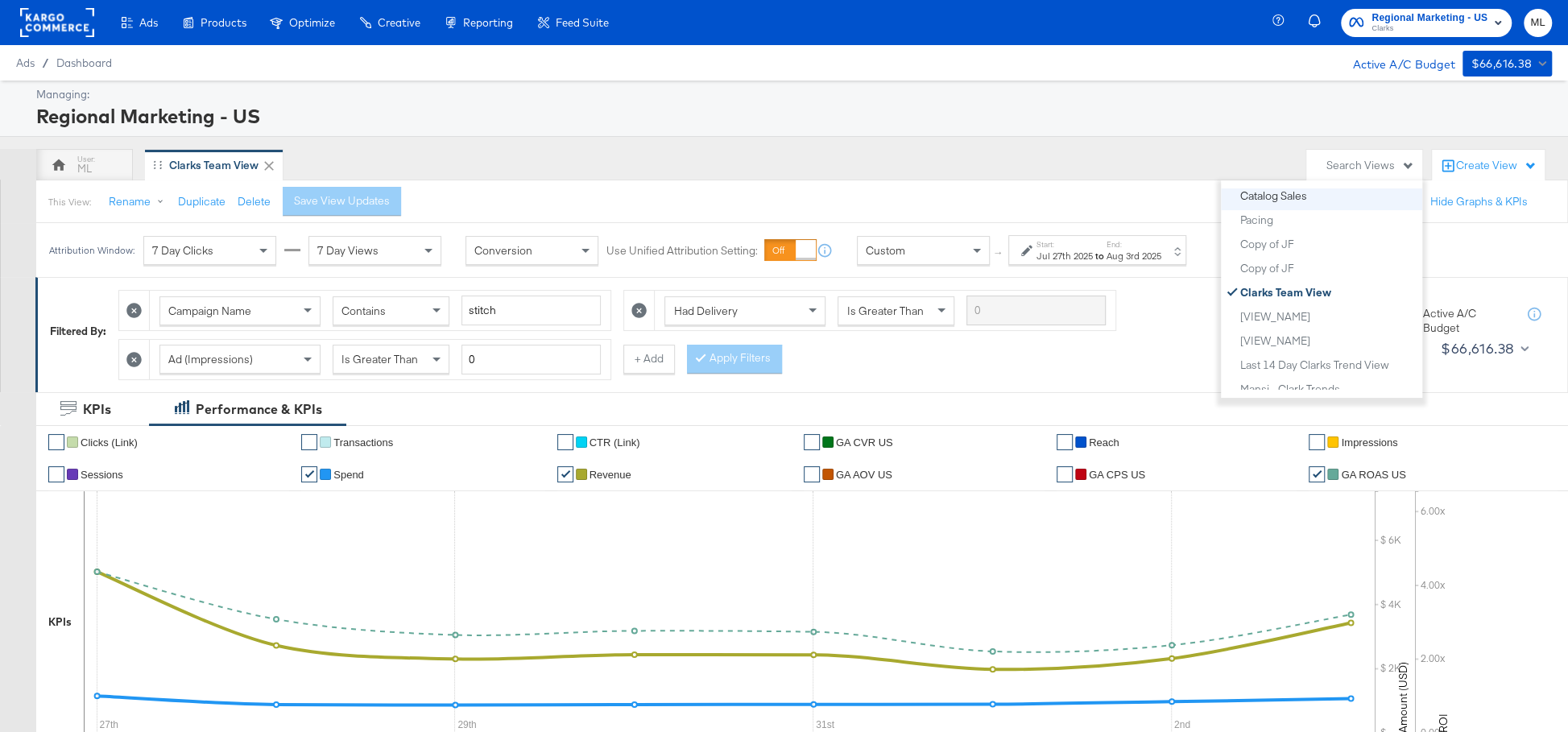 scroll, scrollTop: 179, scrollLeft: 0, axis: vertical 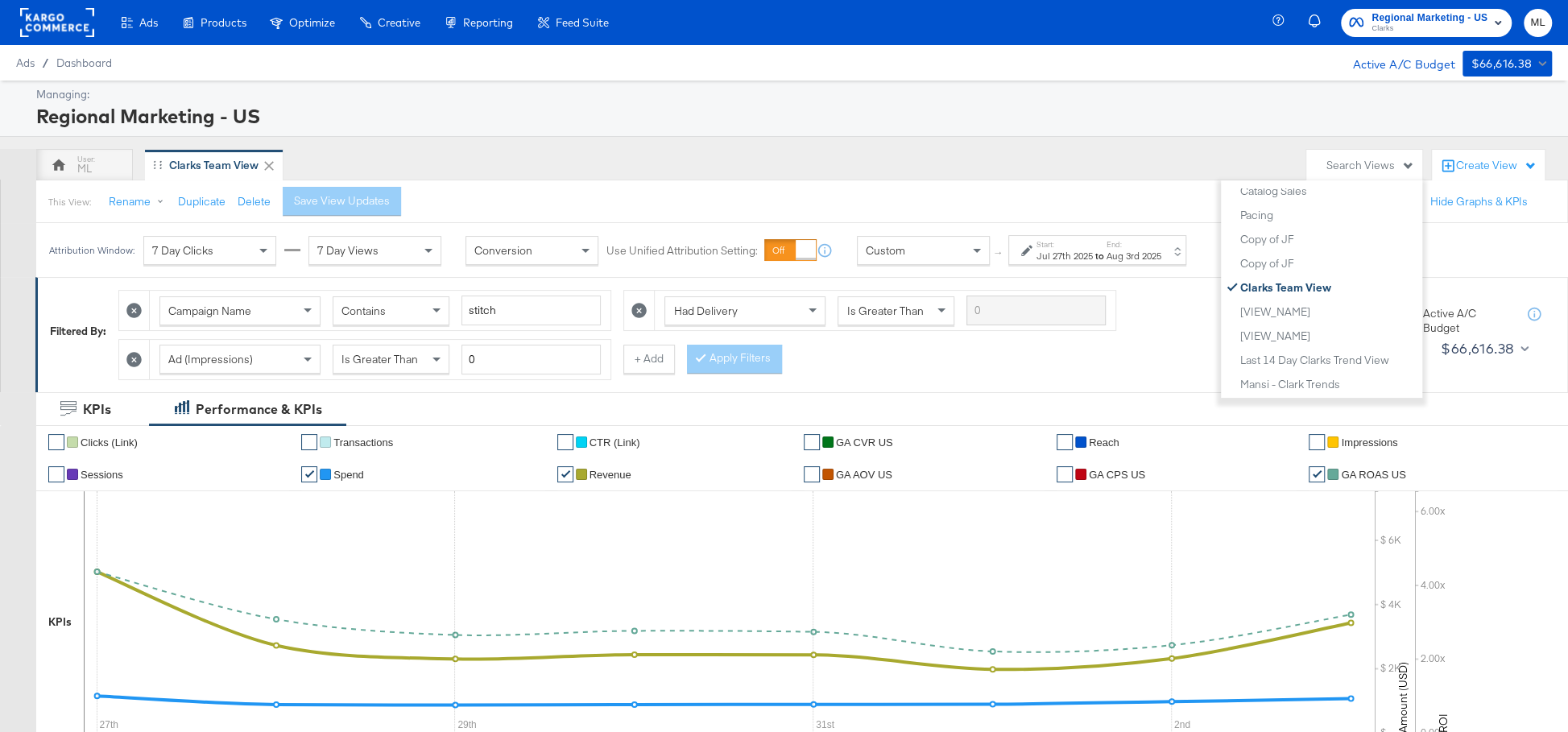 click on "ML Clarks Team View" at bounding box center [667, 165] 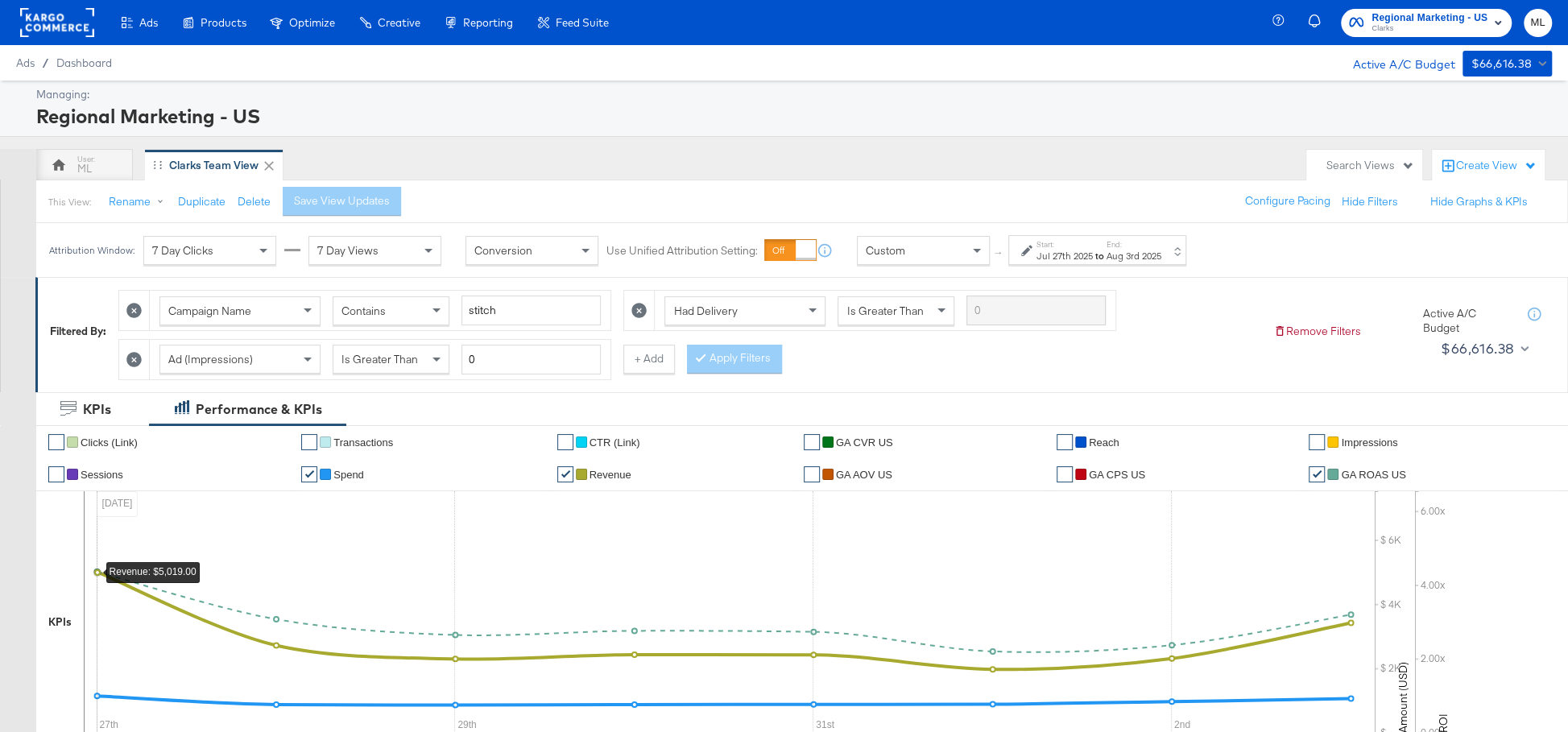 click on "Aug 3rd 2025" at bounding box center (1134, 256) 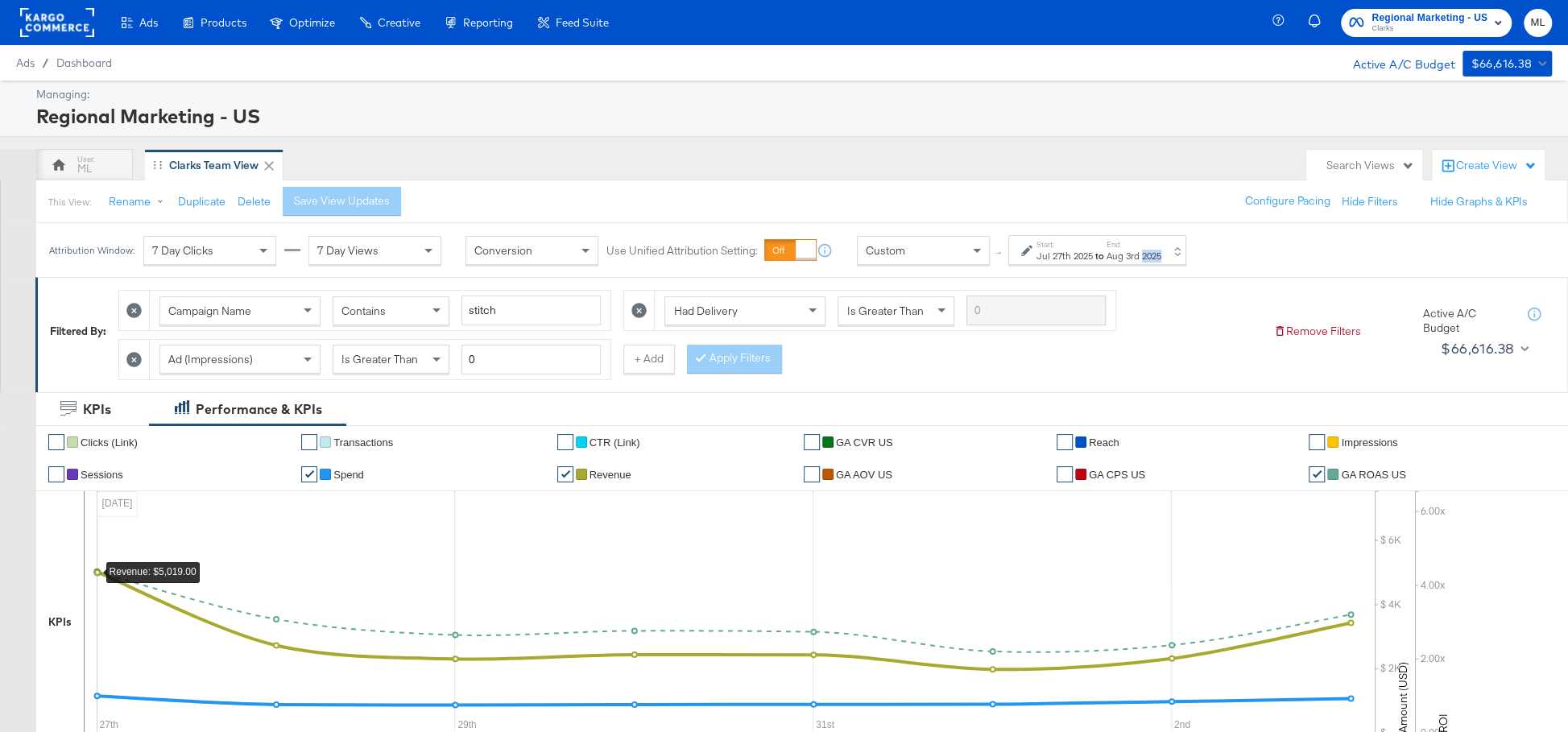 click on "Aug 3rd 2025" at bounding box center (1134, 256) 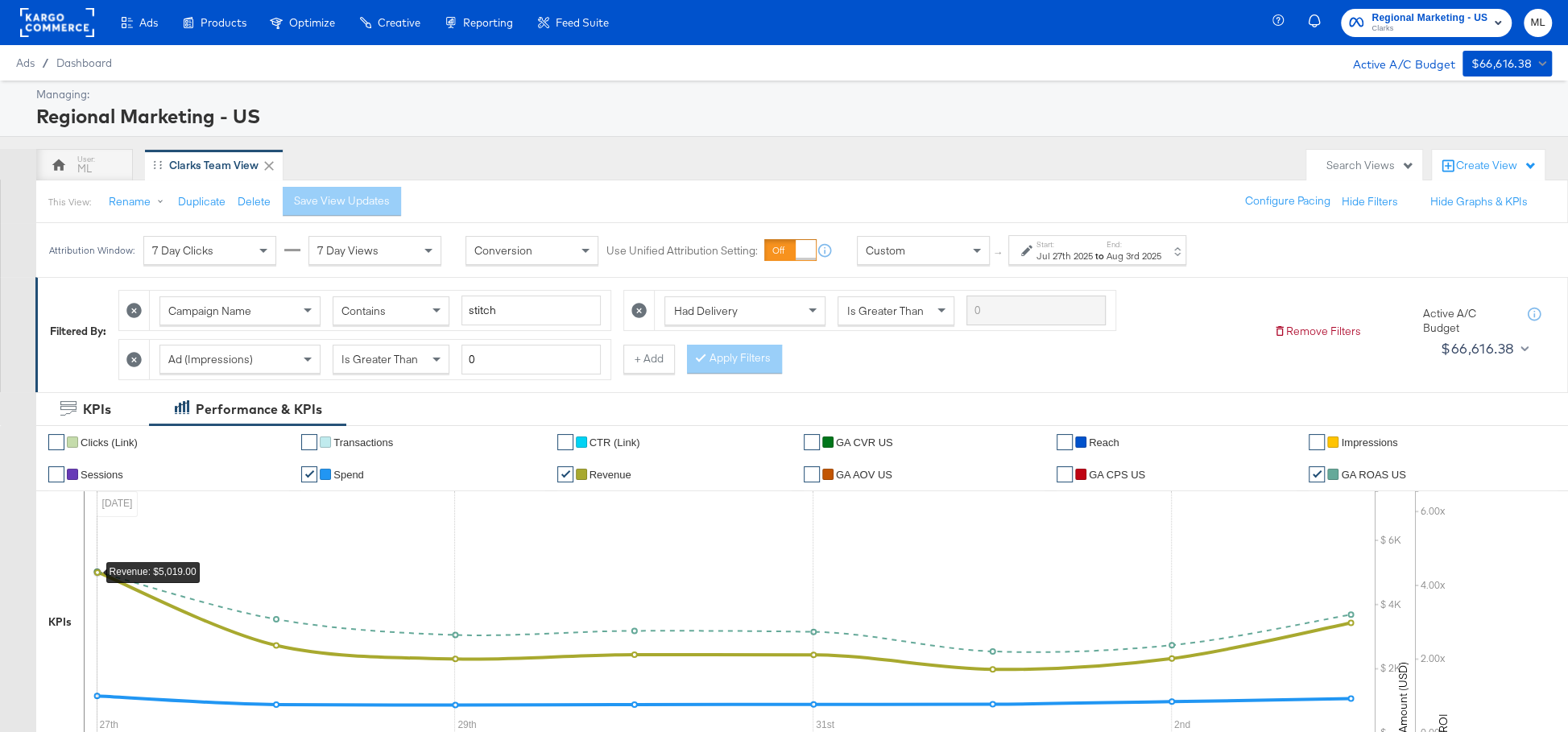 click on "Jul 27th 2025" at bounding box center (1065, 256) 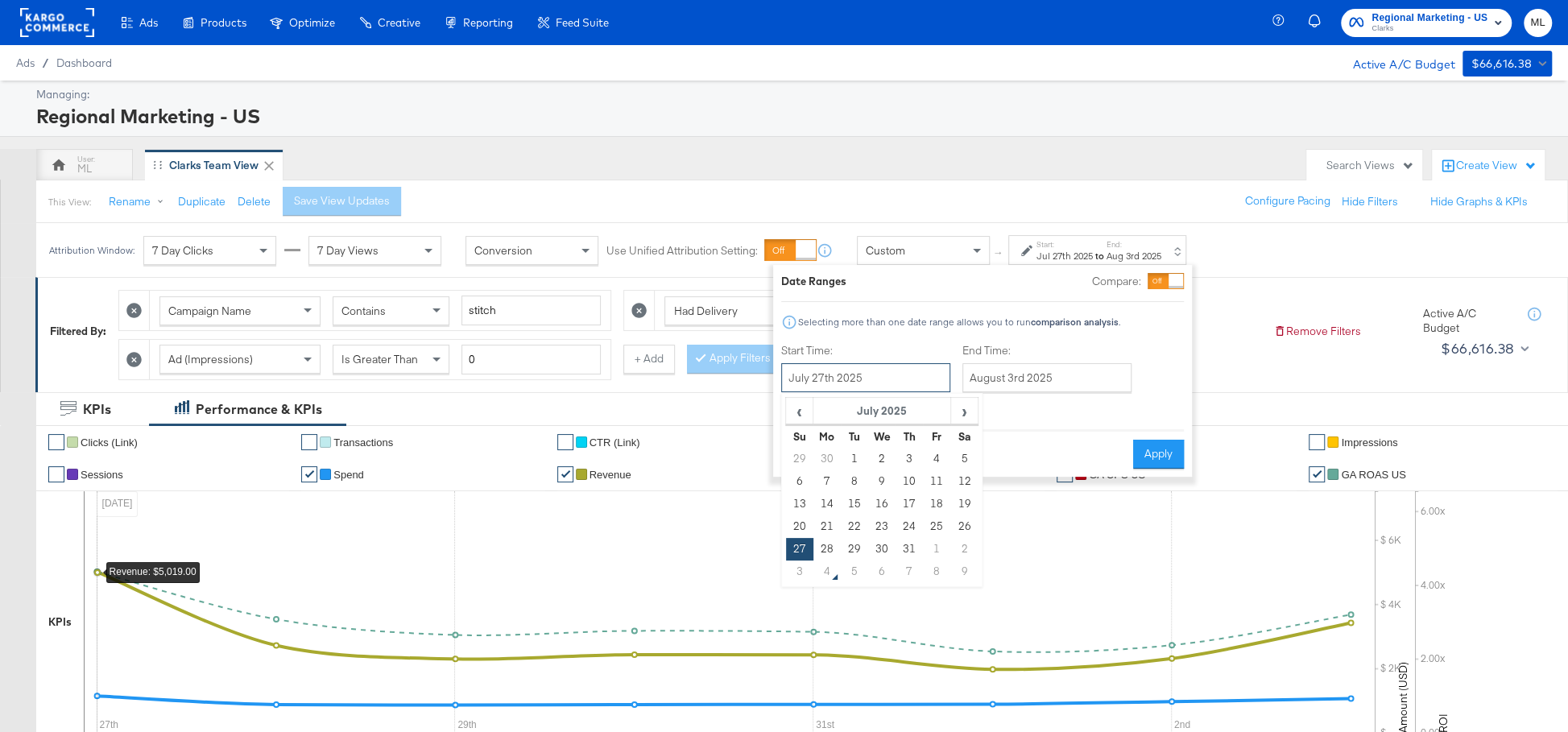 click on "July 27th 2025" at bounding box center [866, 378] 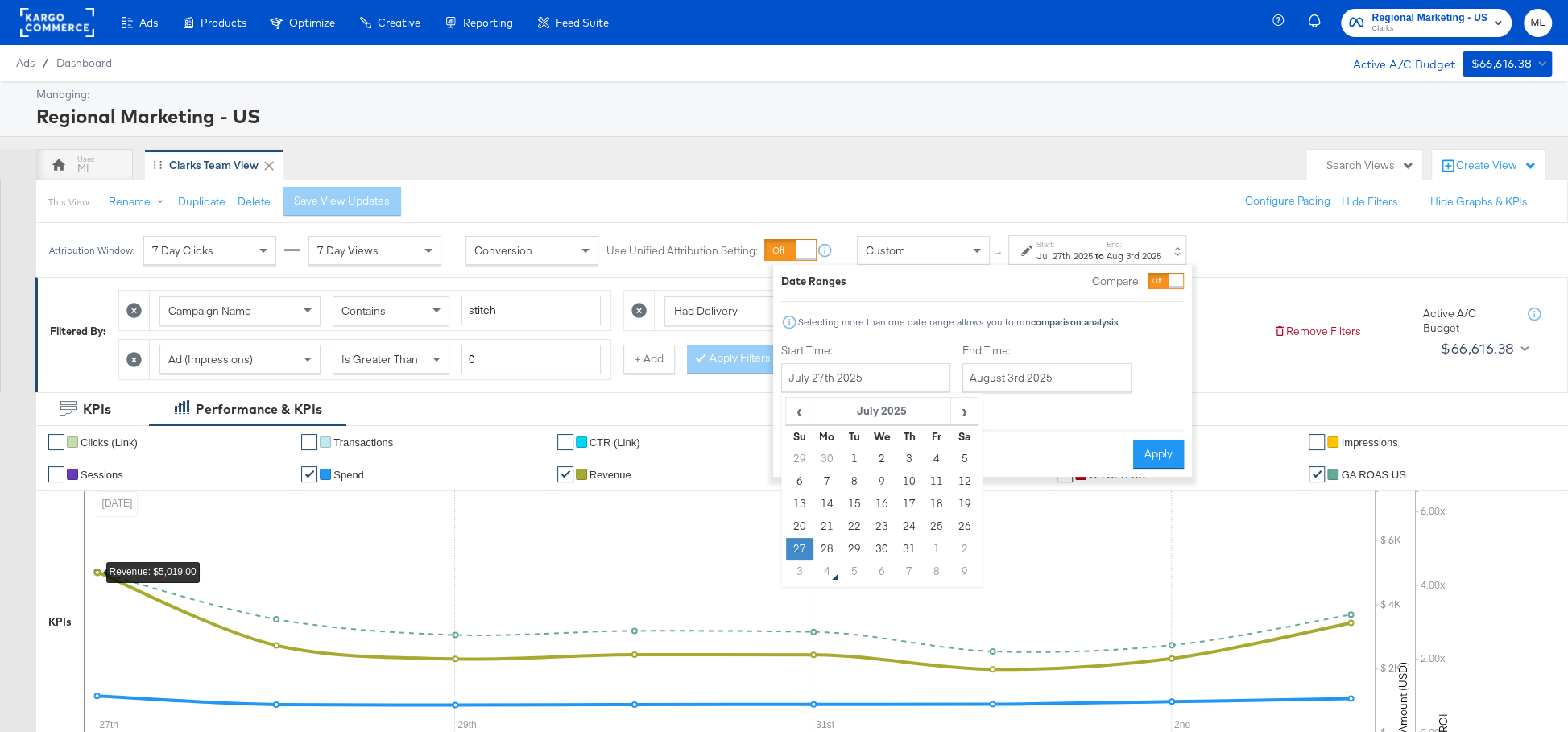 click on "27" at bounding box center [800, 549] 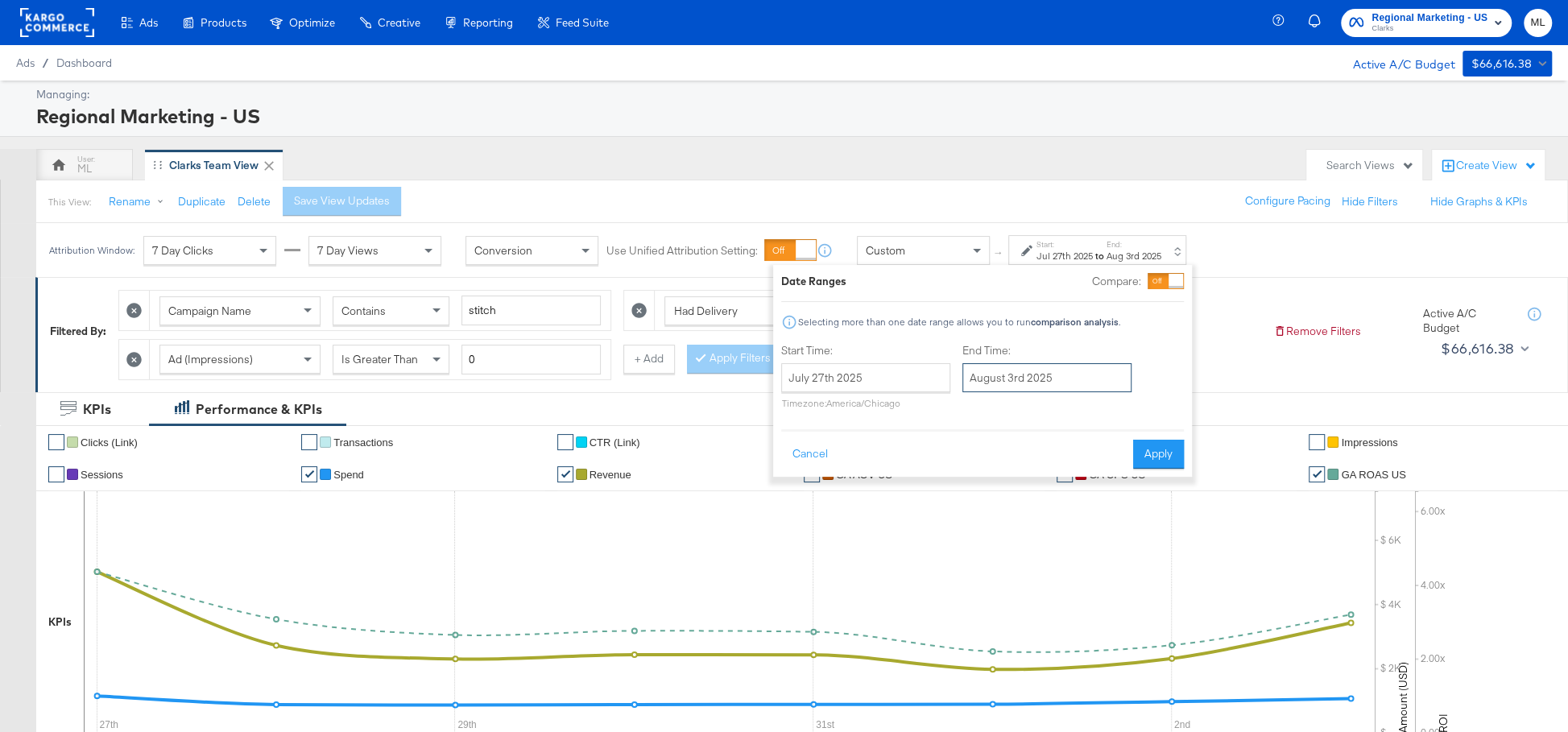 click on "August 3rd 2025" at bounding box center [1047, 378] 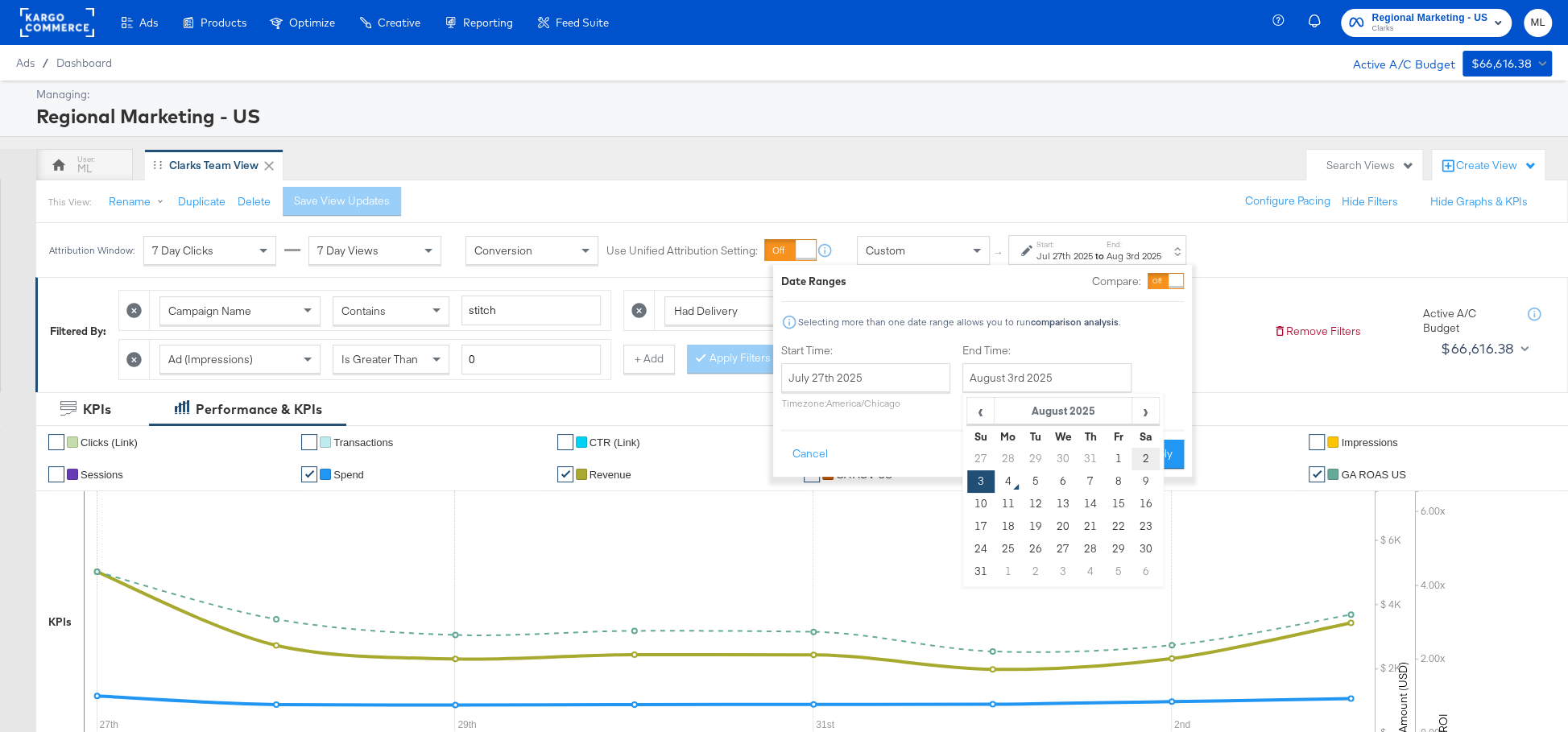 click on "2" at bounding box center [1145, 459] 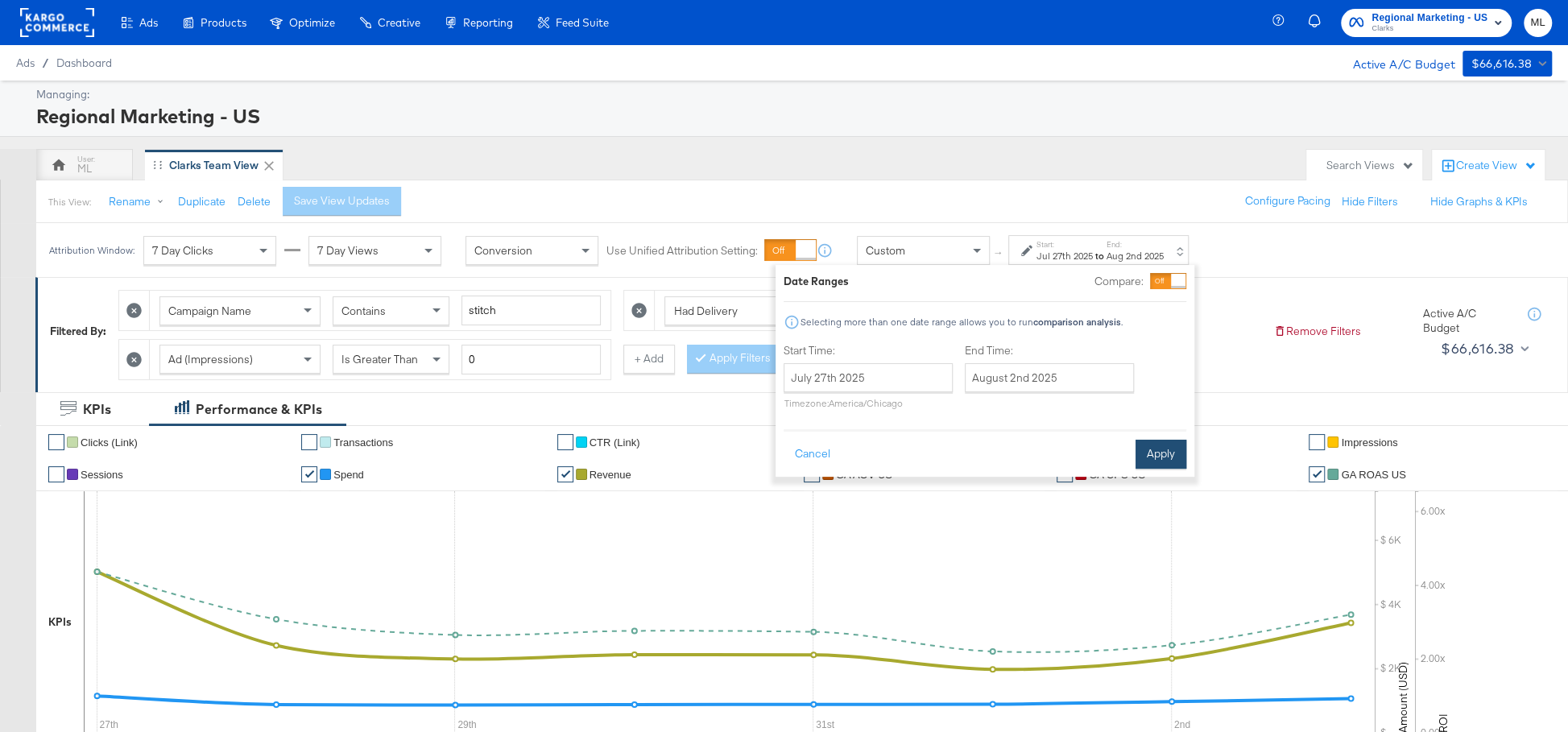click on "Apply" at bounding box center [1160, 454] 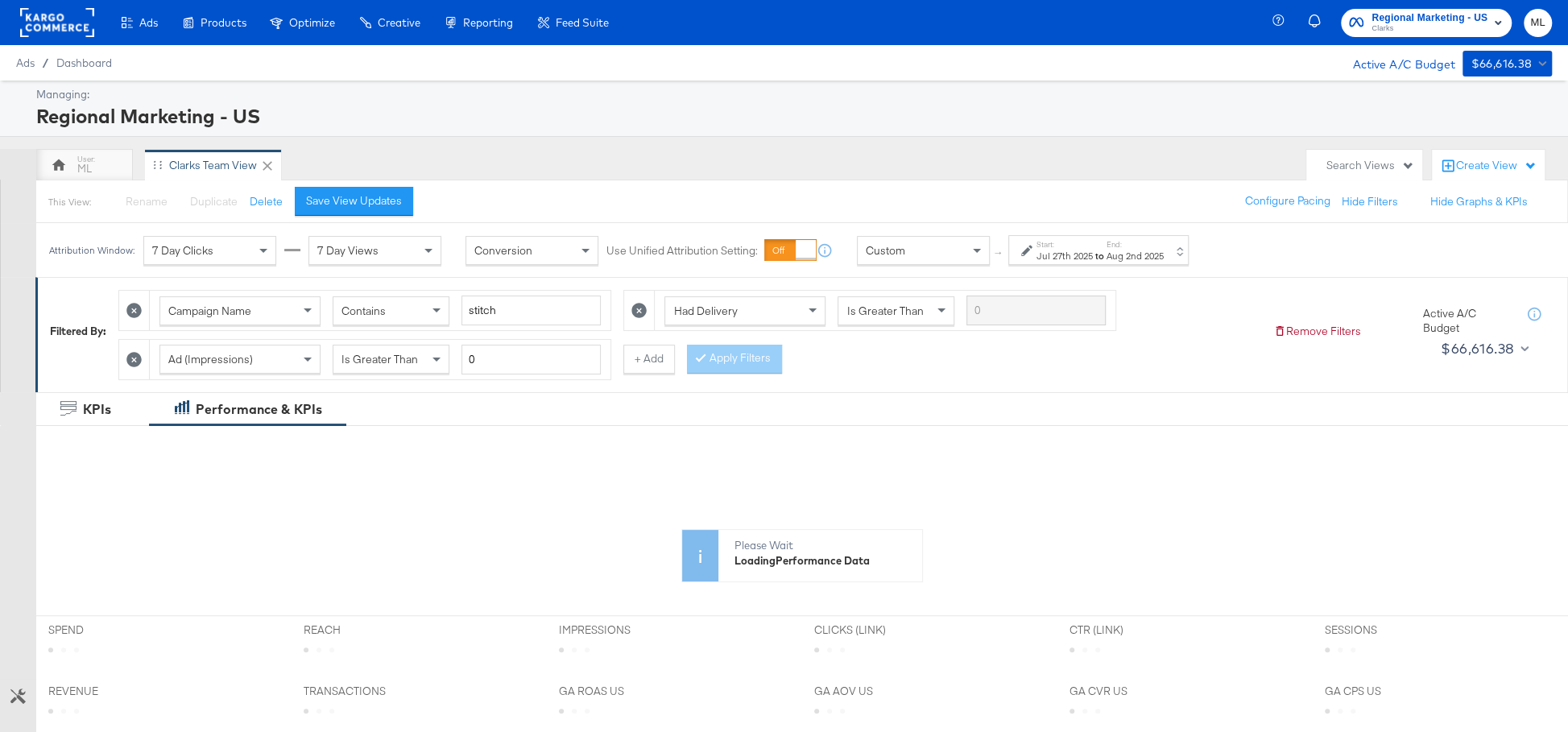 click on "Jul 27th 2025" at bounding box center (1065, 256) 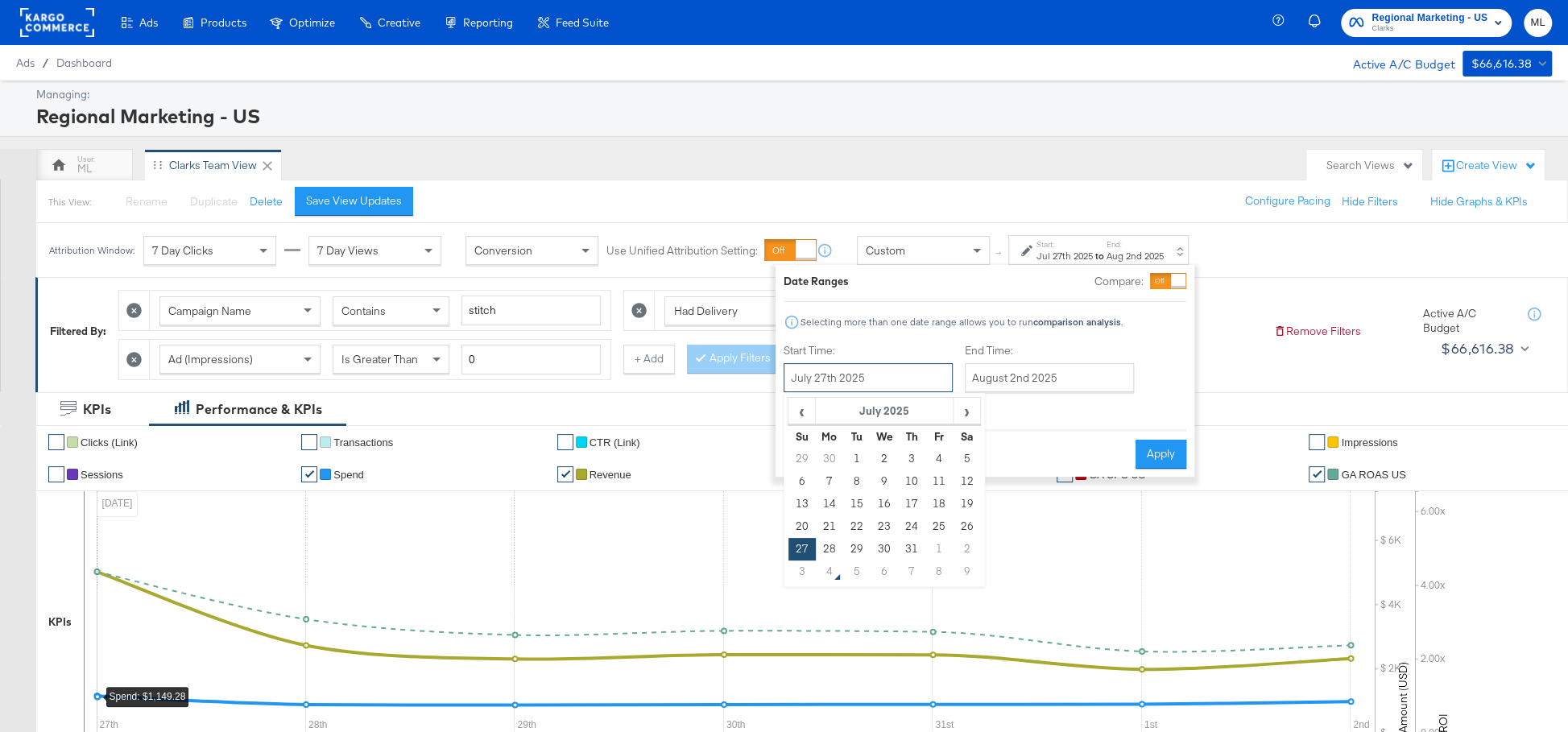 click on "July 27th 2025" at bounding box center (868, 378) 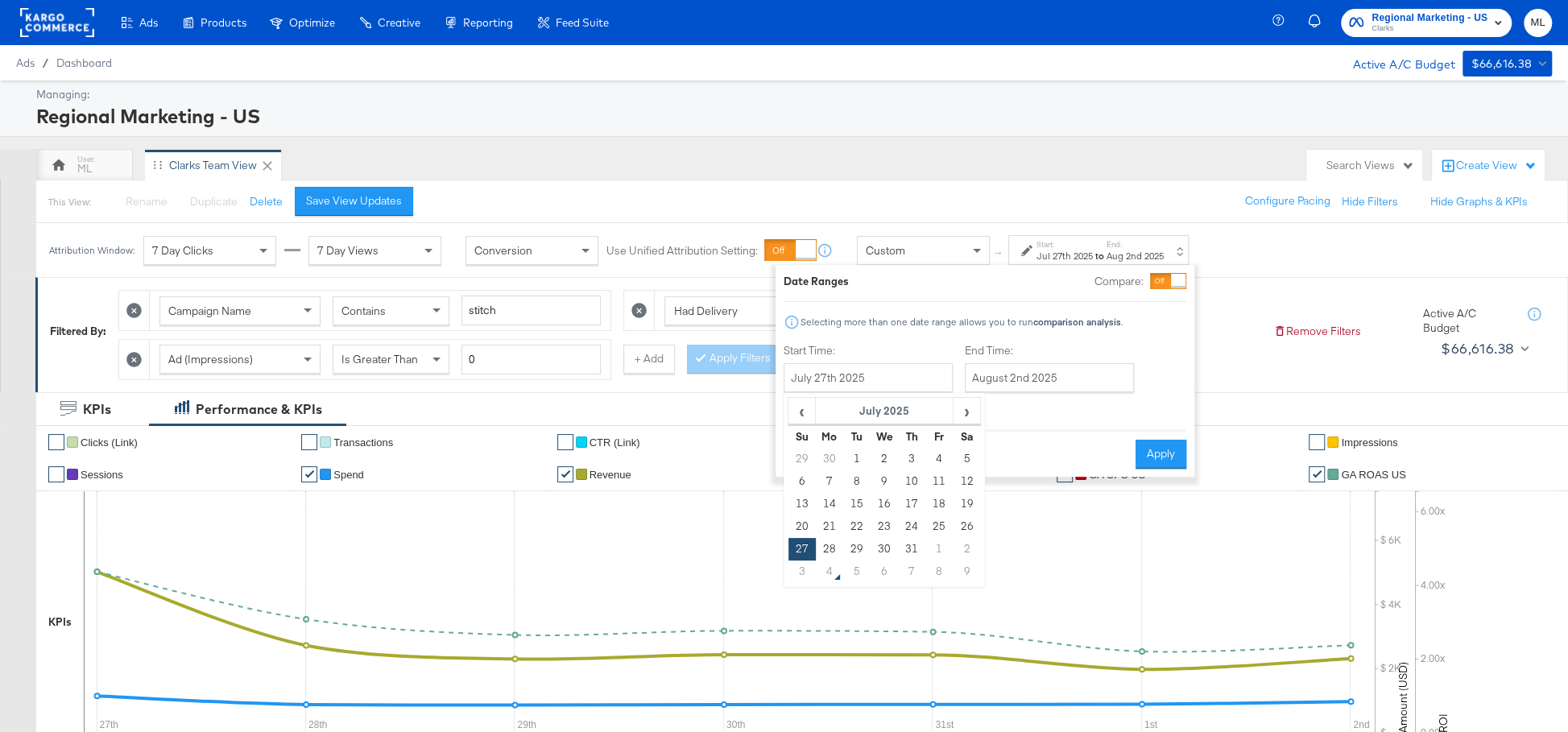click on "Cancel Apply" at bounding box center [985, 449] 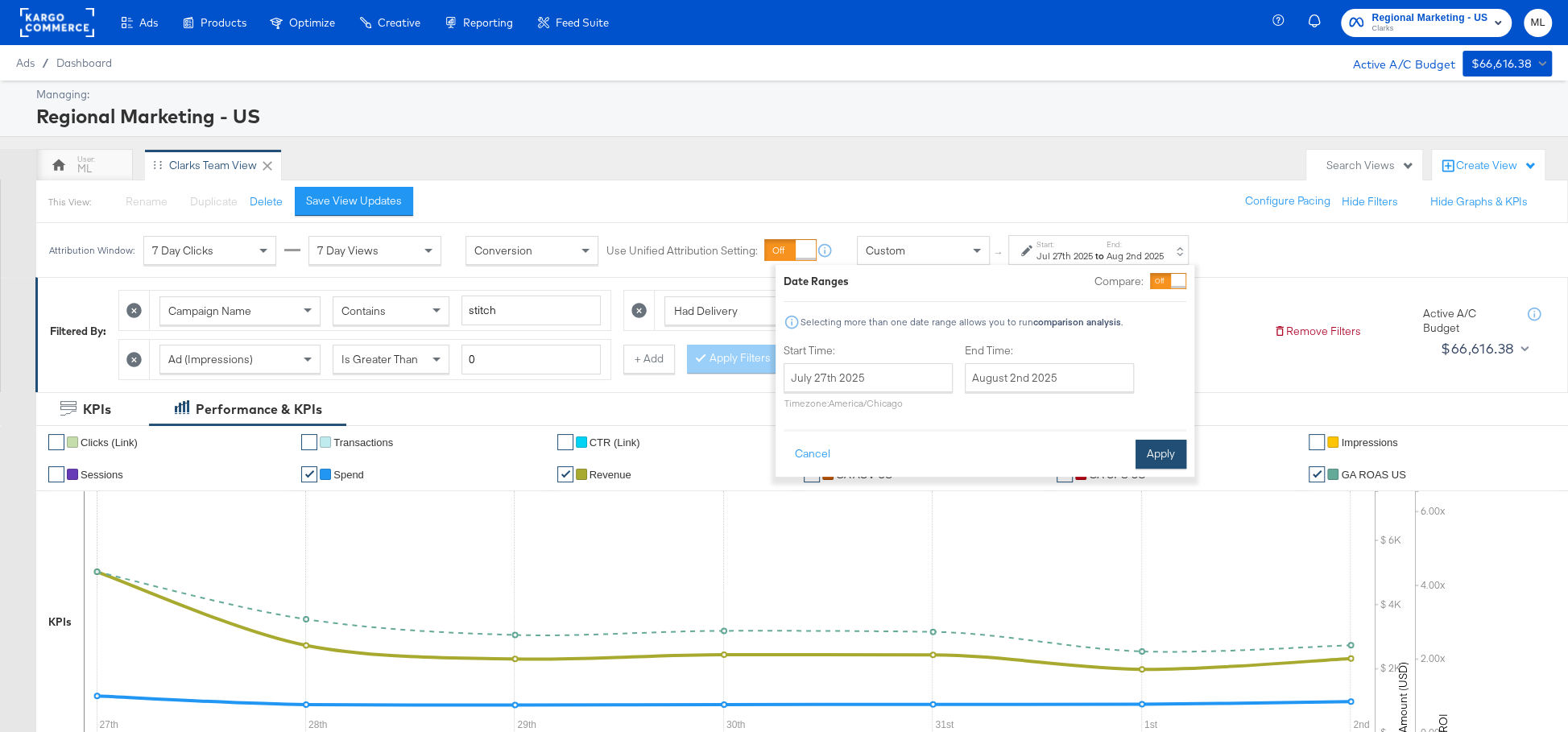 click on "Apply" at bounding box center (1160, 454) 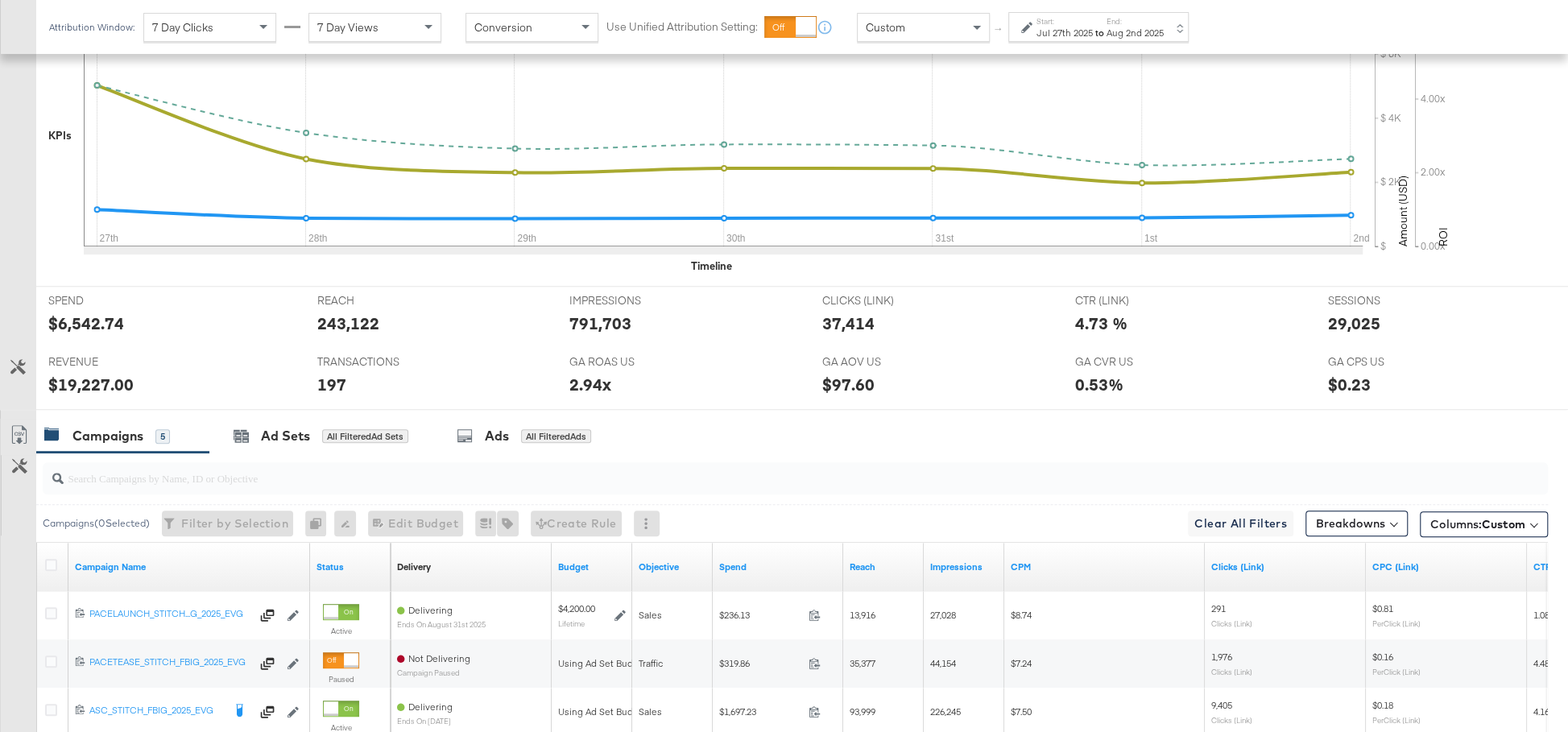 scroll, scrollTop: 490, scrollLeft: 0, axis: vertical 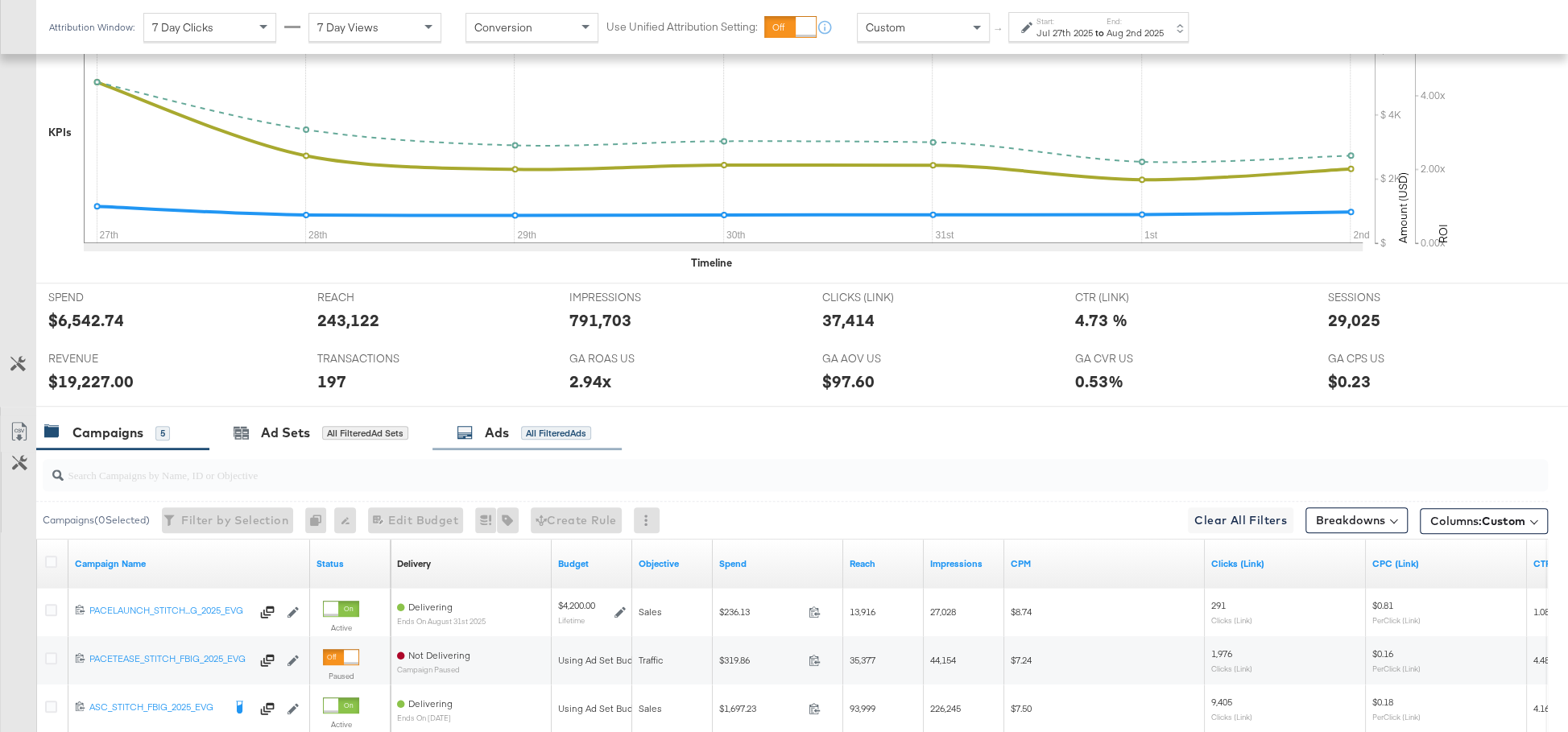 click on "Ads All Filtered  Ads" at bounding box center (527, 432) 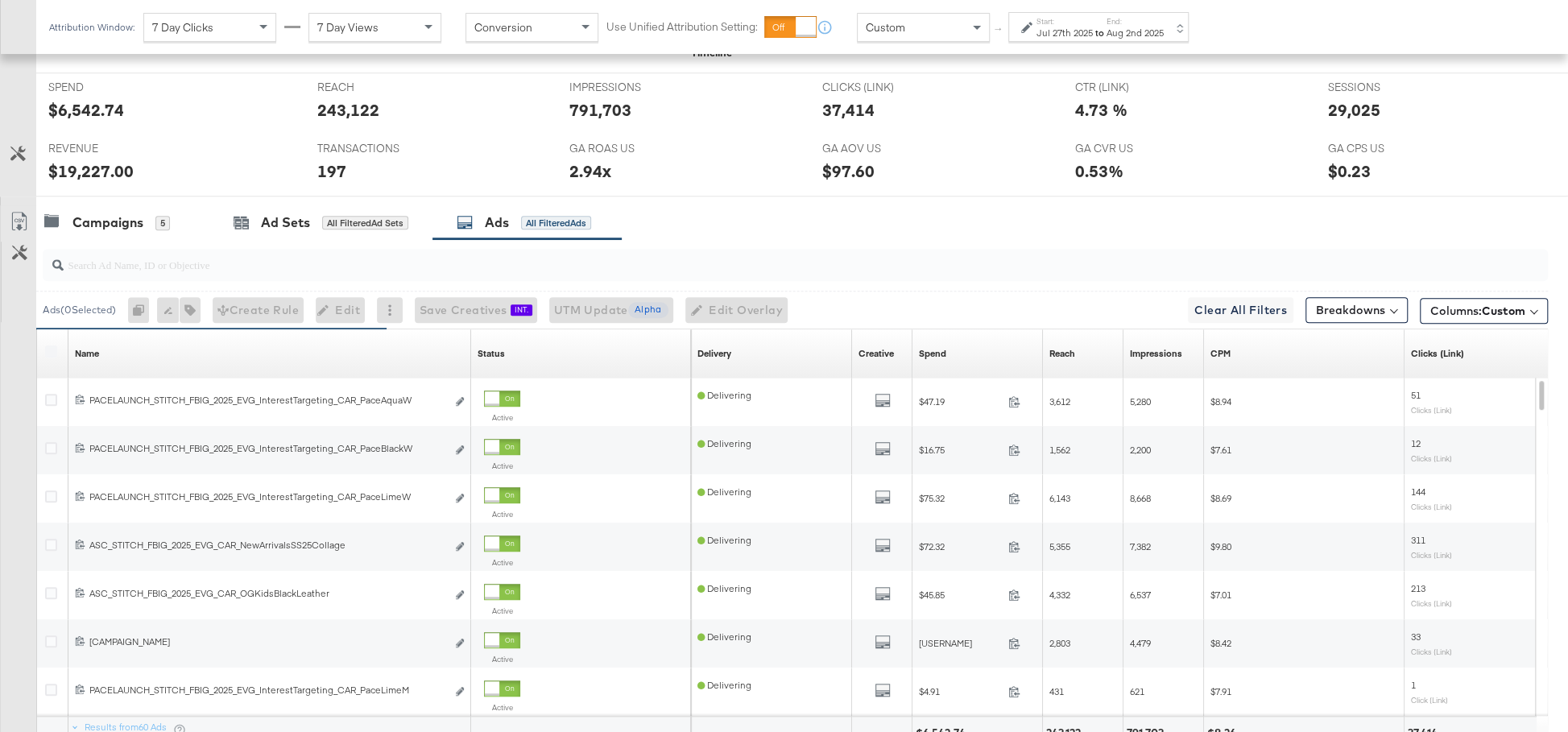 scroll, scrollTop: 720, scrollLeft: 0, axis: vertical 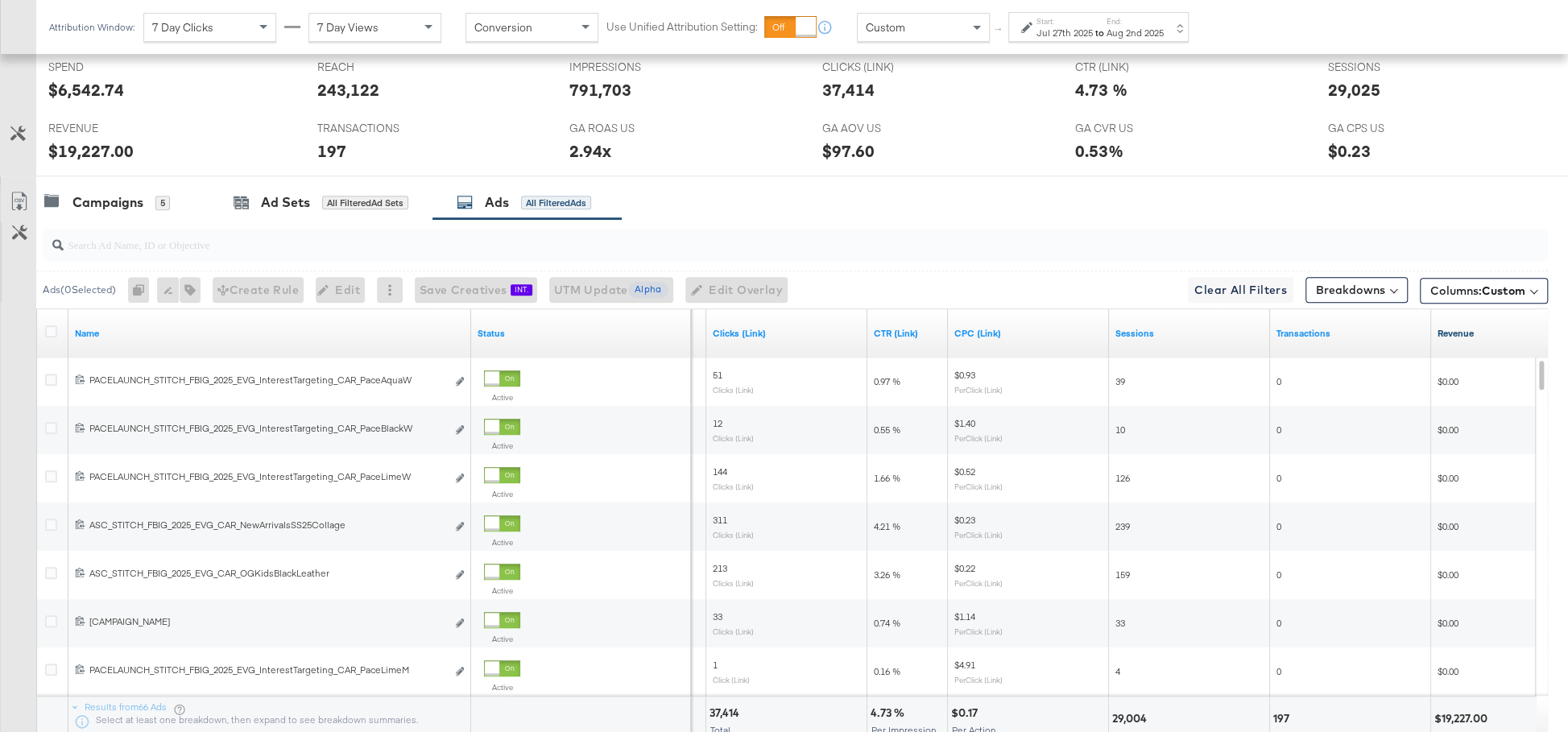 click on "Revenue" at bounding box center (1512, 333) 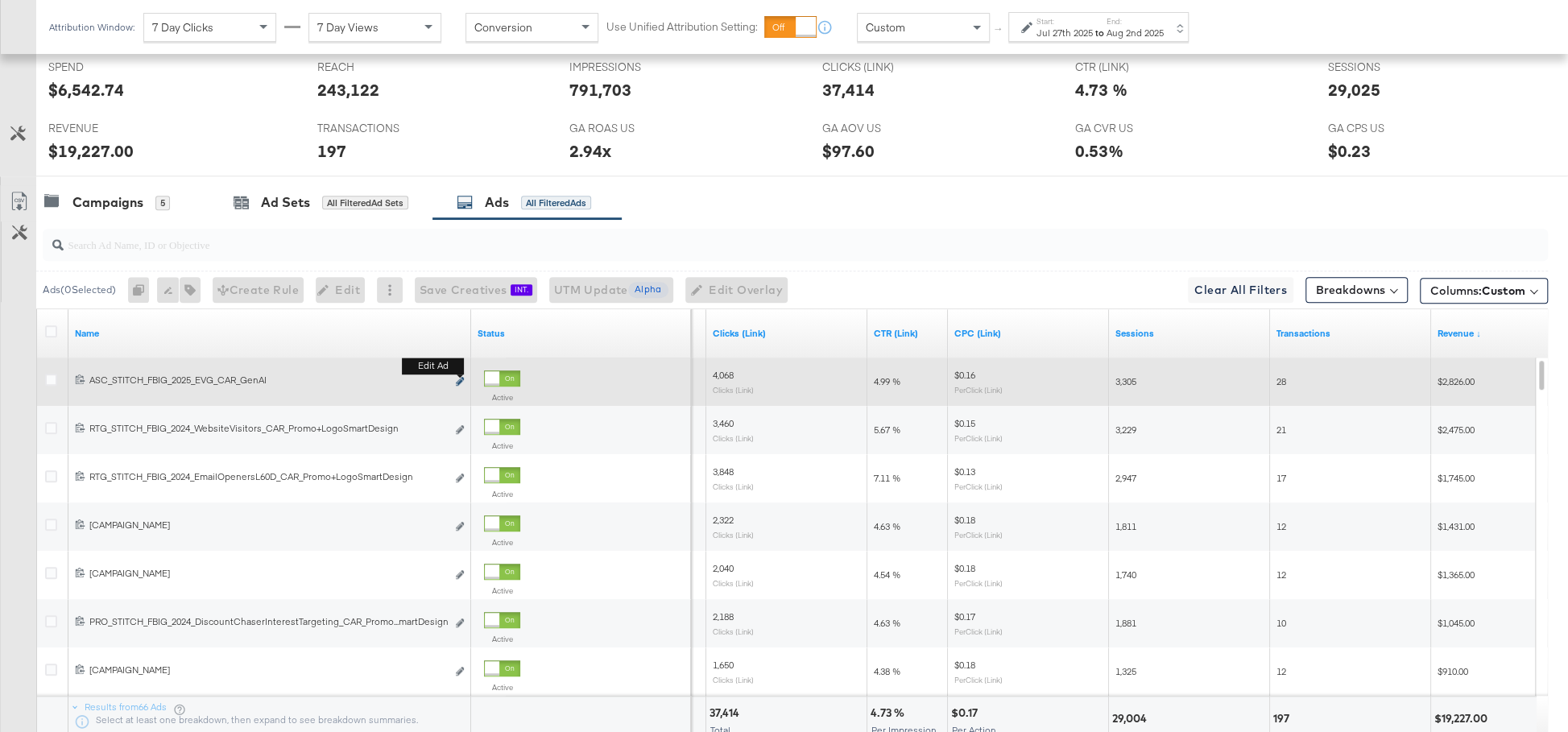 click at bounding box center [460, 381] 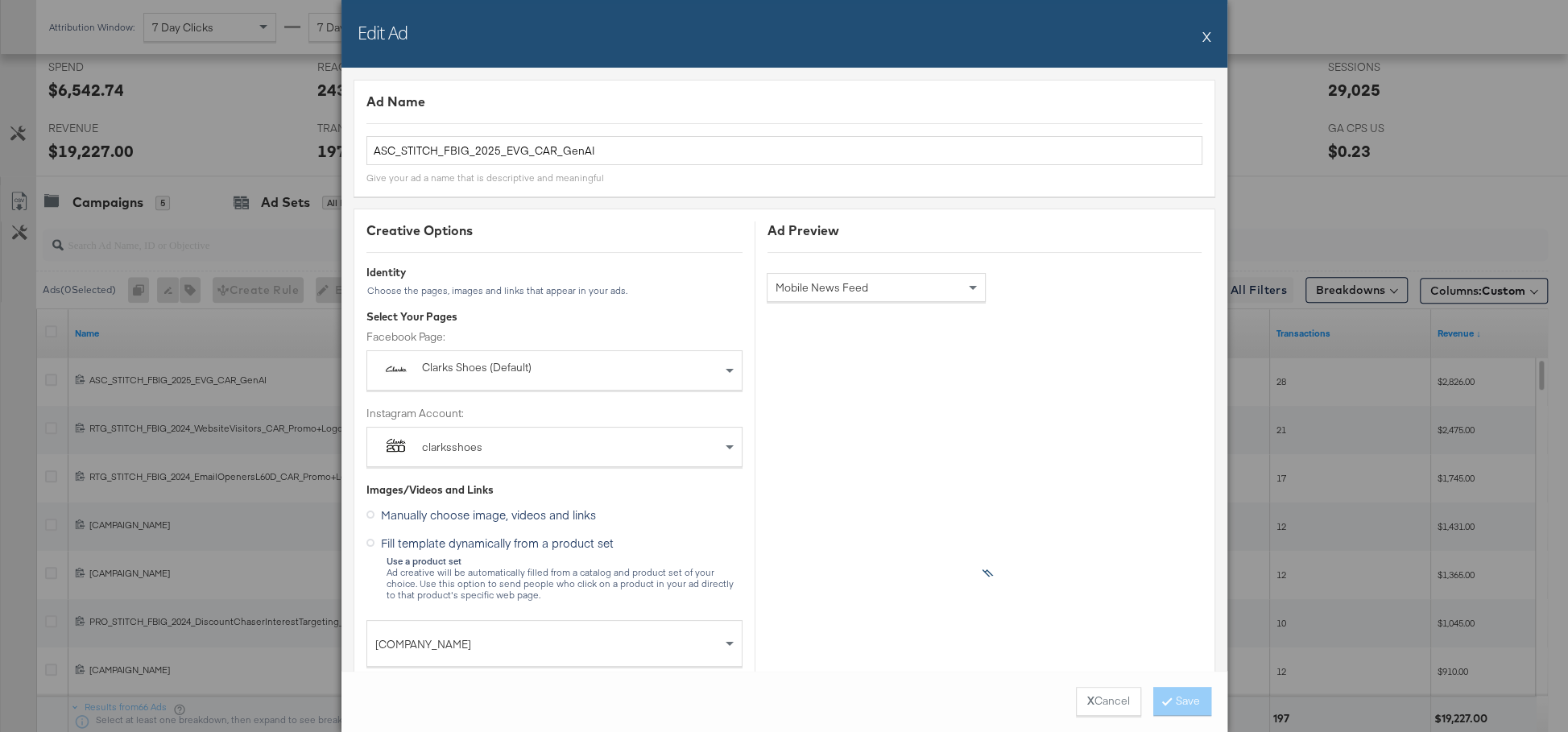 click on "X" at bounding box center [1206, 36] 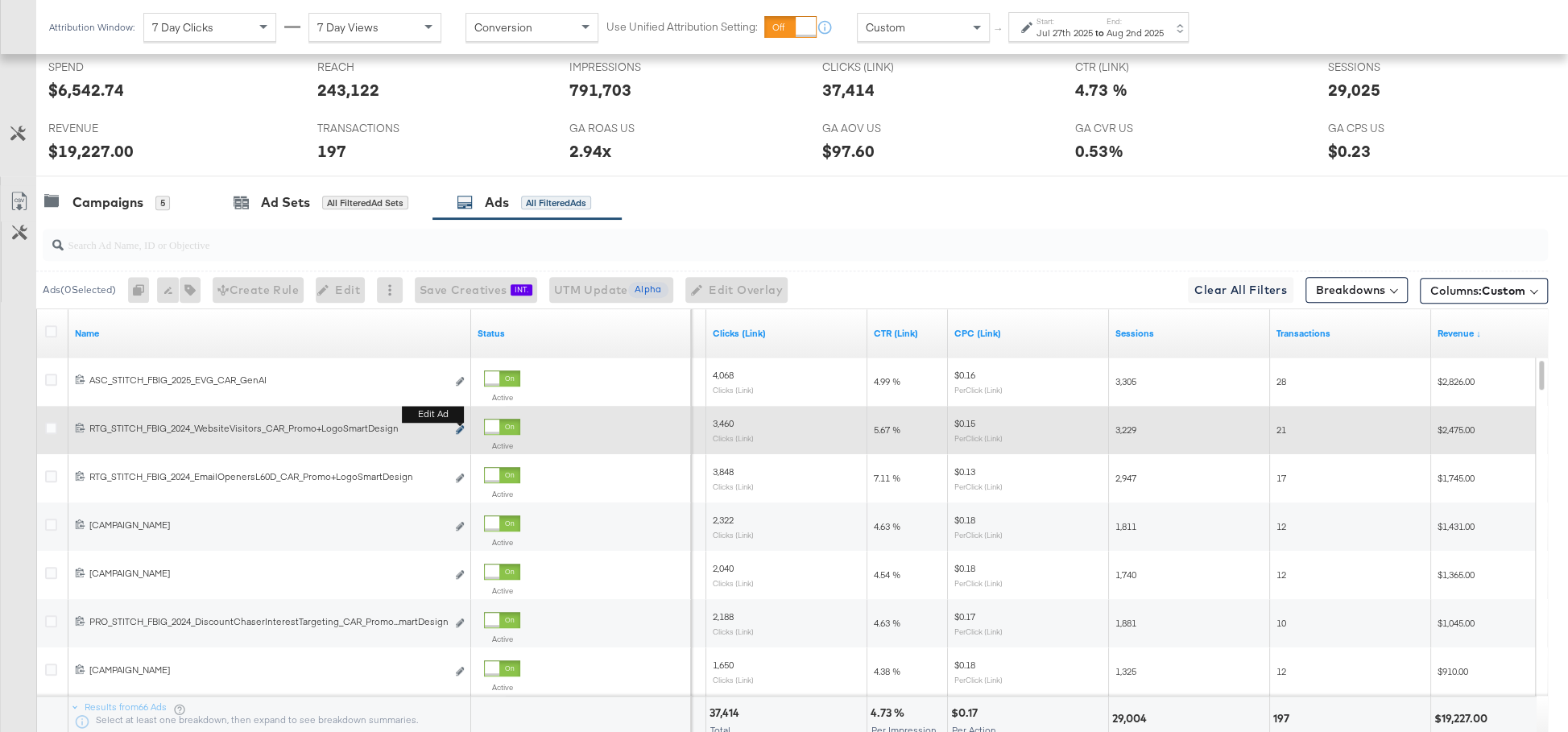 click at bounding box center [460, 429] 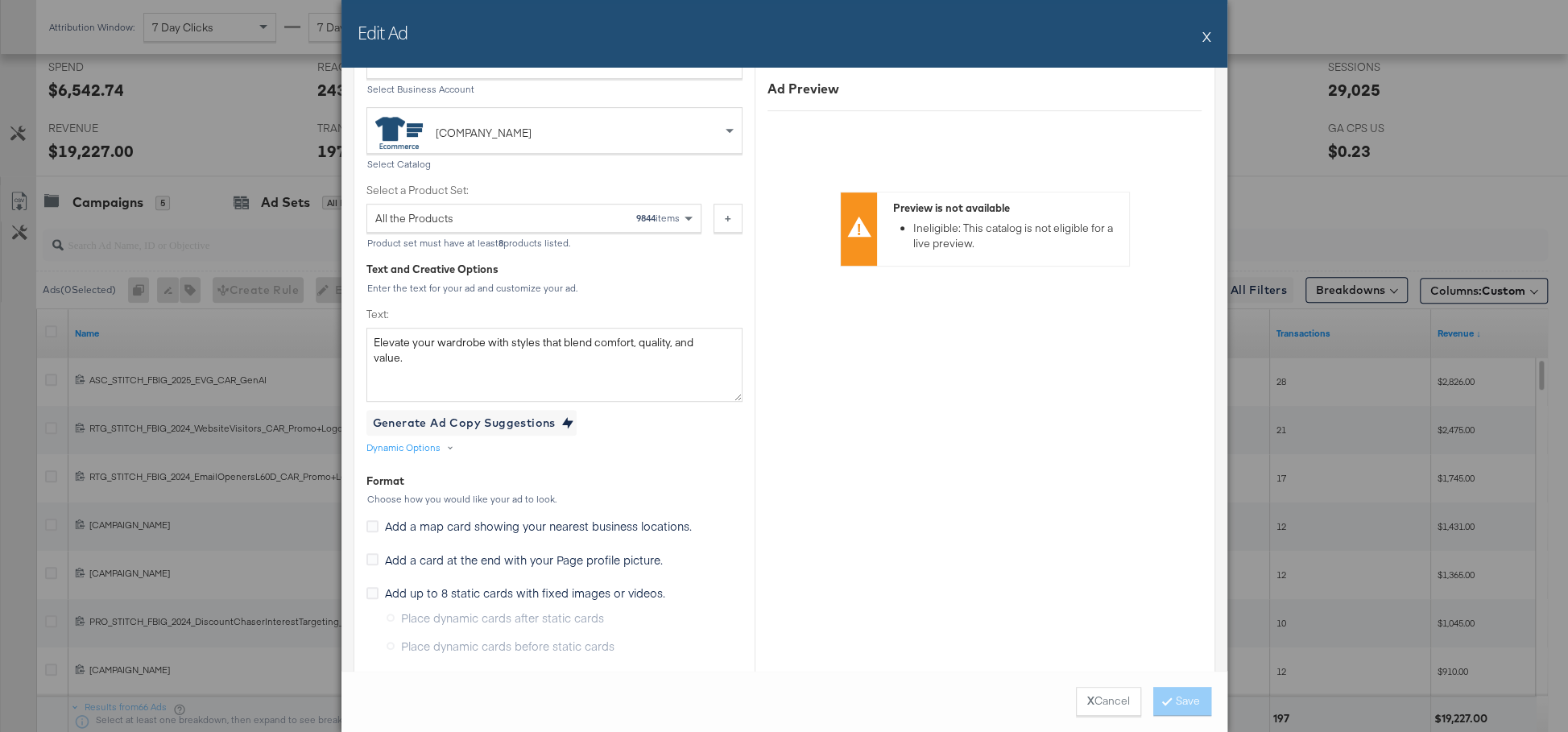 scroll, scrollTop: 590, scrollLeft: 0, axis: vertical 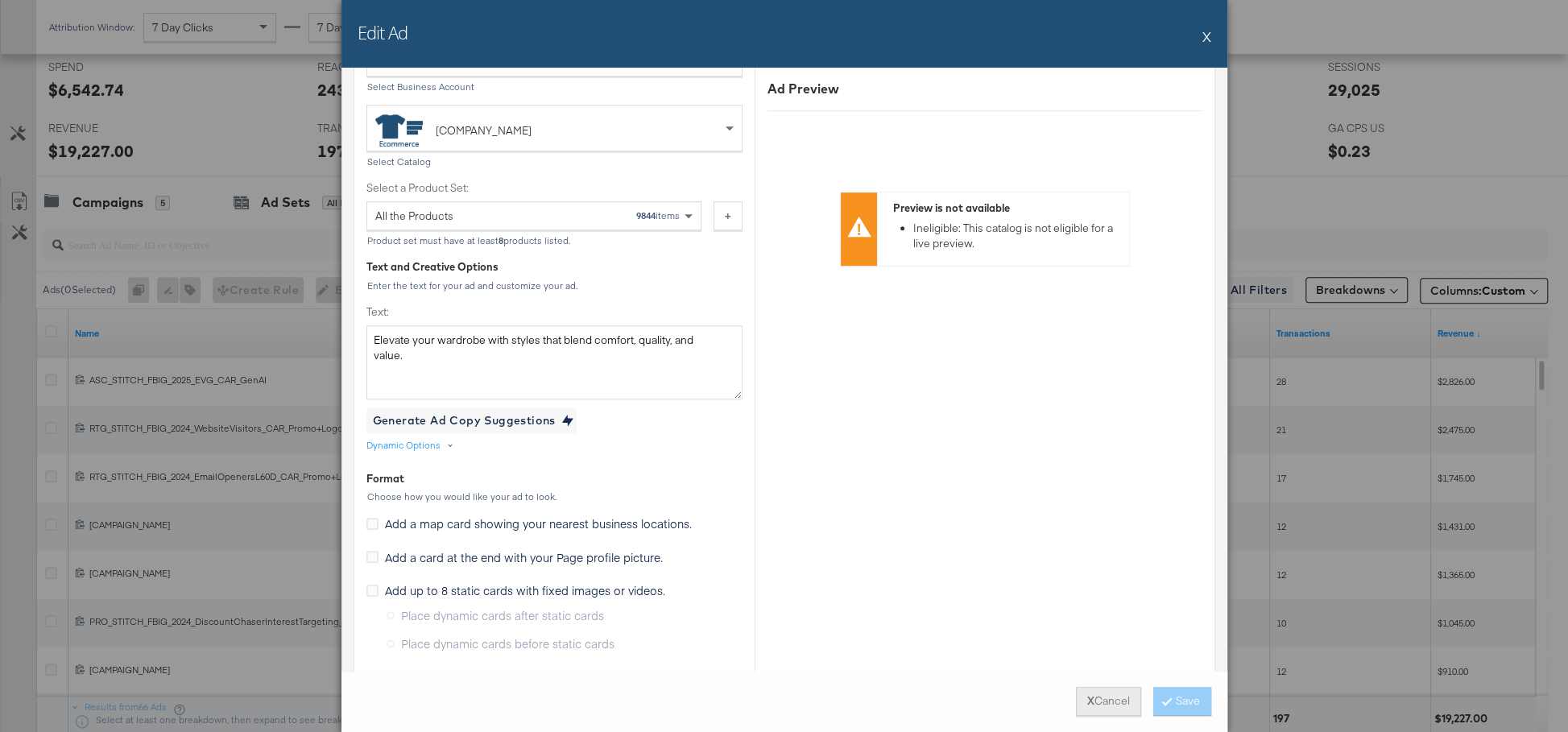 click on "X  Cancel" at bounding box center (1108, 701) 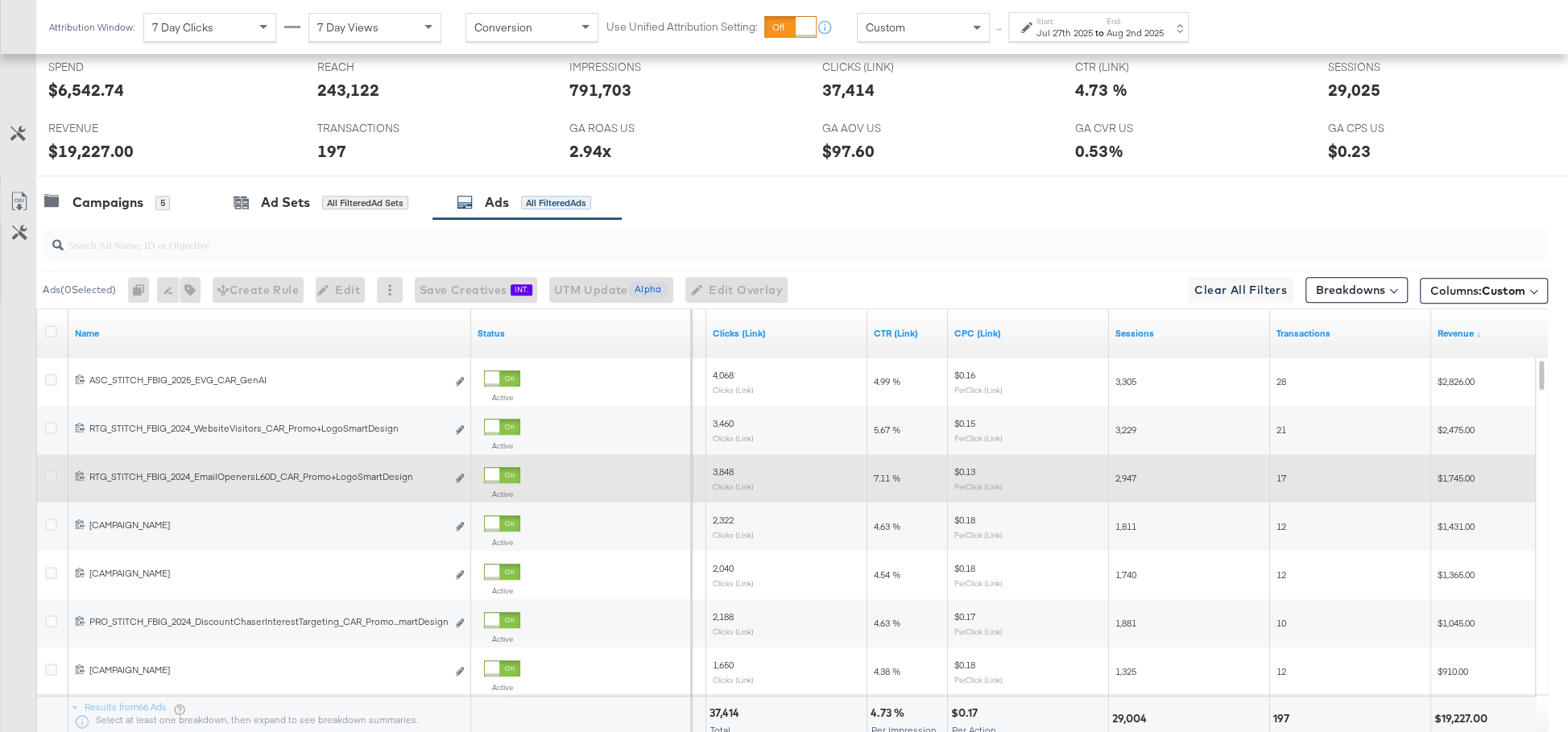 click at bounding box center [51, 476] 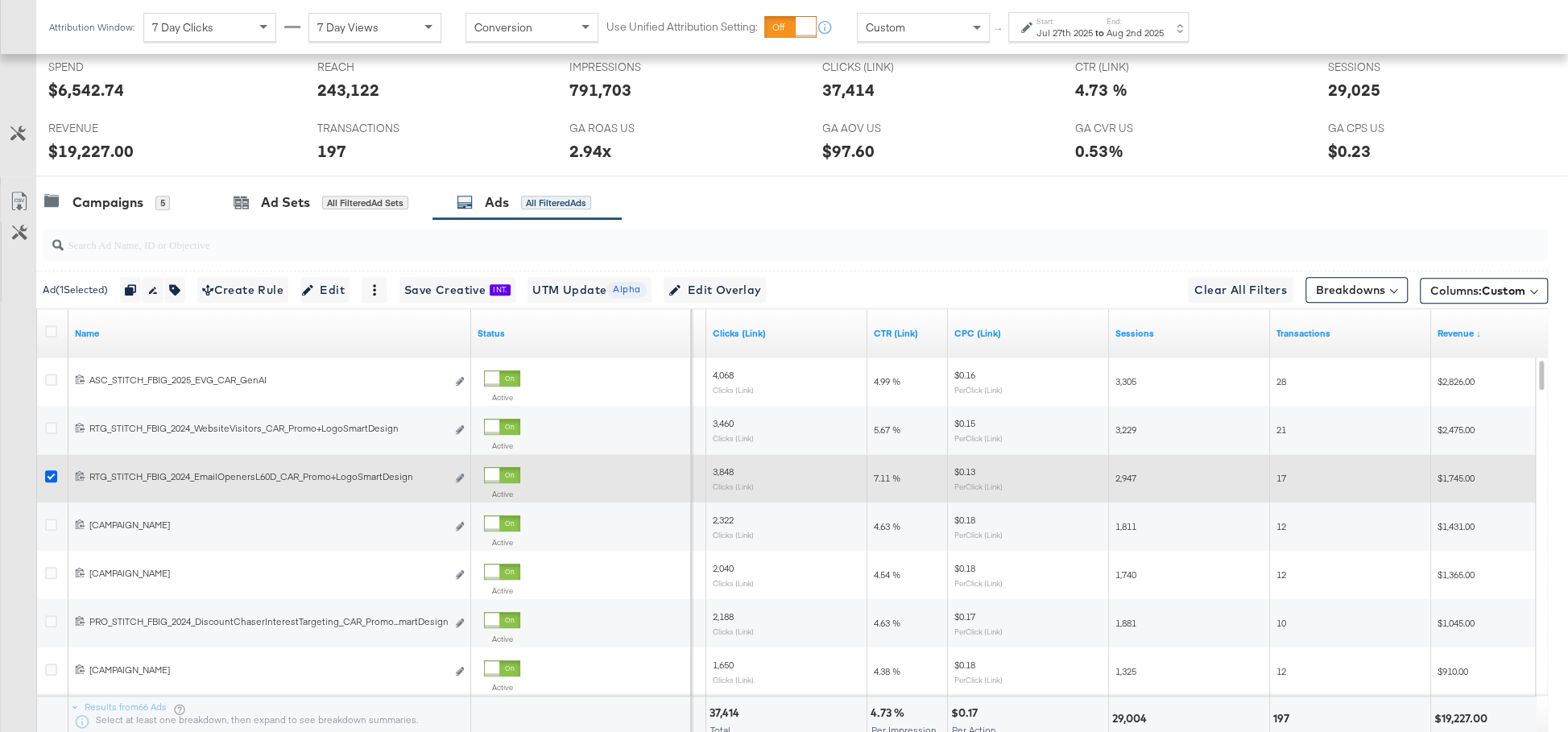 scroll, scrollTop: 719, scrollLeft: 0, axis: vertical 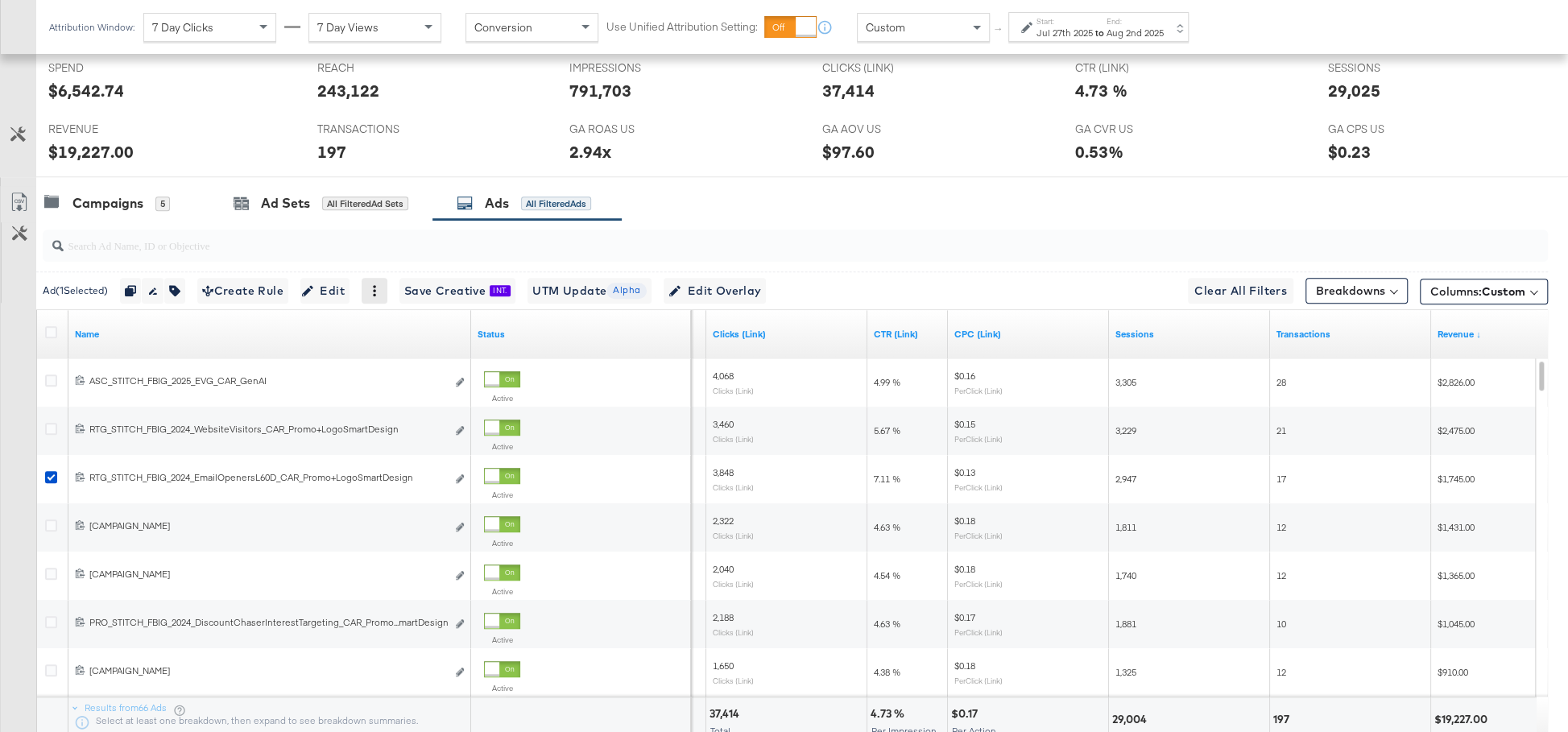 click 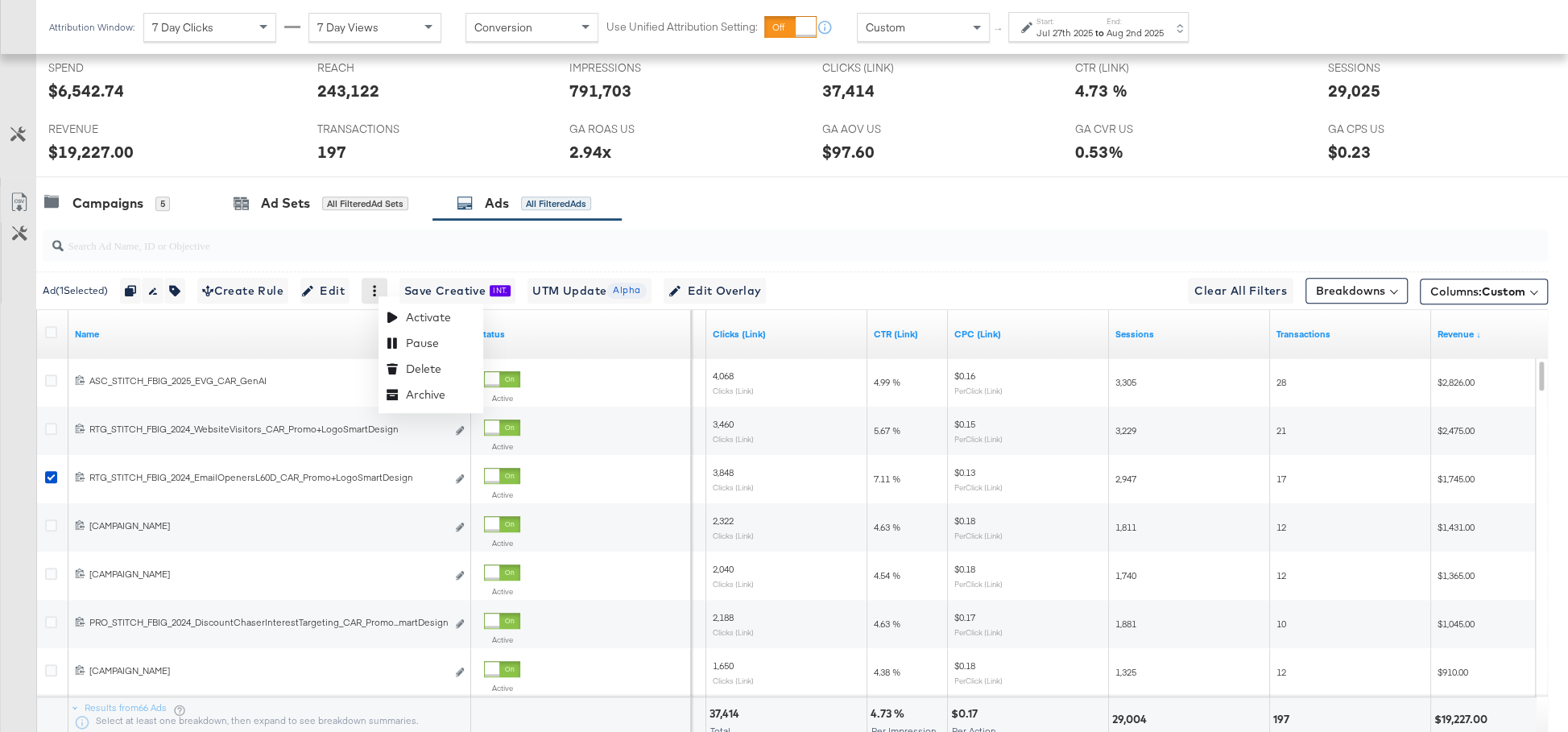 click 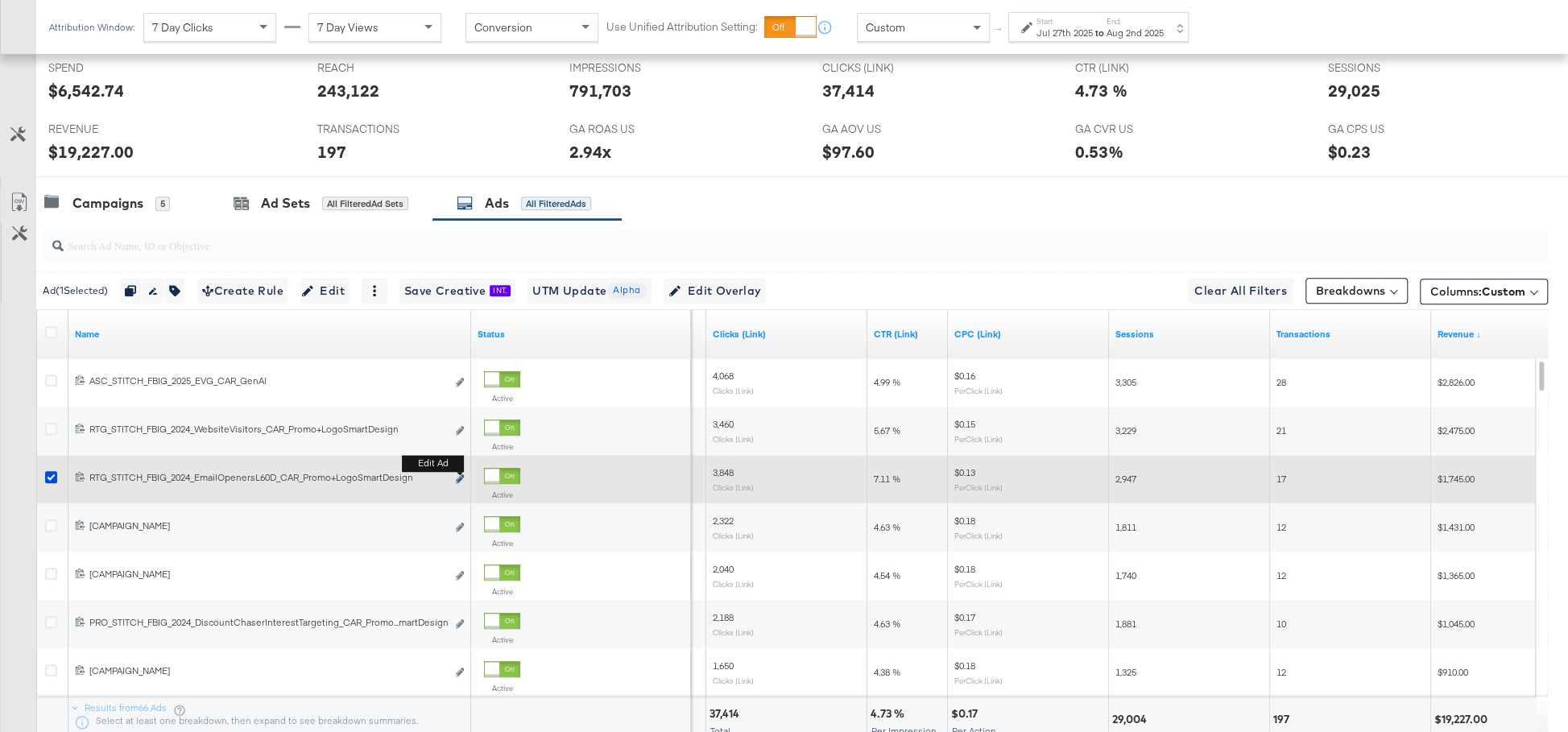 click at bounding box center (460, 478) 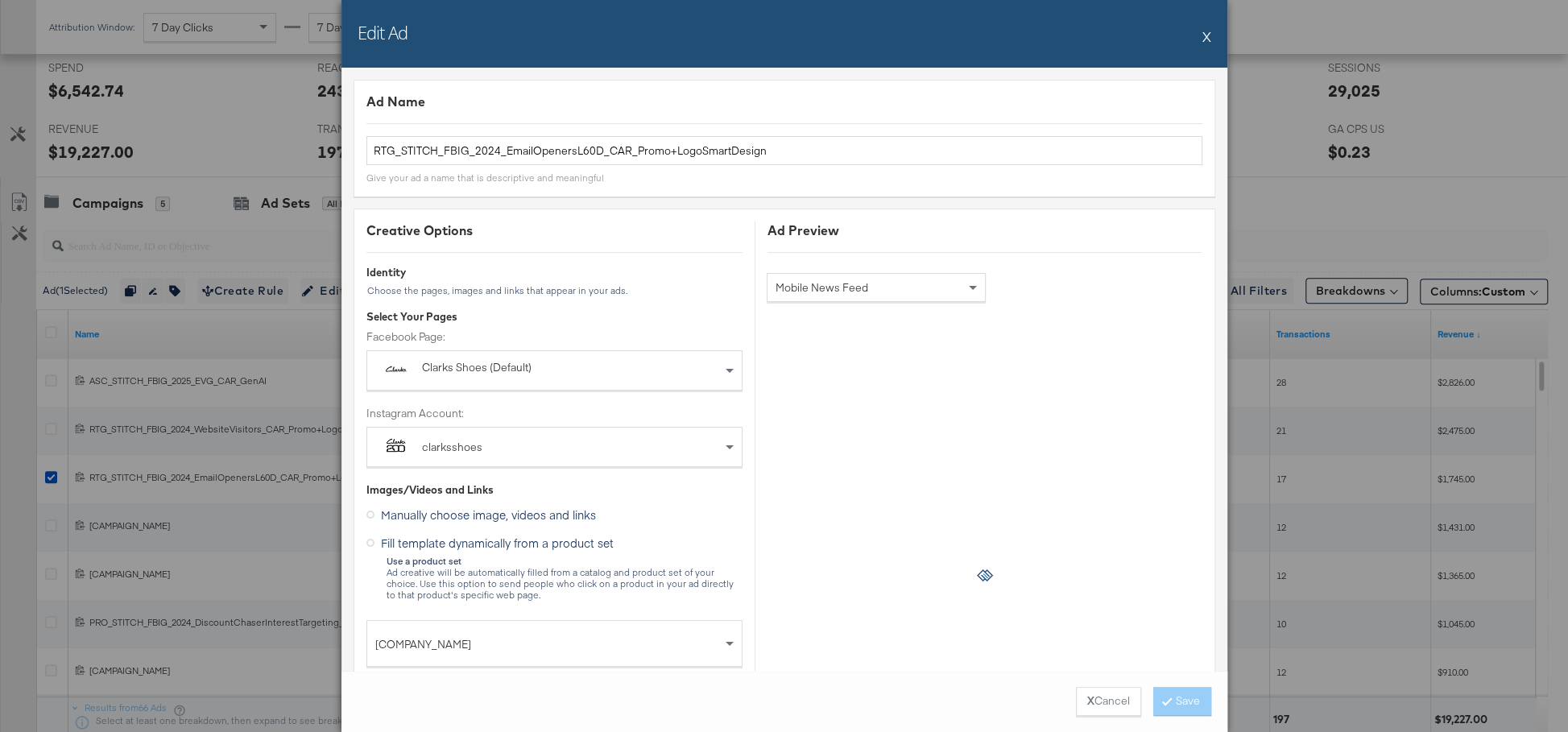 click on "X" at bounding box center [1206, 36] 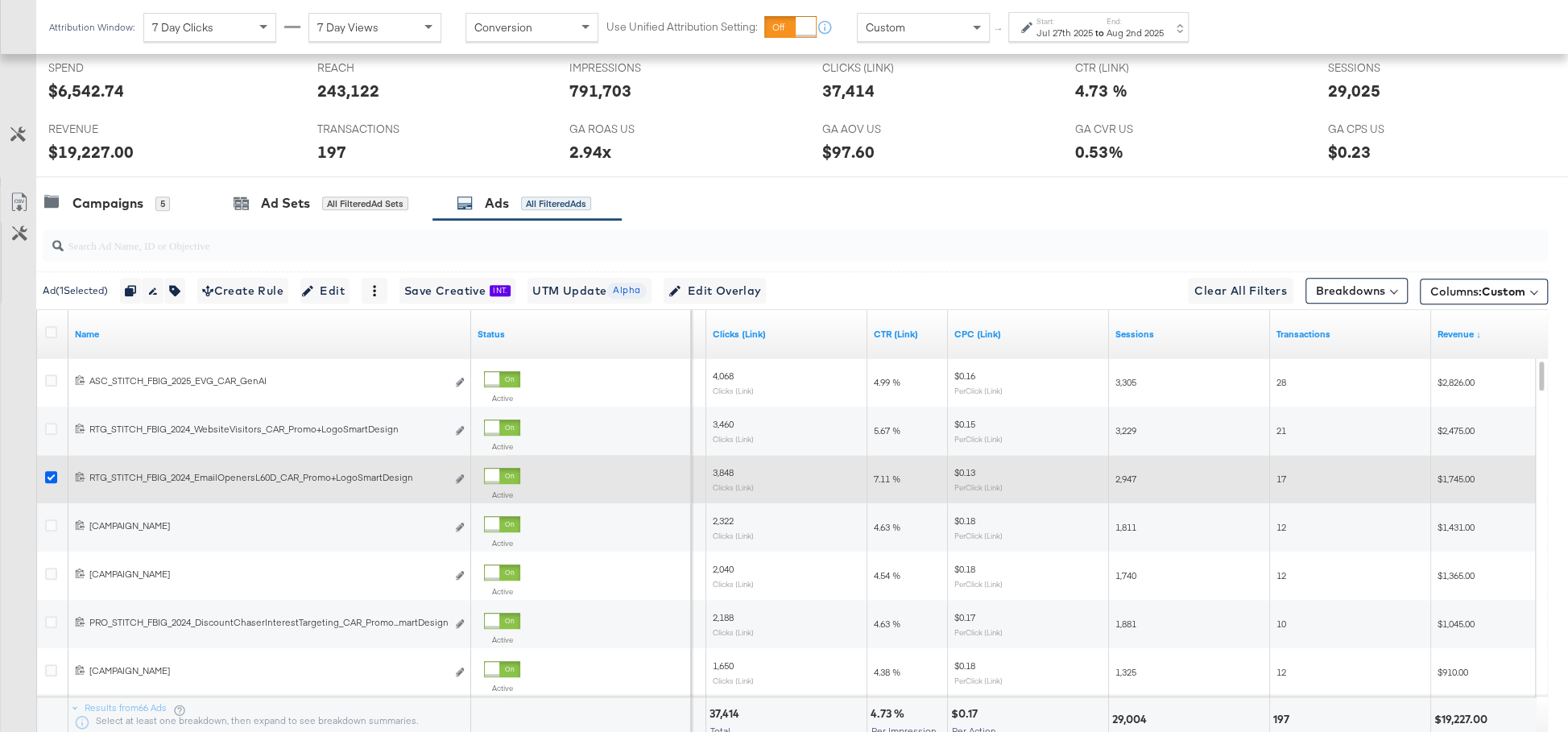 click at bounding box center [51, 477] 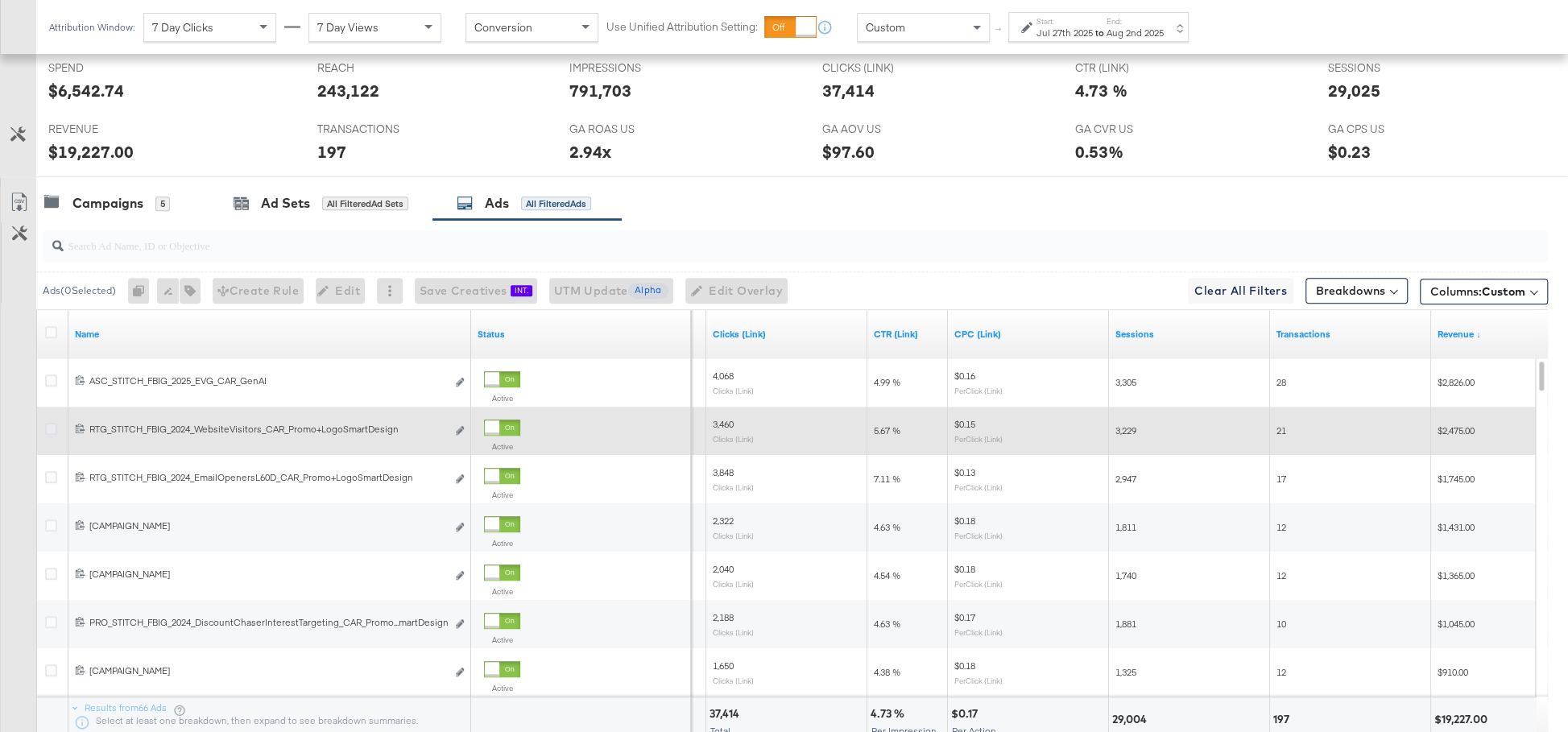 click at bounding box center (51, 428) 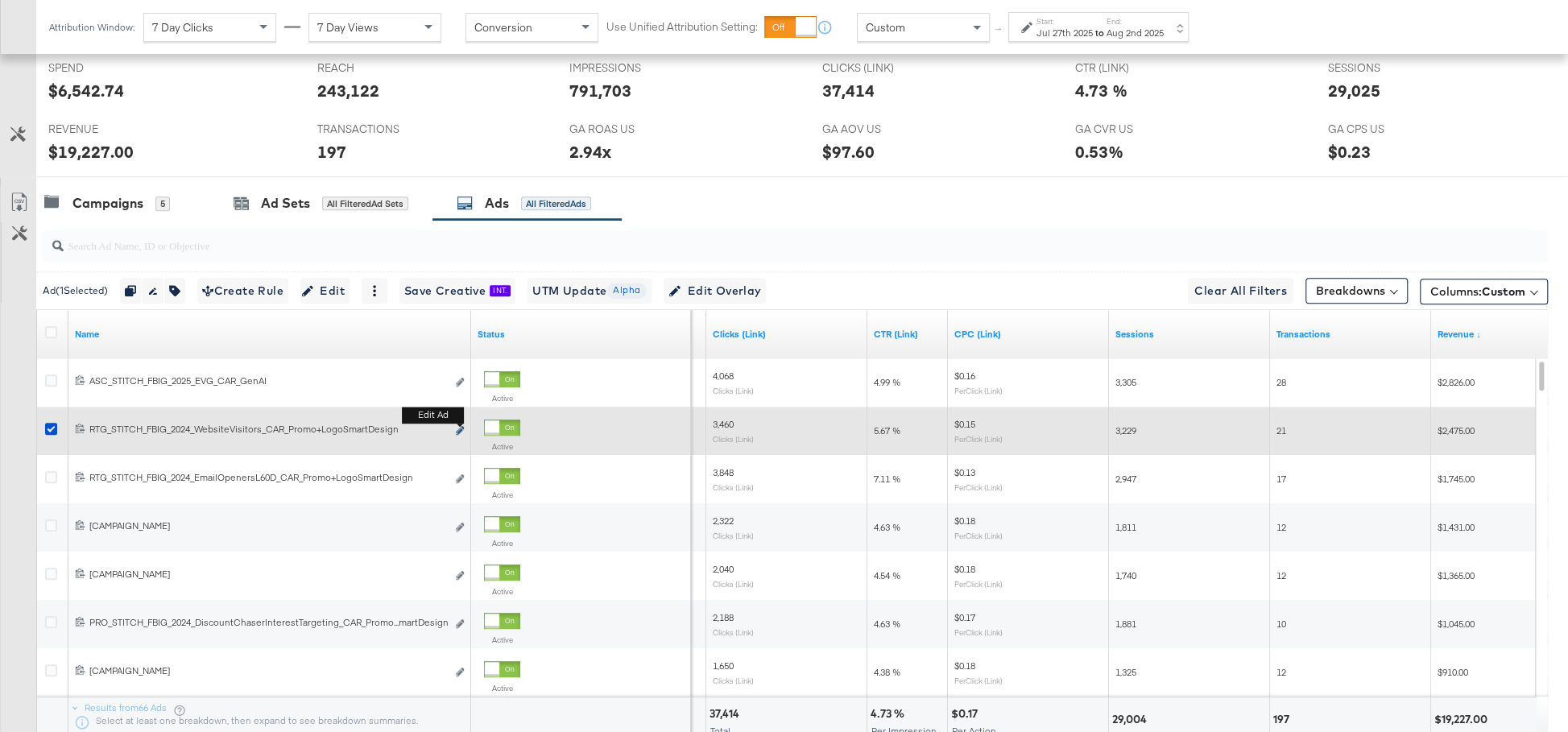 click at bounding box center (460, 430) 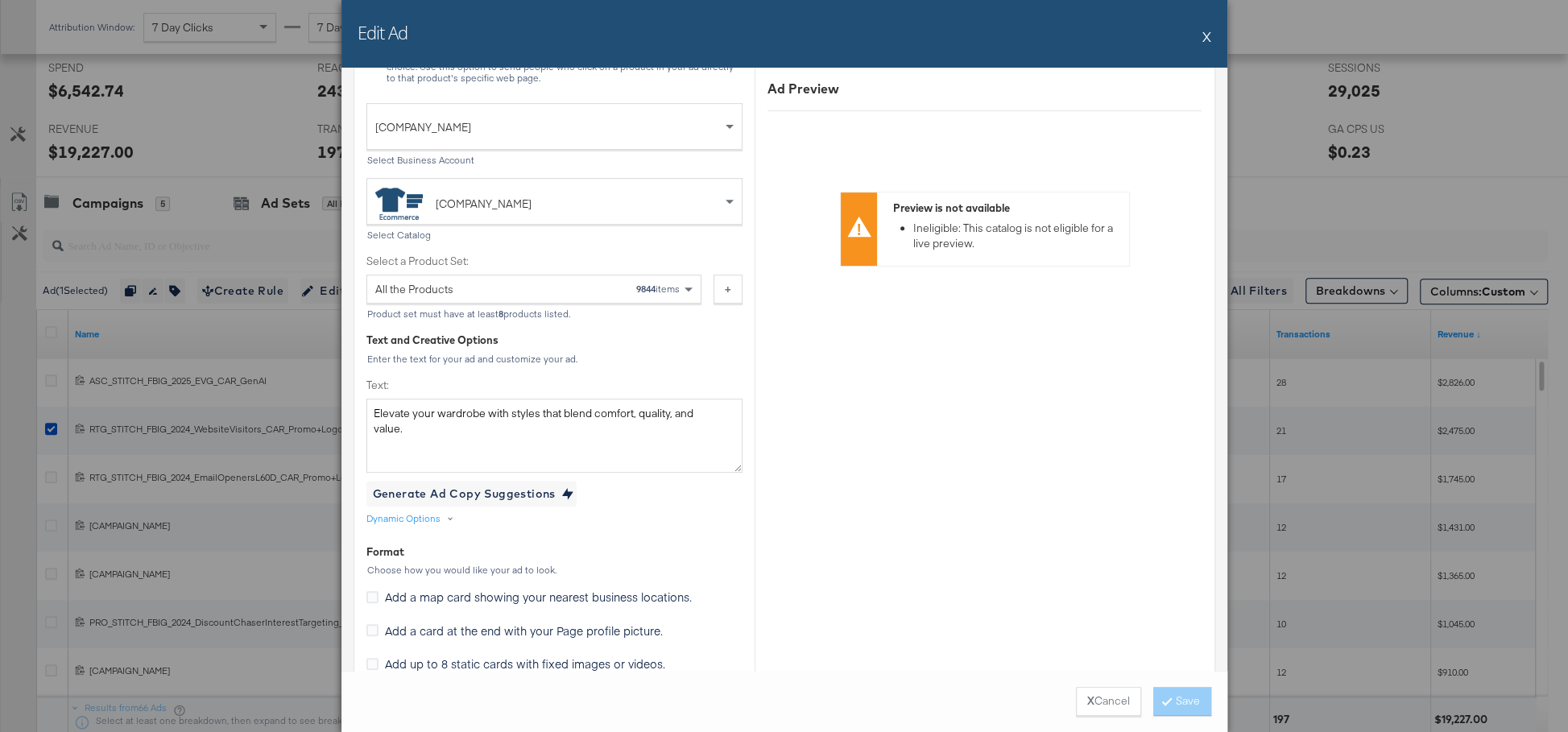 scroll, scrollTop: 532, scrollLeft: 0, axis: vertical 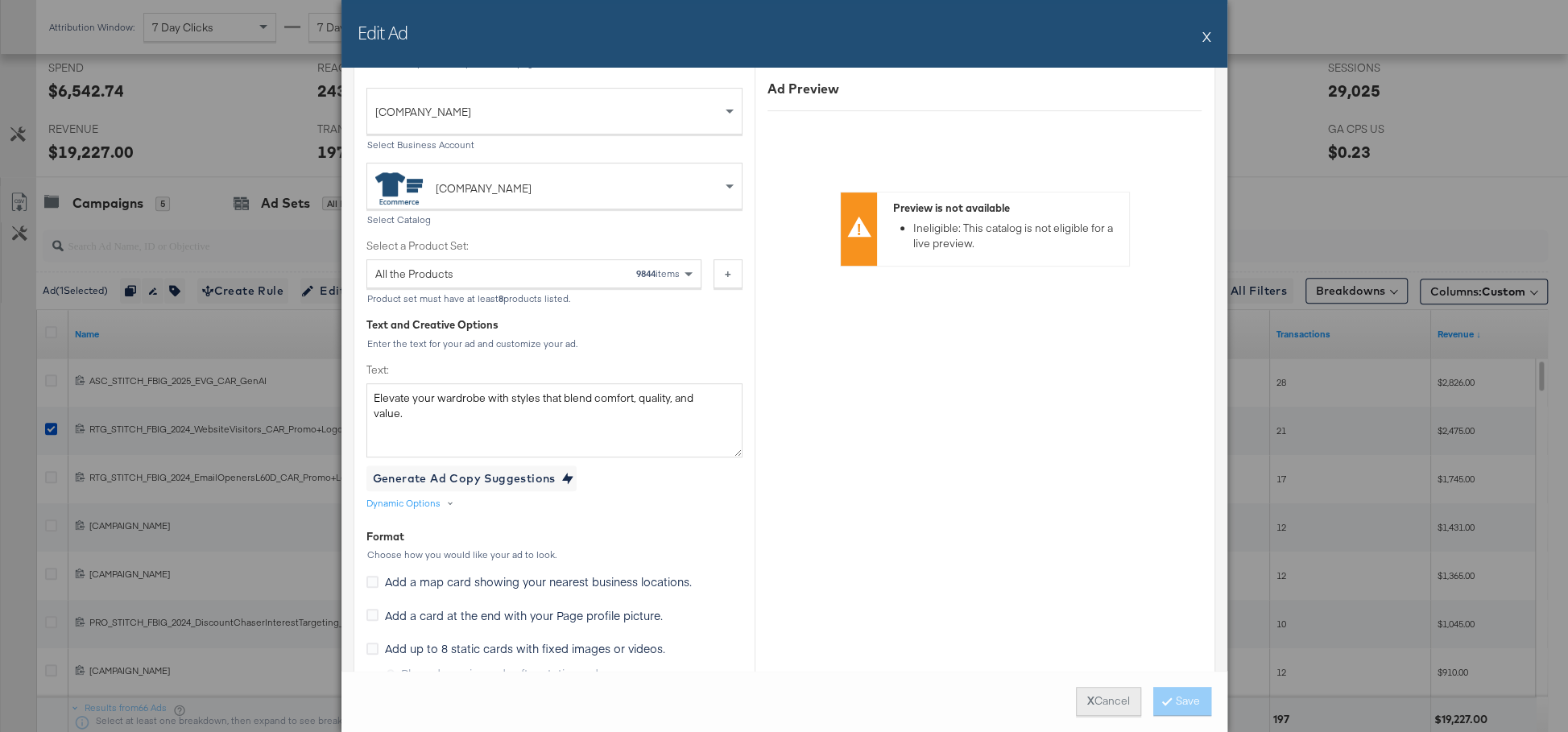 click on "X" at bounding box center (1090, 701) 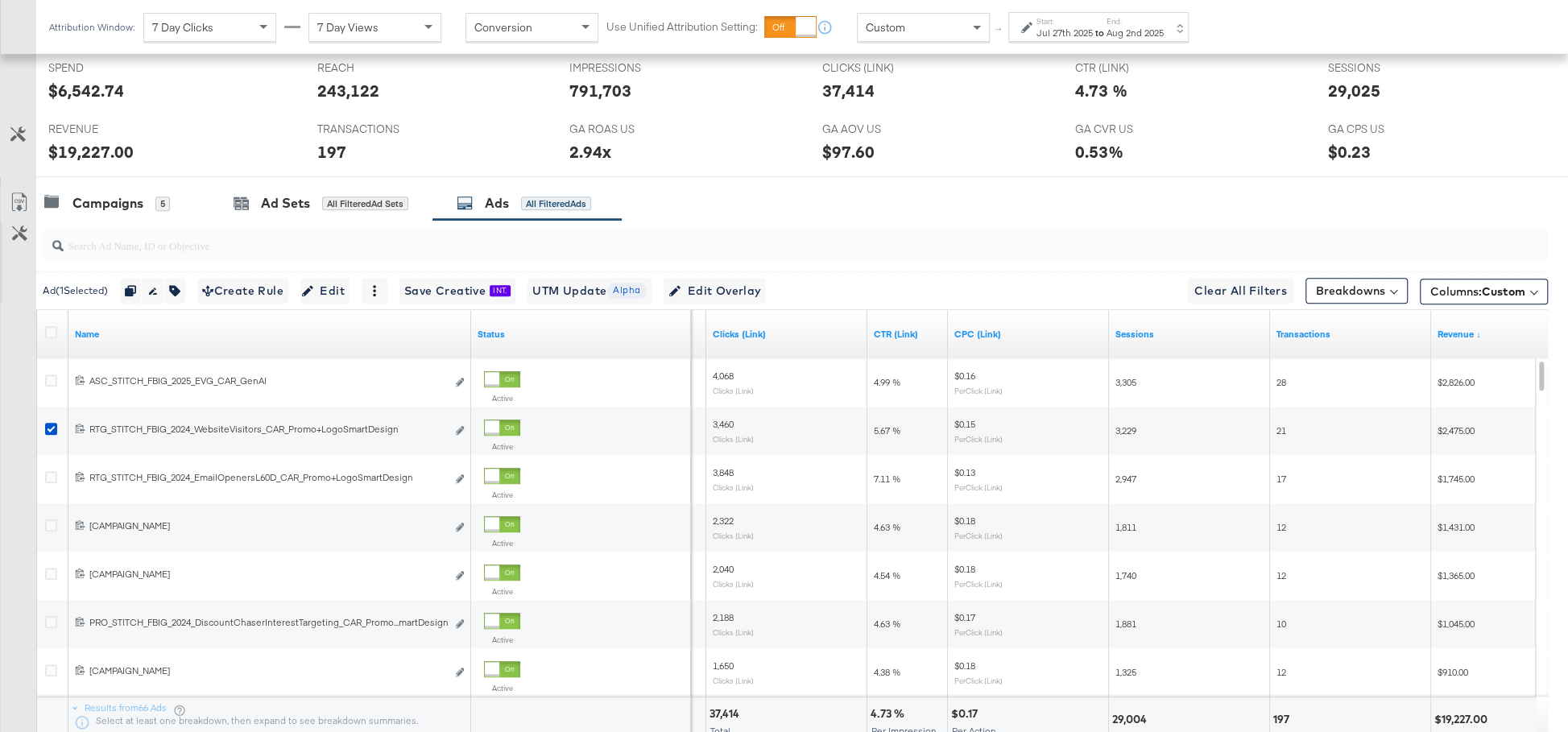 drag, startPoint x: 1122, startPoint y: 26, endPoint x: 1105, endPoint y: 27, distance: 17.029386 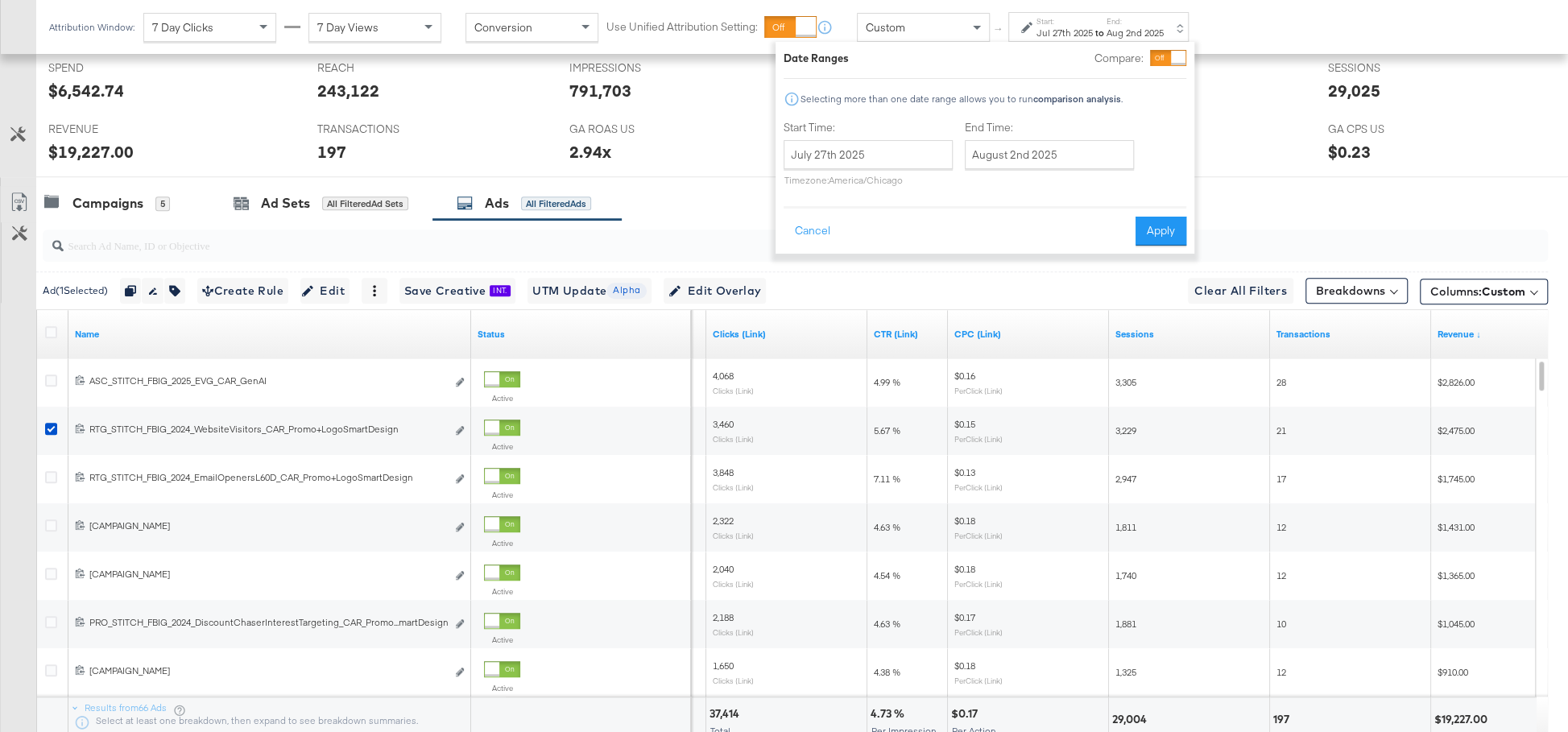 click on "to" at bounding box center (1099, 32) 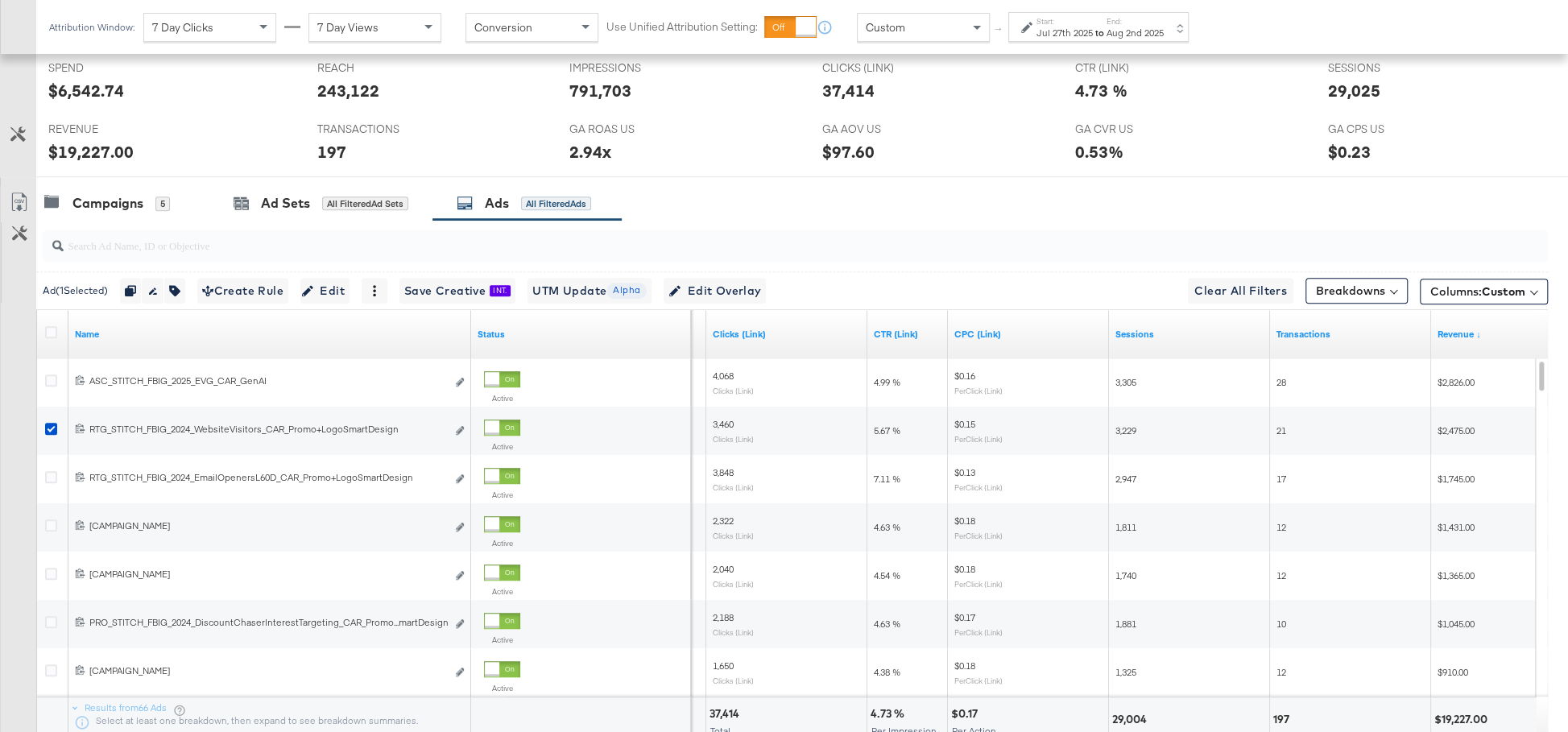 click on "Start:  Jul 27th 2025    to     End:  Aug 2nd 2025" at bounding box center [1100, 27] 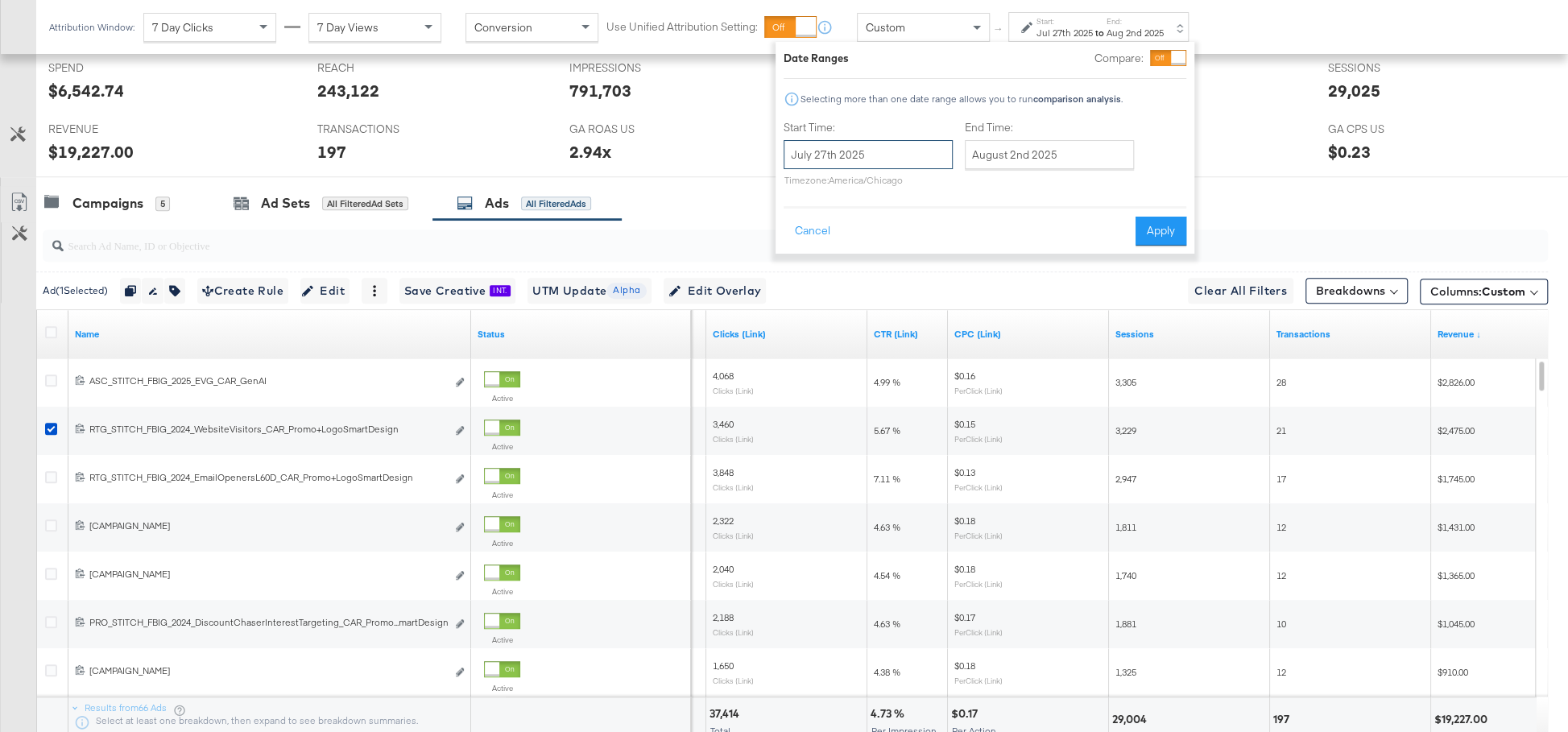 drag, startPoint x: 912, startPoint y: 155, endPoint x: 893, endPoint y: 155, distance: 19 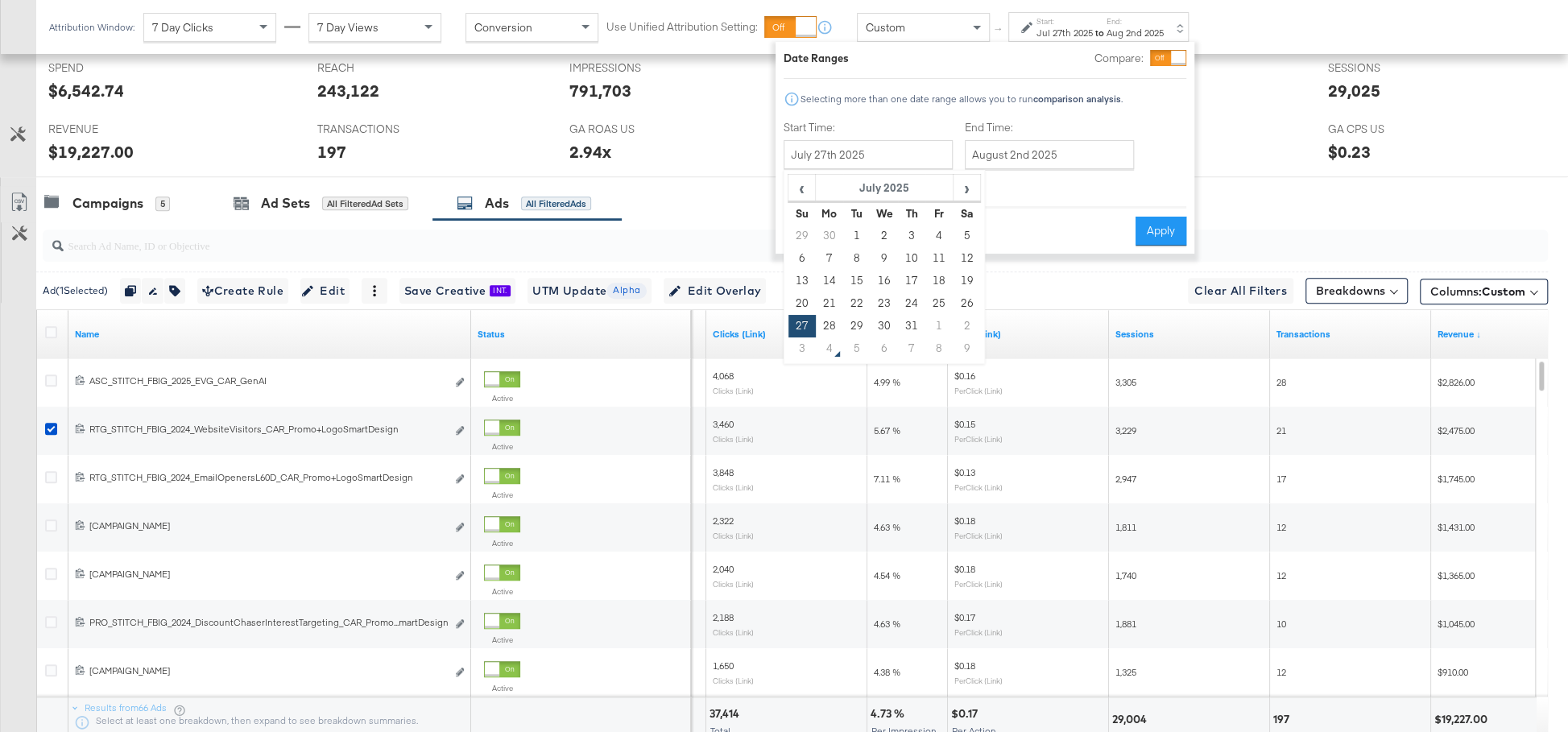 drag, startPoint x: 802, startPoint y: 300, endPoint x: 864, endPoint y: 274, distance: 67.230945 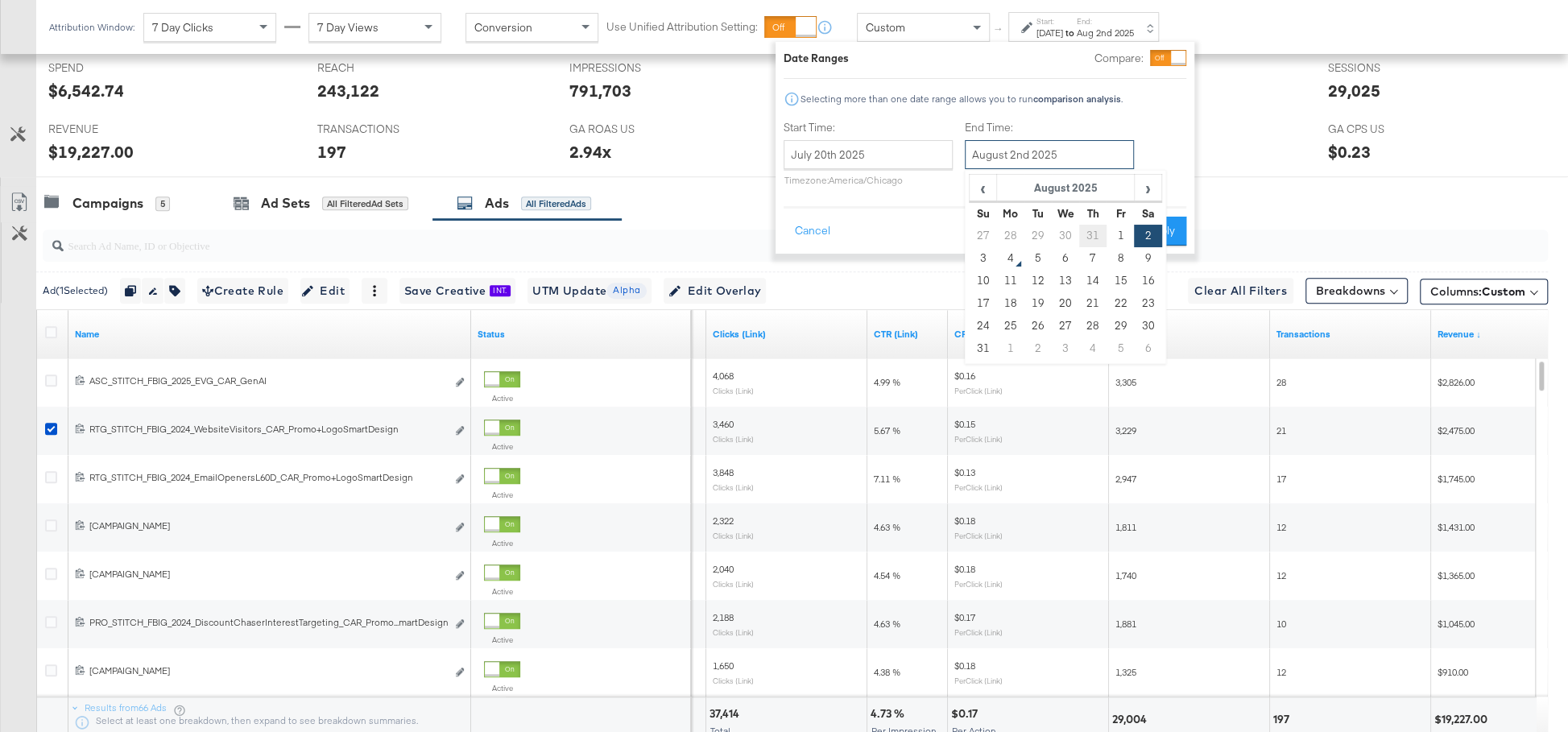 drag, startPoint x: 1040, startPoint y: 159, endPoint x: 1088, endPoint y: 238, distance: 92.43917 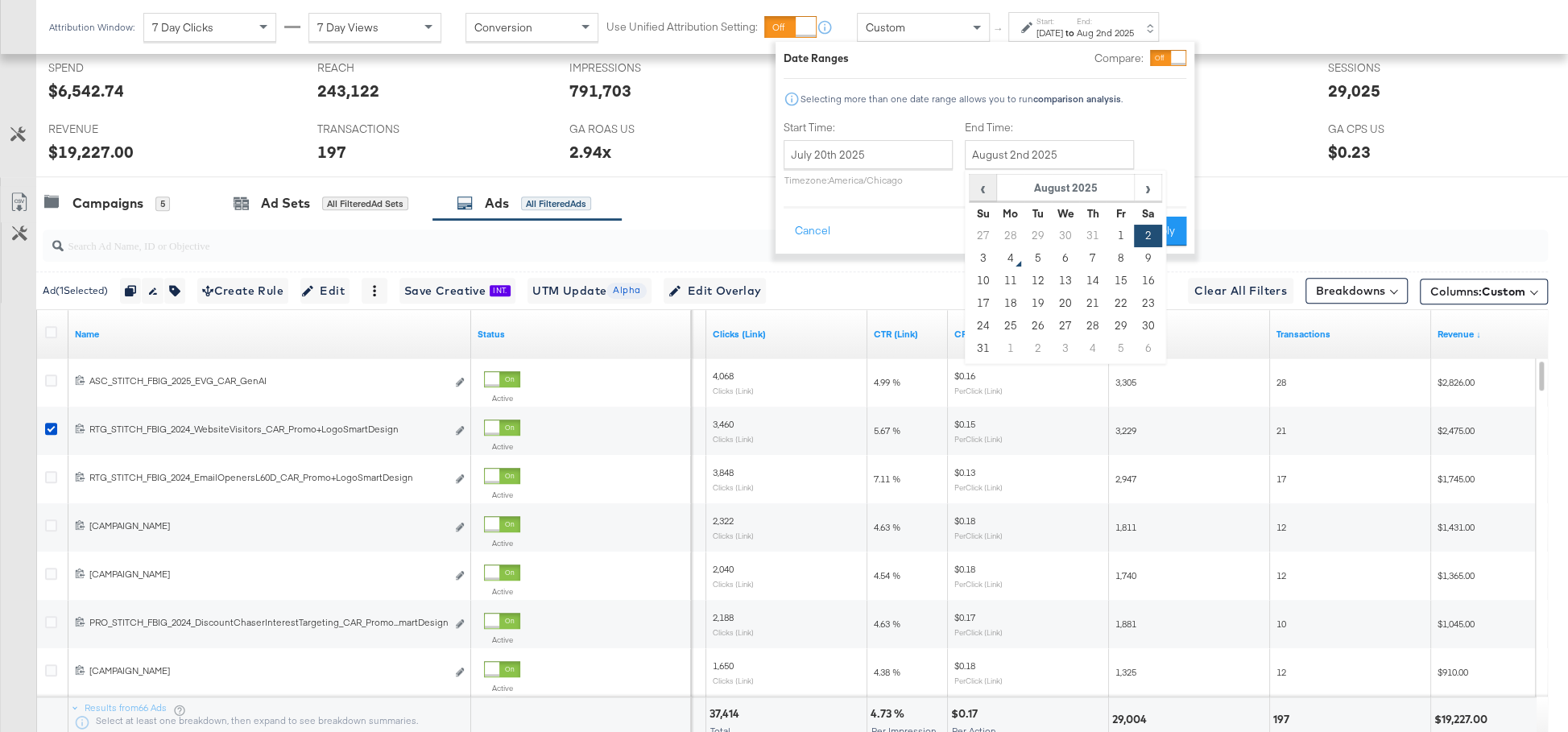 click on "‹" at bounding box center (983, 188) 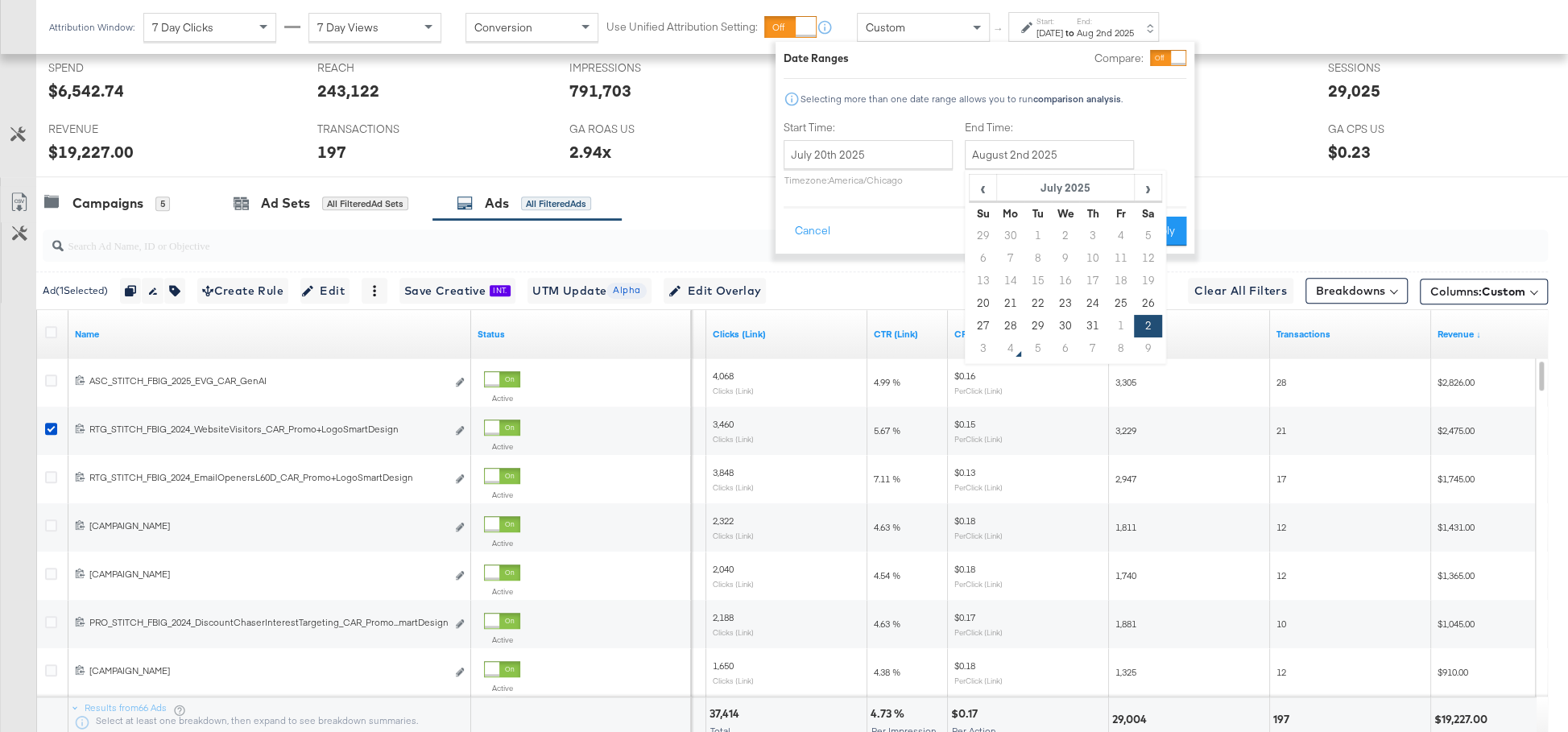 drag, startPoint x: 1143, startPoint y: 302, endPoint x: 1152, endPoint y: 291, distance: 14.21267 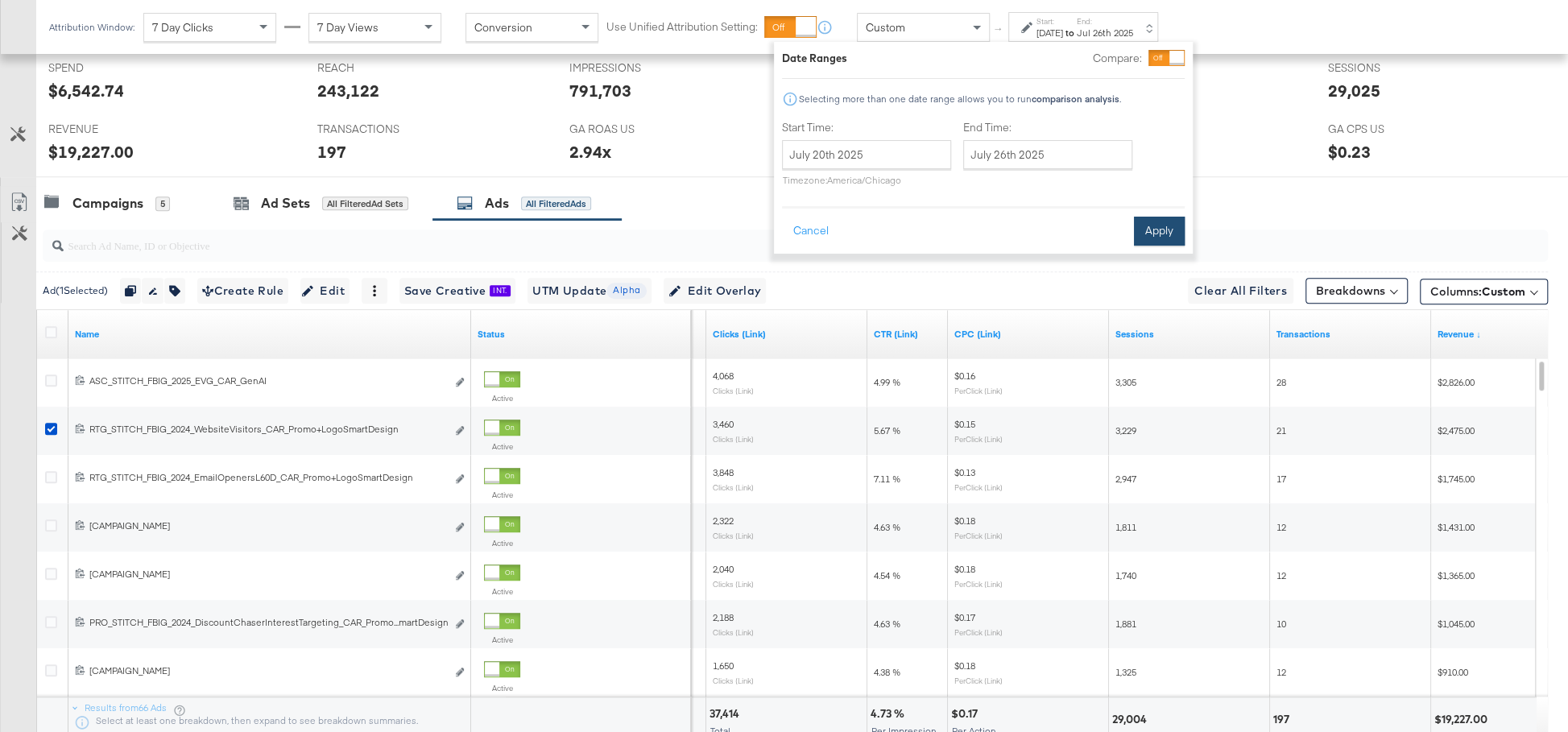 click on "Apply" at bounding box center (1159, 231) 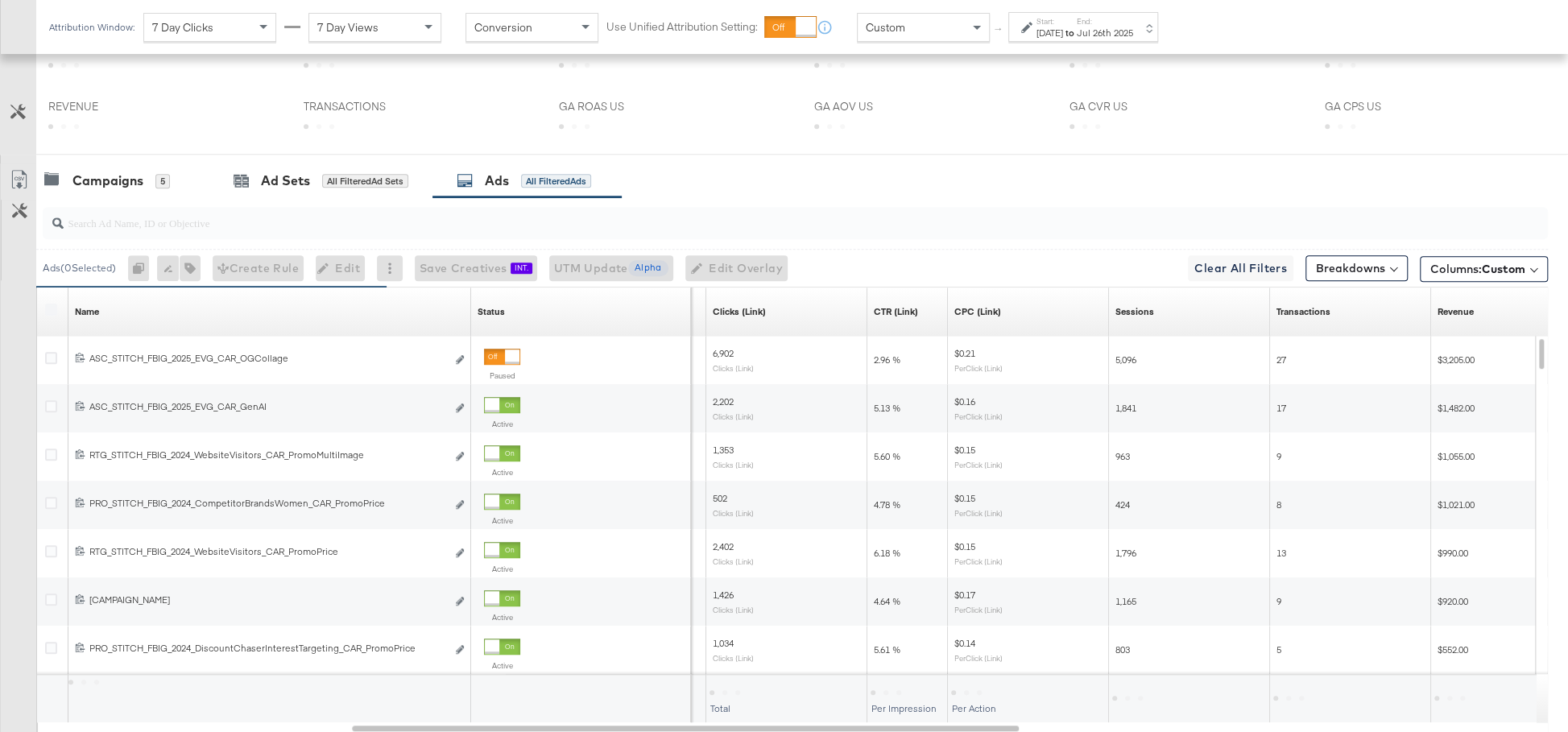 scroll, scrollTop: 744, scrollLeft: 0, axis: vertical 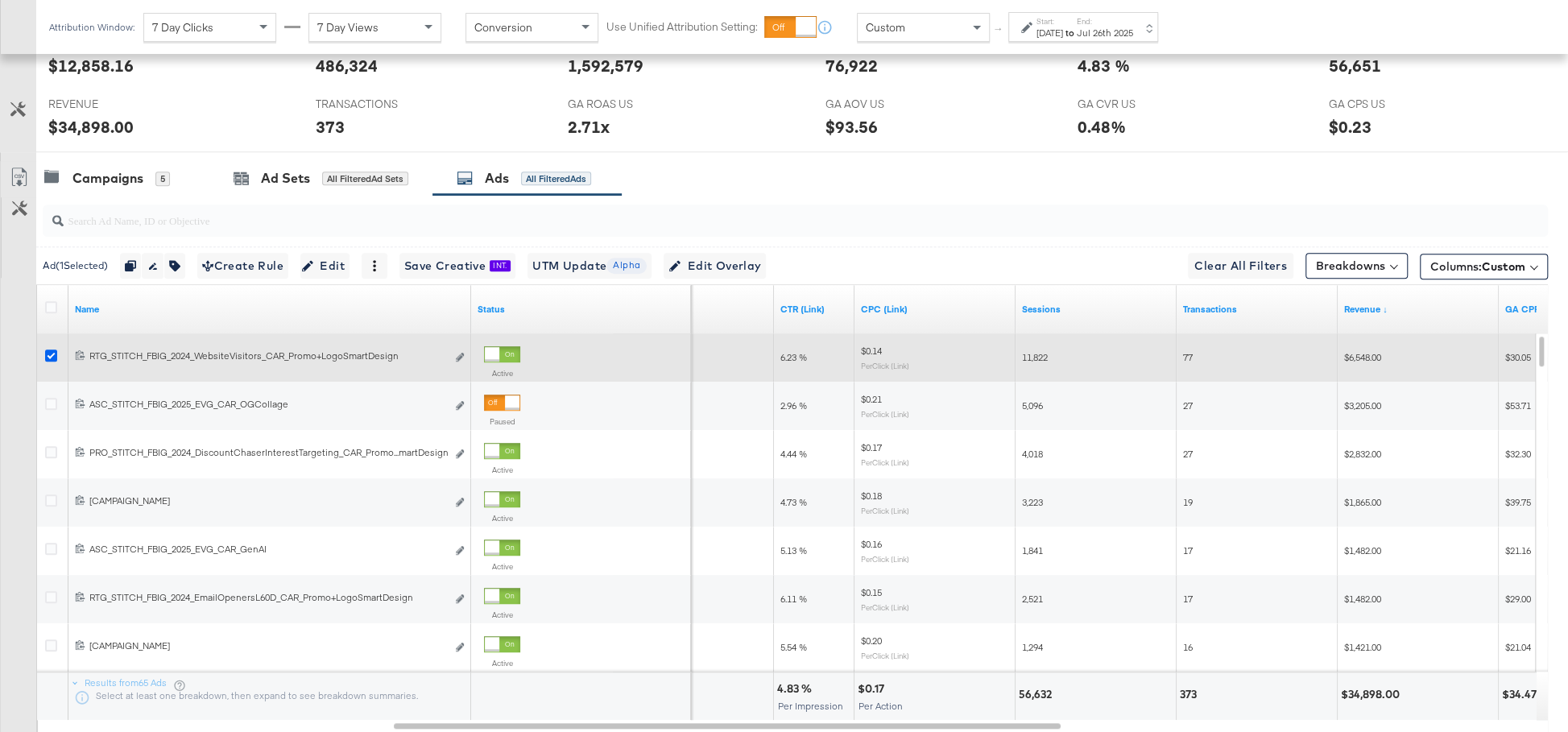 click at bounding box center [51, 355] 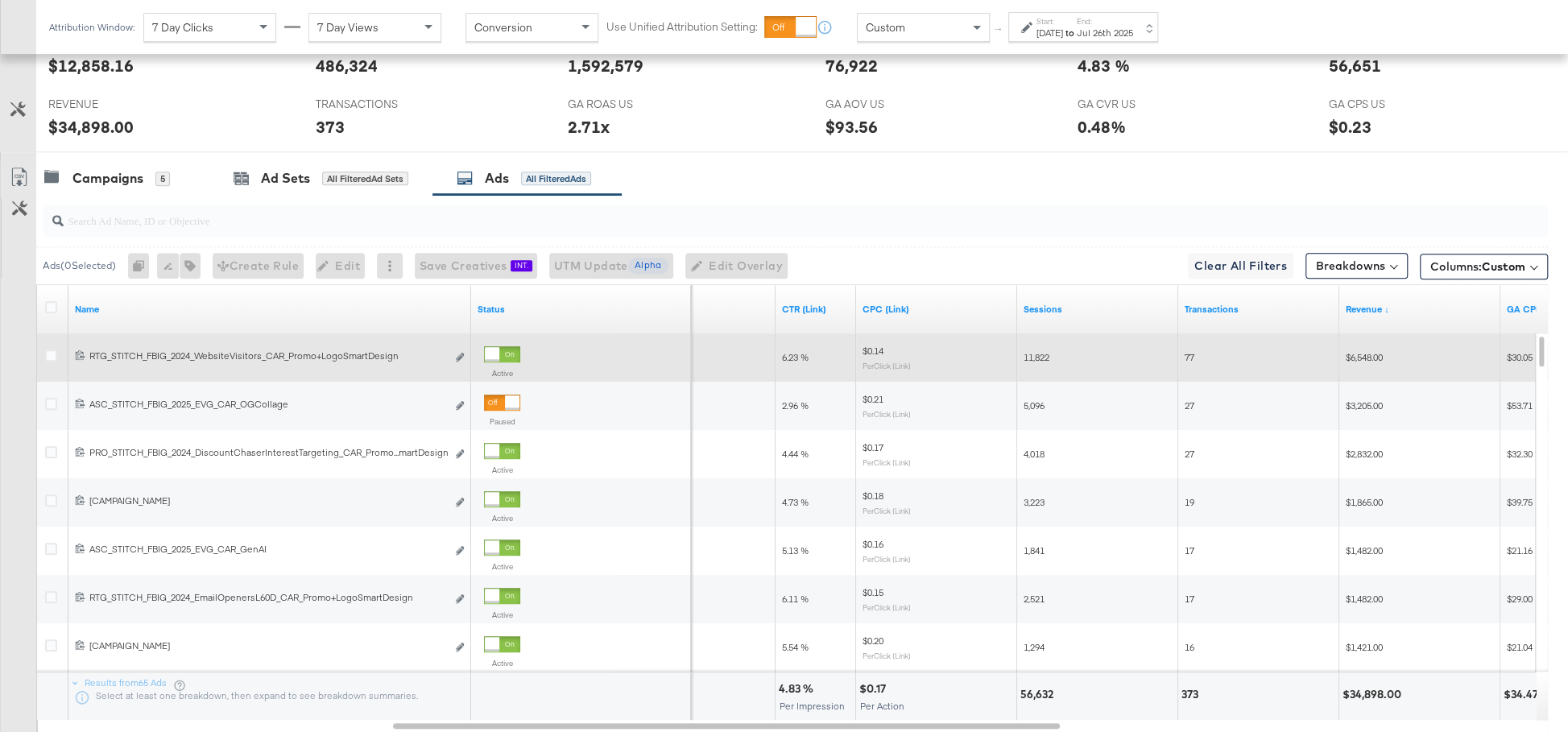 scroll, scrollTop: 726, scrollLeft: 0, axis: vertical 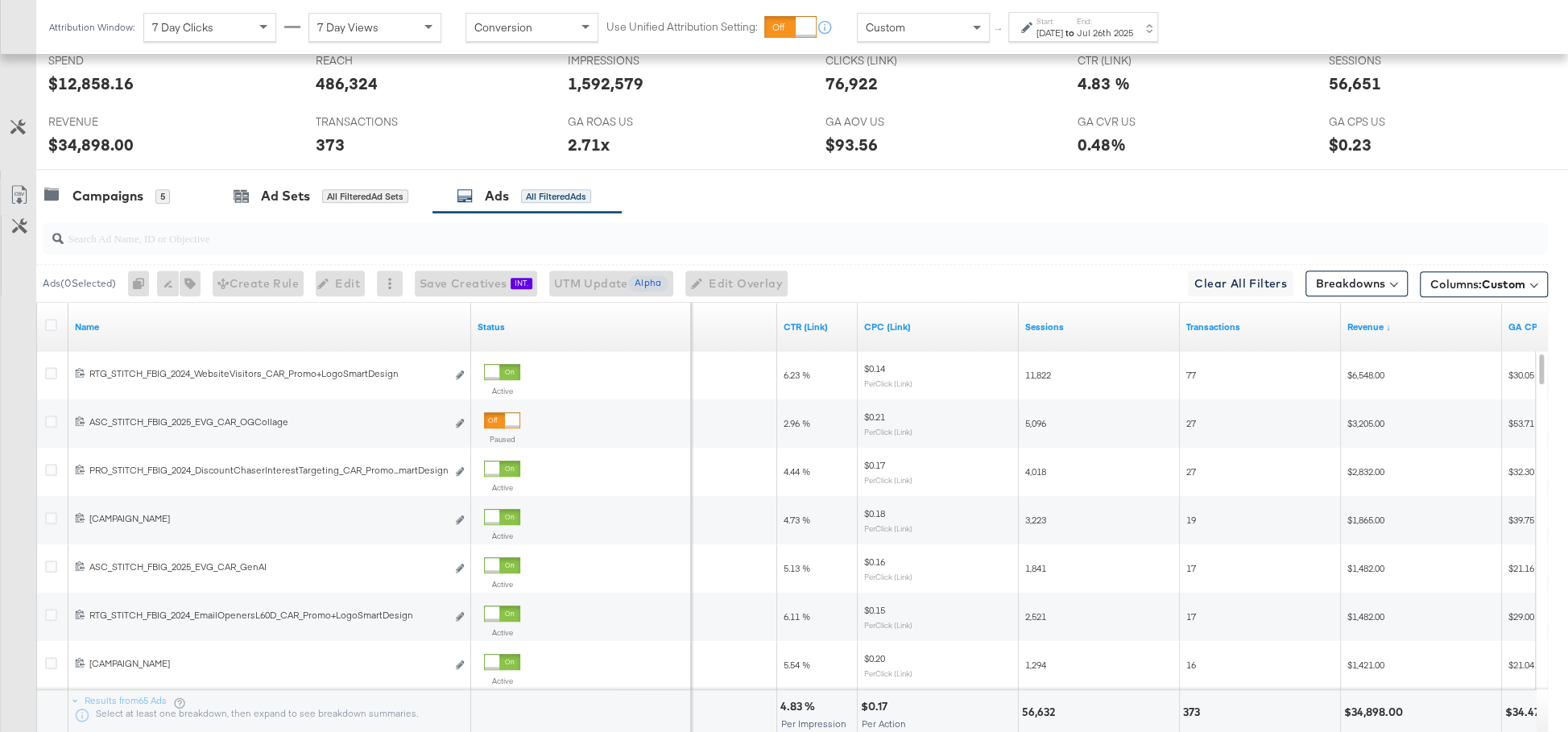 drag, startPoint x: 1138, startPoint y: 27, endPoint x: 1117, endPoint y: 27, distance: 21 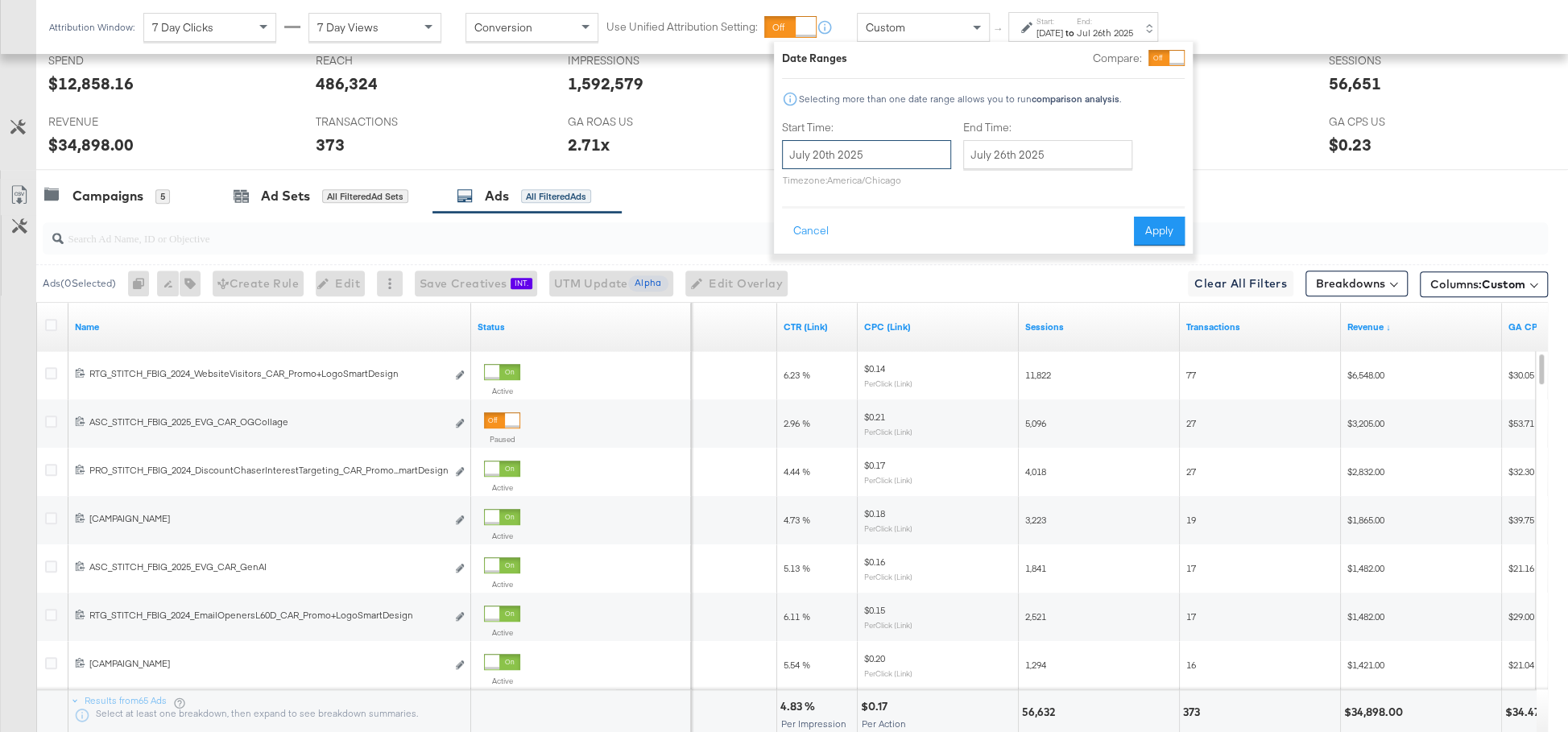 click on "July 20th 2025" at bounding box center (867, 155) 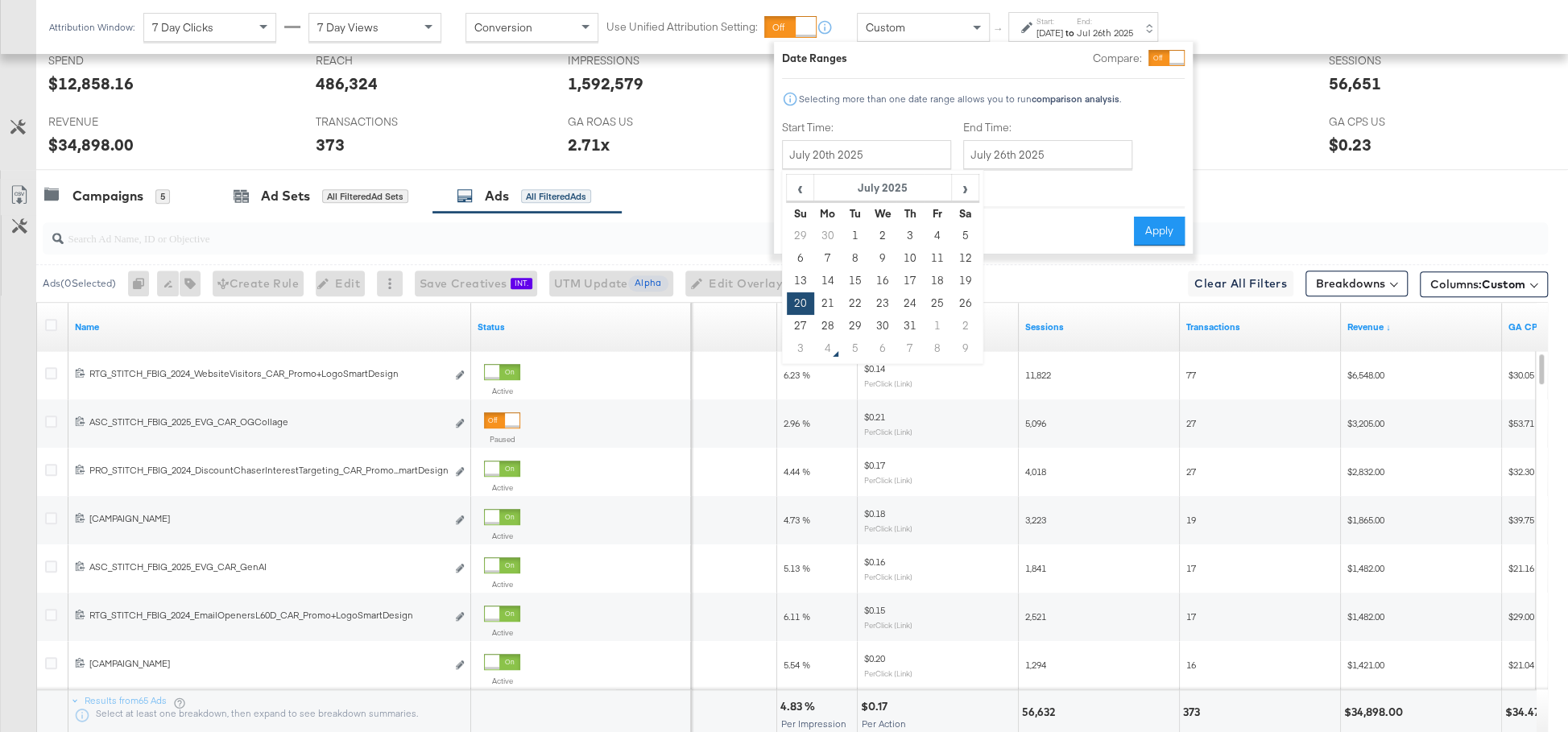 drag, startPoint x: 794, startPoint y: 319, endPoint x: 824, endPoint y: 312, distance: 30.805844 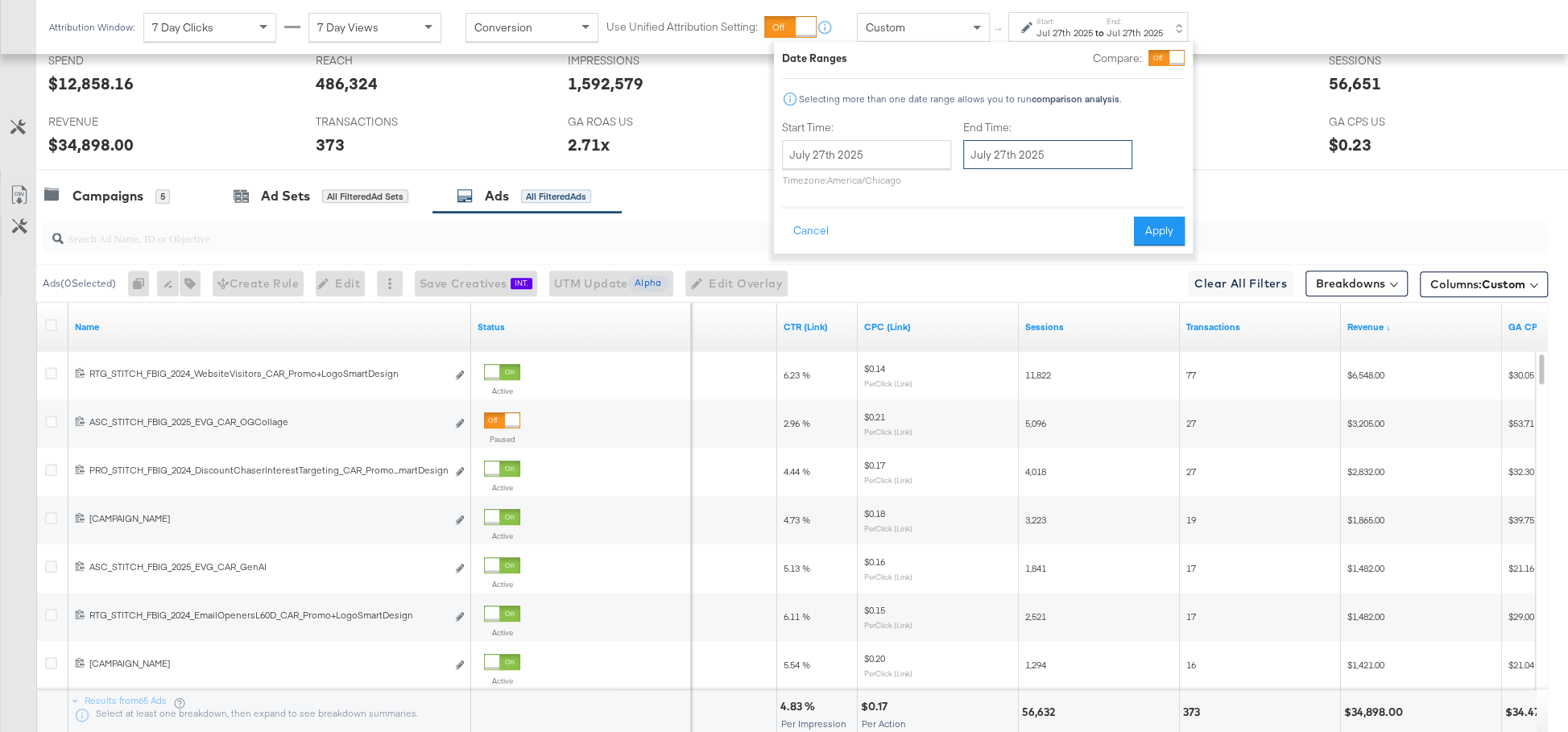 click on "July 27th 2025" at bounding box center (1048, 155) 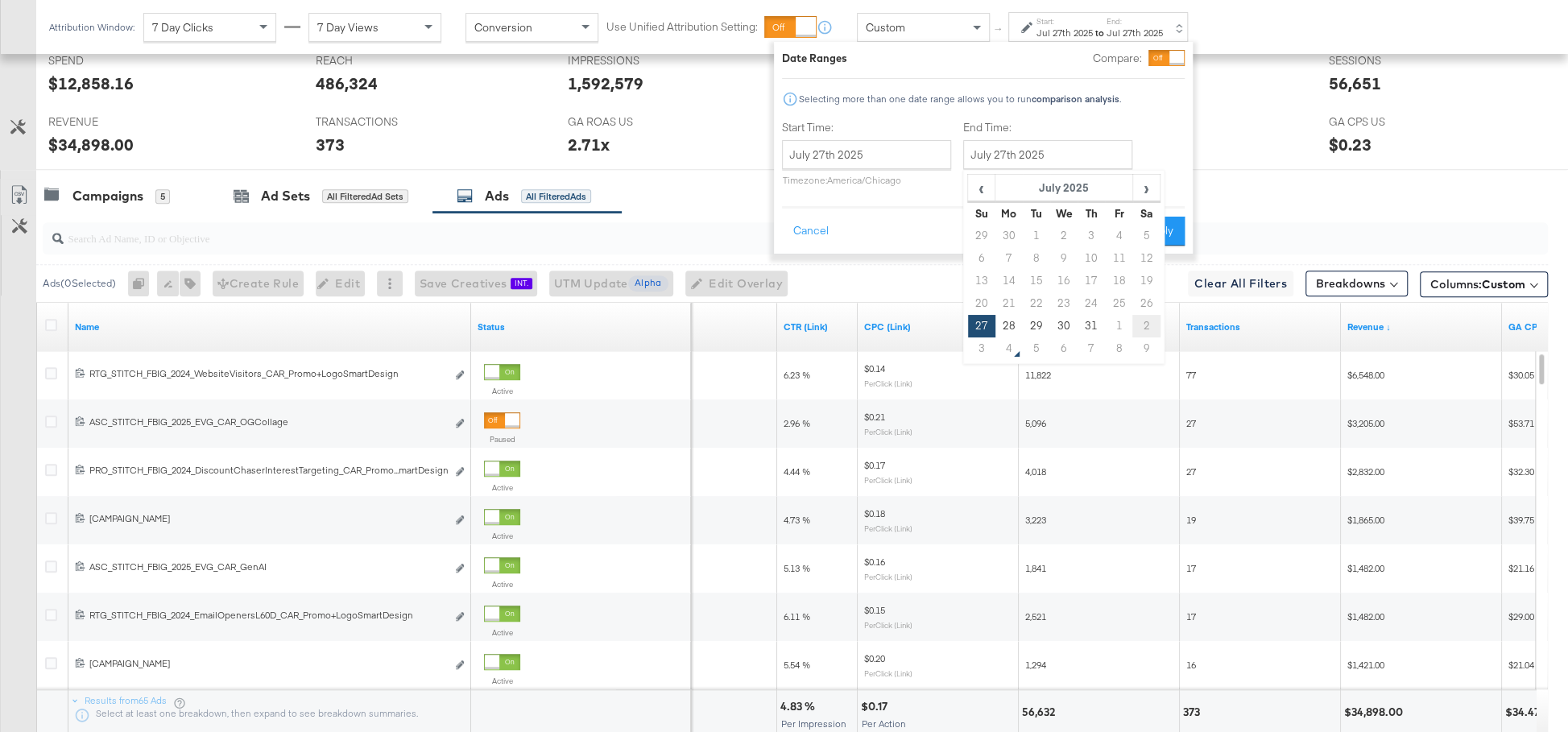 click on "2" at bounding box center [1146, 326] 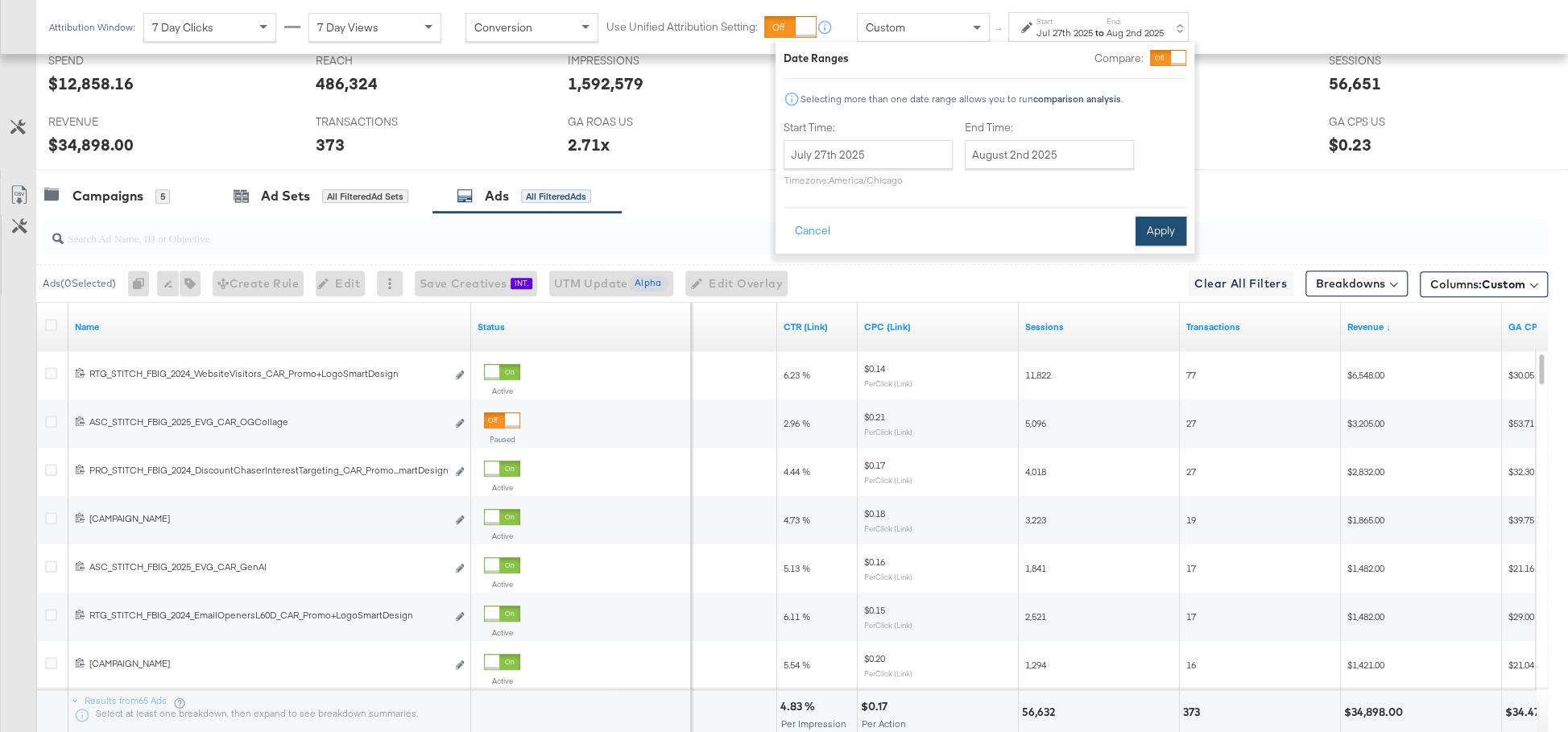 click on "Apply" at bounding box center [1160, 231] 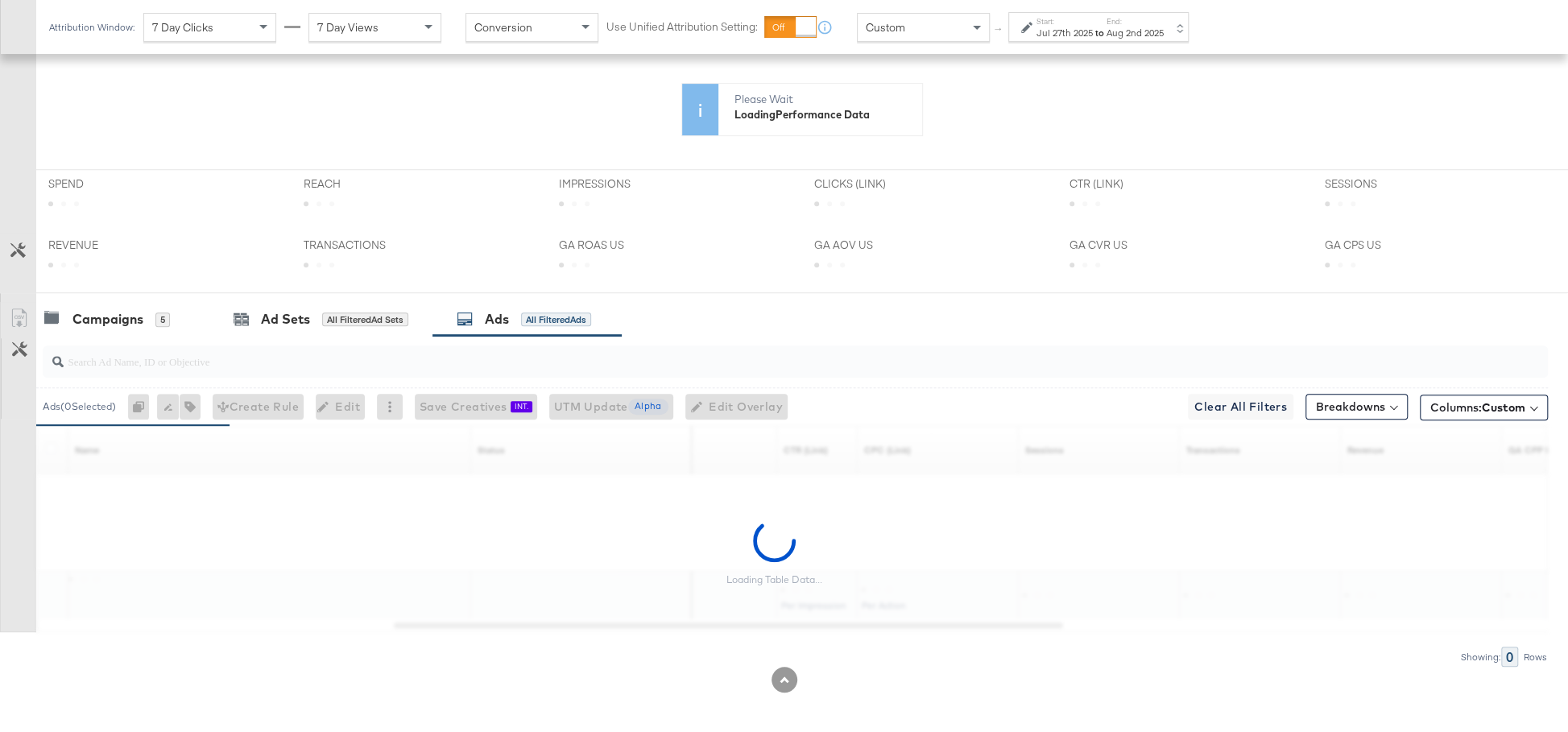 scroll, scrollTop: 726, scrollLeft: 0, axis: vertical 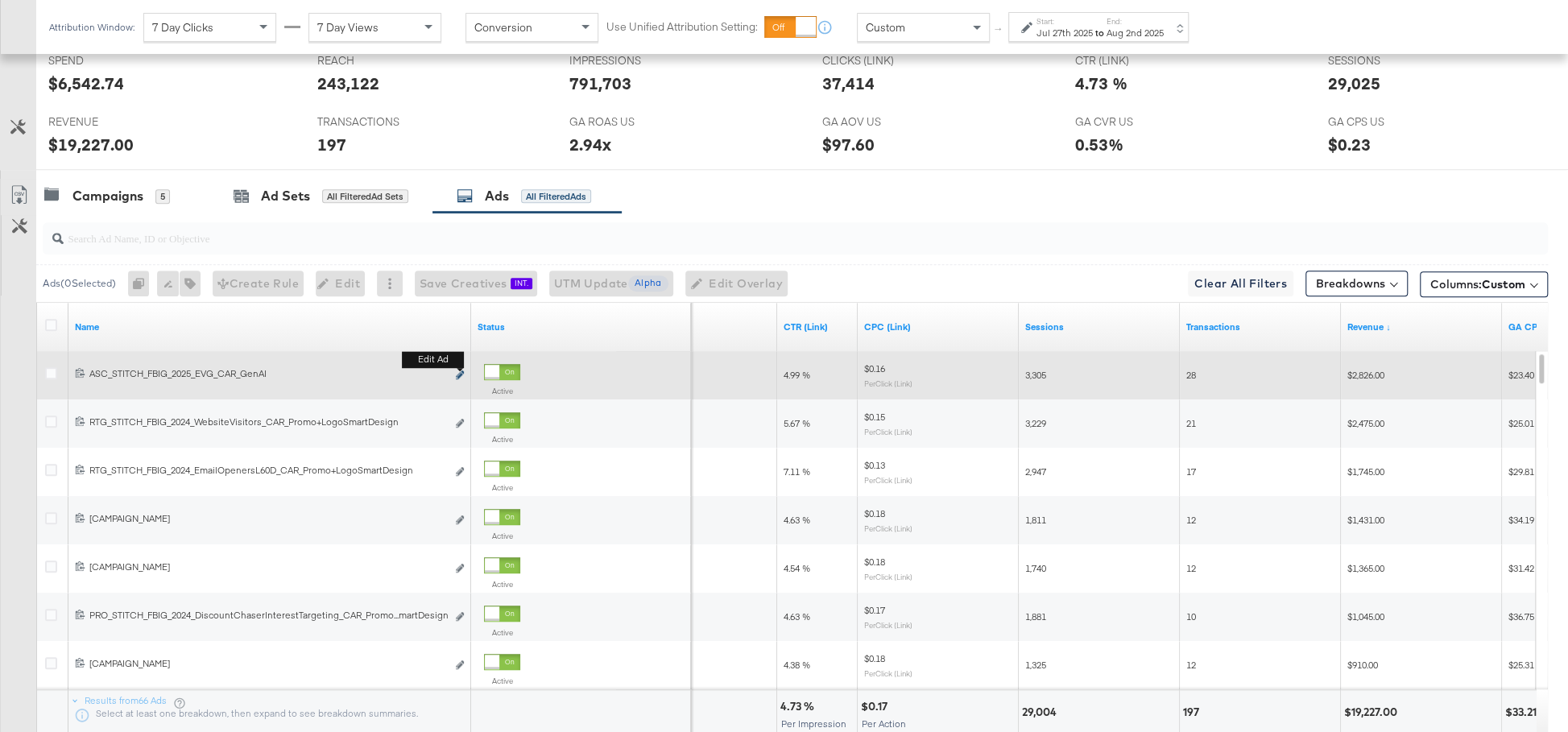 click at bounding box center [460, 374] 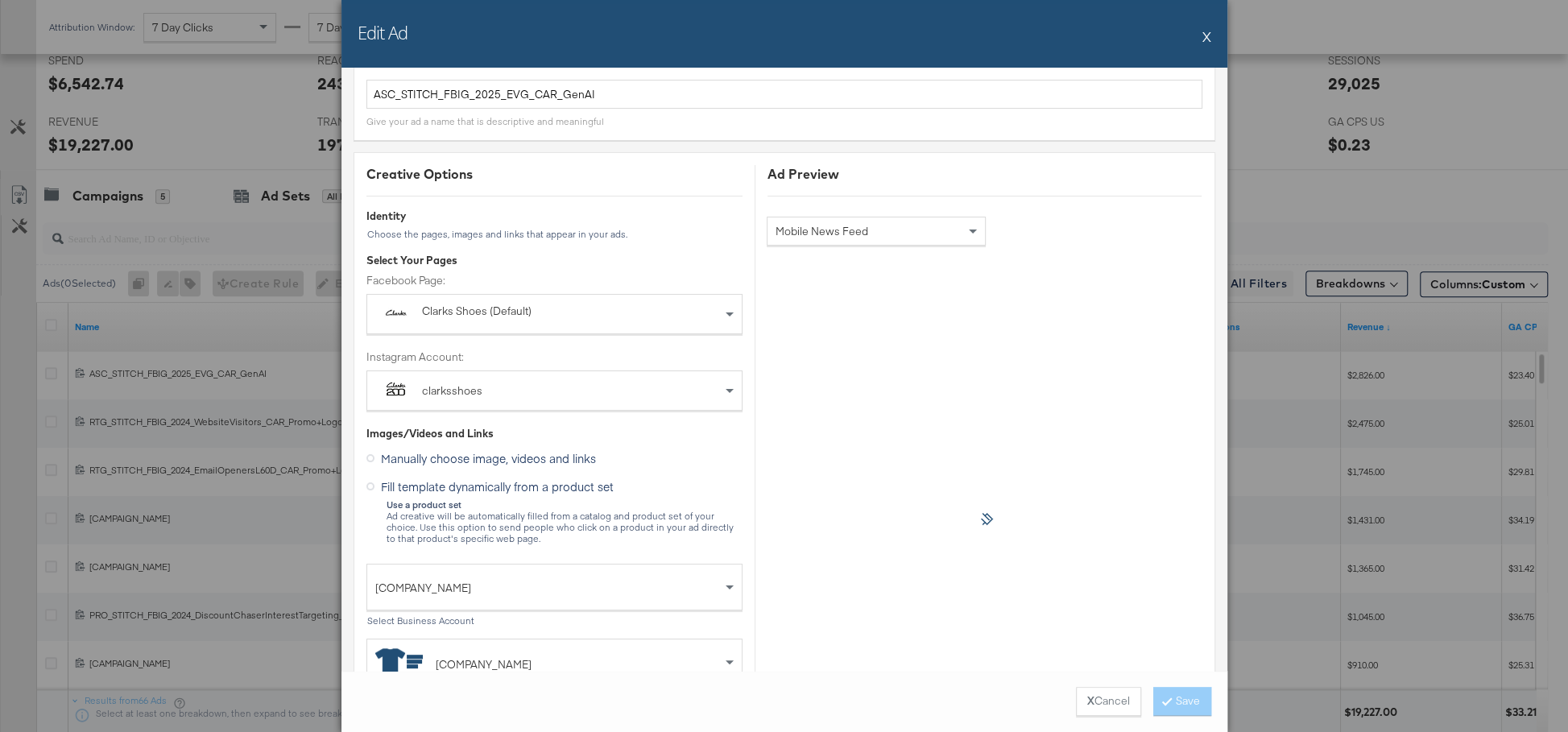 scroll, scrollTop: 56, scrollLeft: 0, axis: vertical 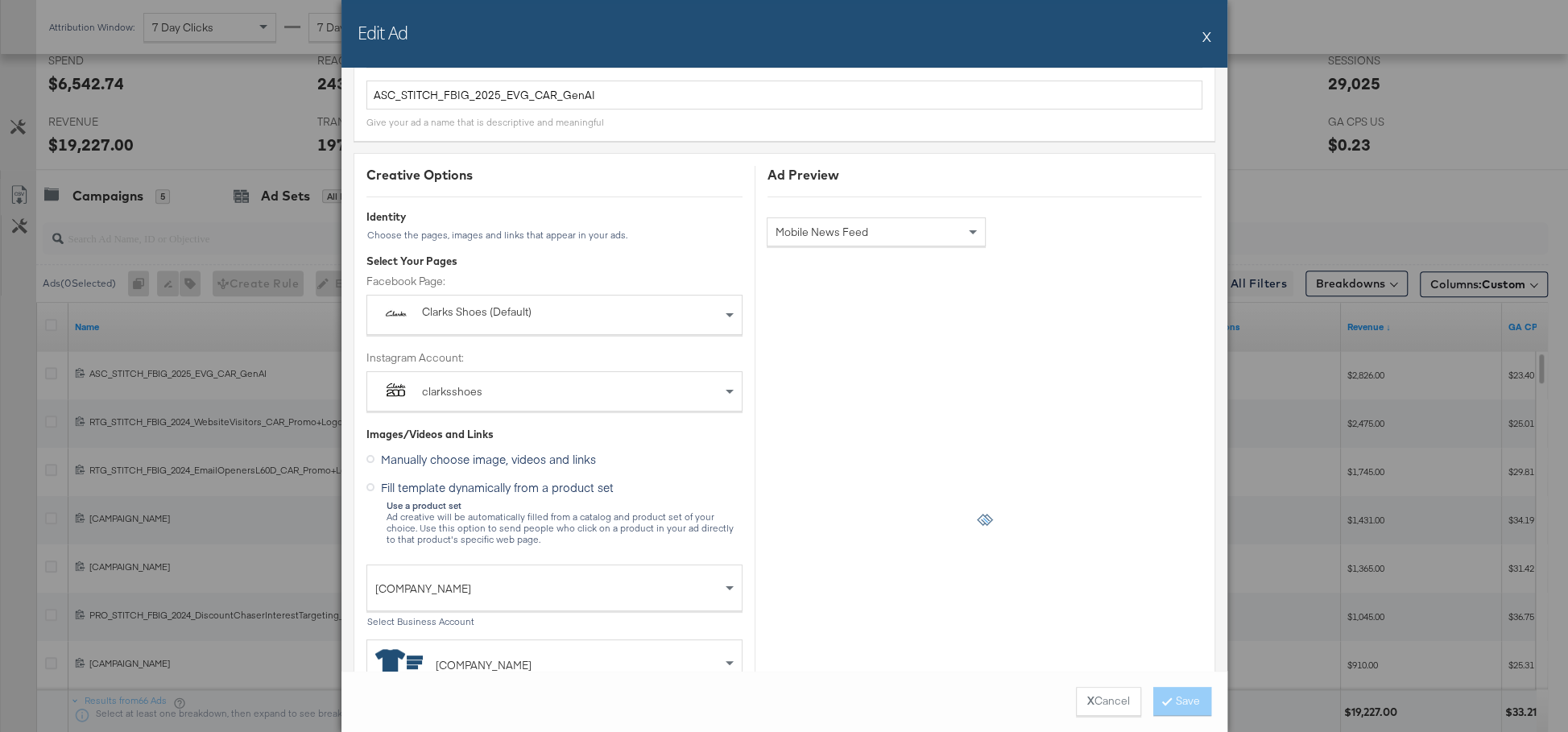 click on "X" at bounding box center [1206, 36] 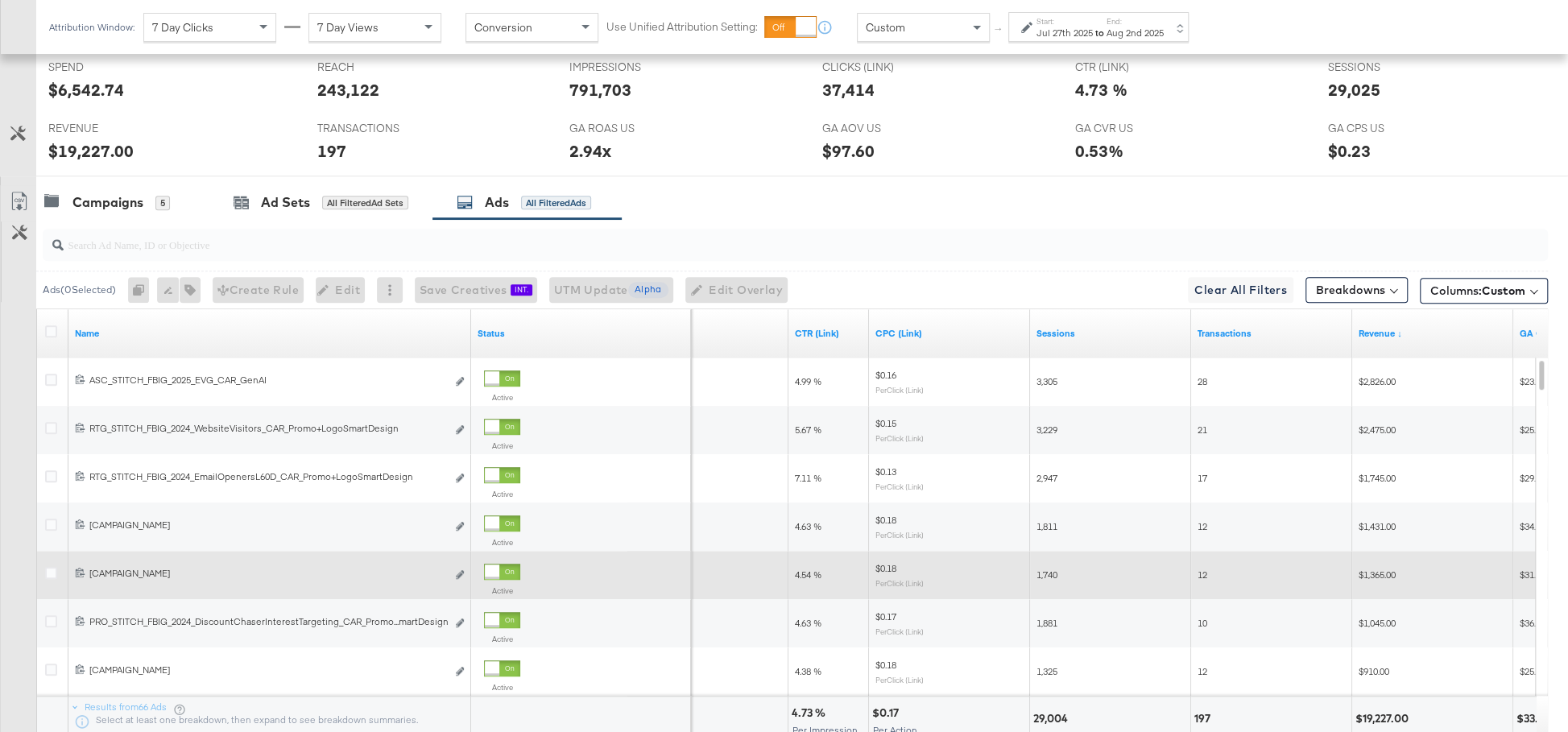 scroll, scrollTop: 719, scrollLeft: 0, axis: vertical 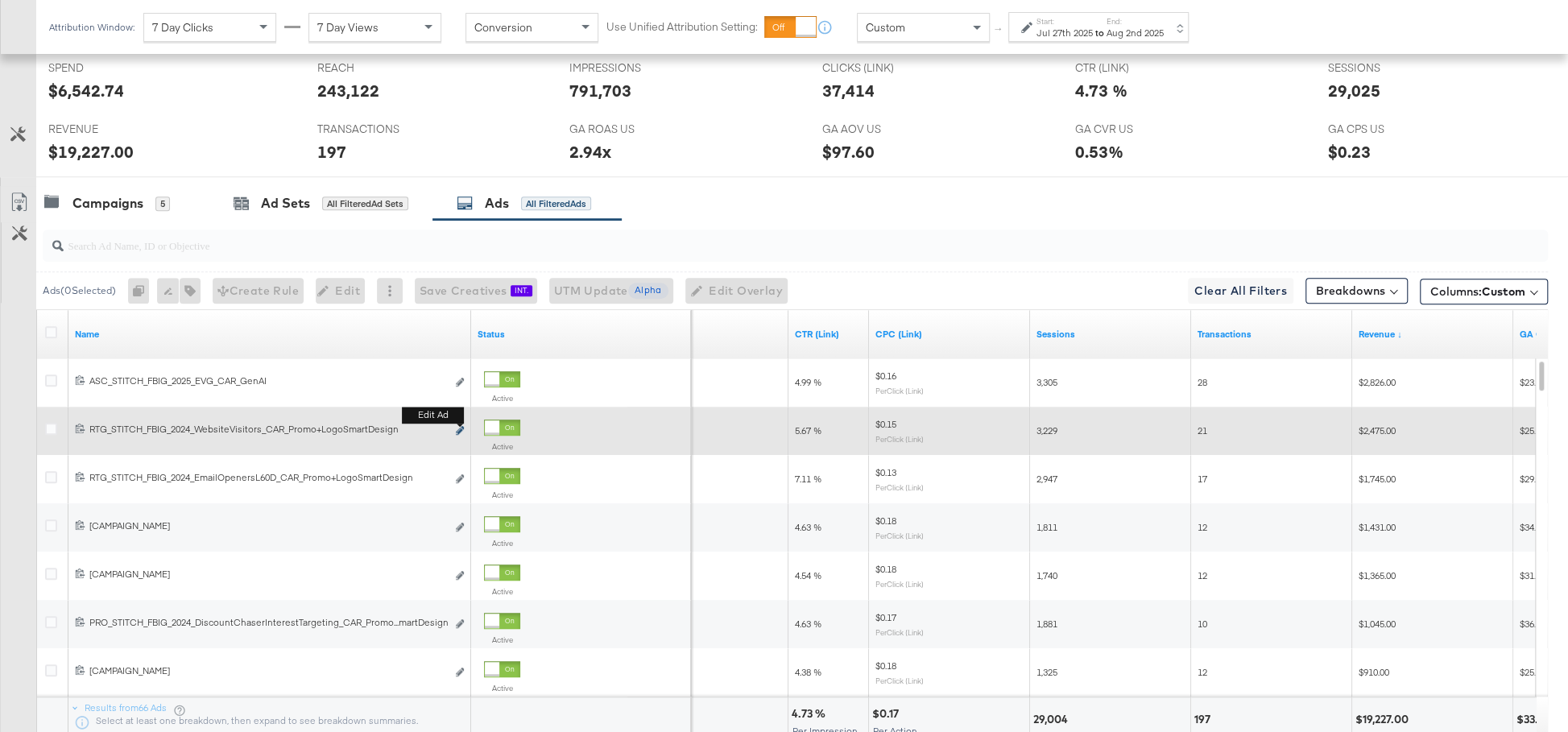 click at bounding box center (460, 430) 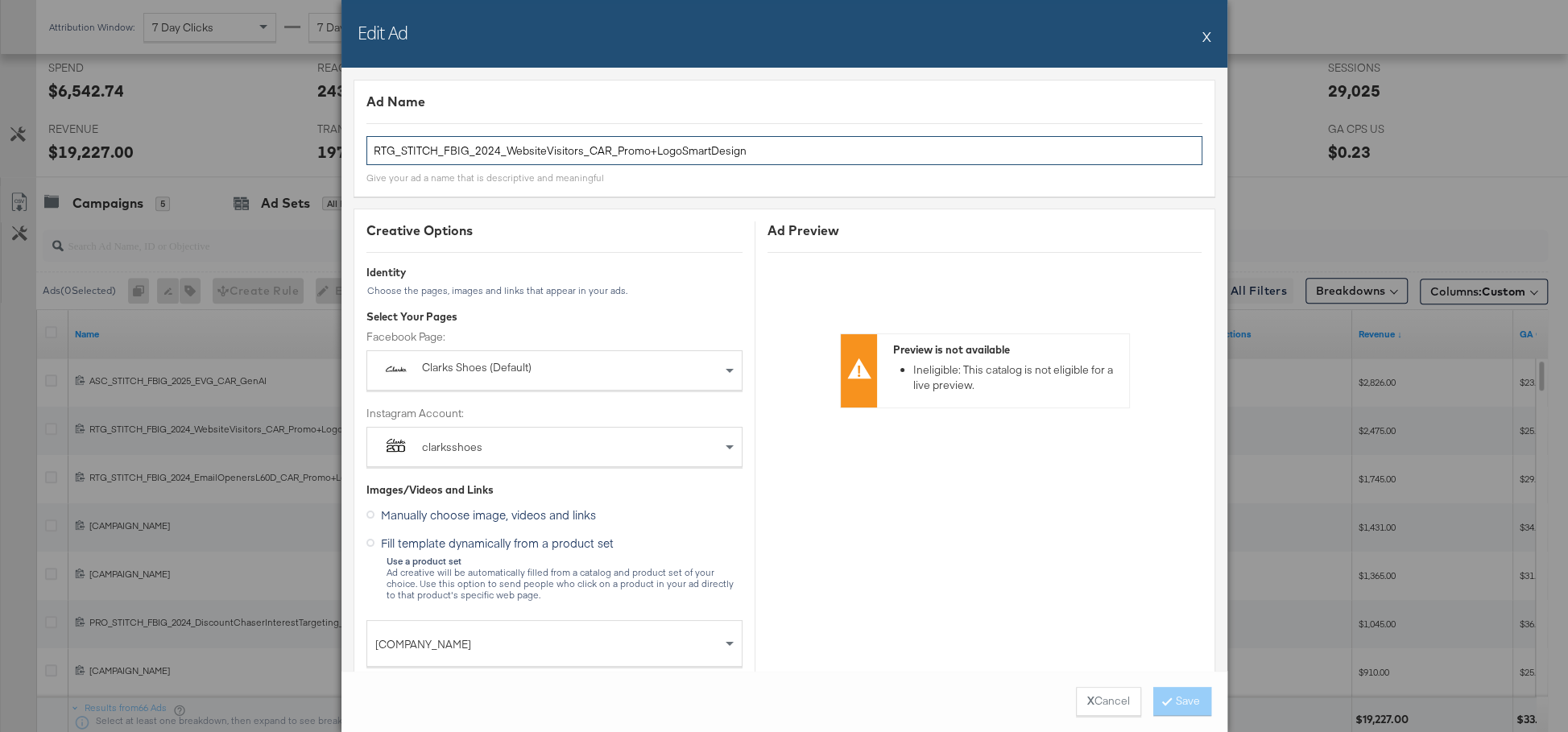 click on "RTG_STITCH_FBIG_2024_WebsiteVisitors_CAR_Promo+LogoSmartDesign" at bounding box center [784, 151] 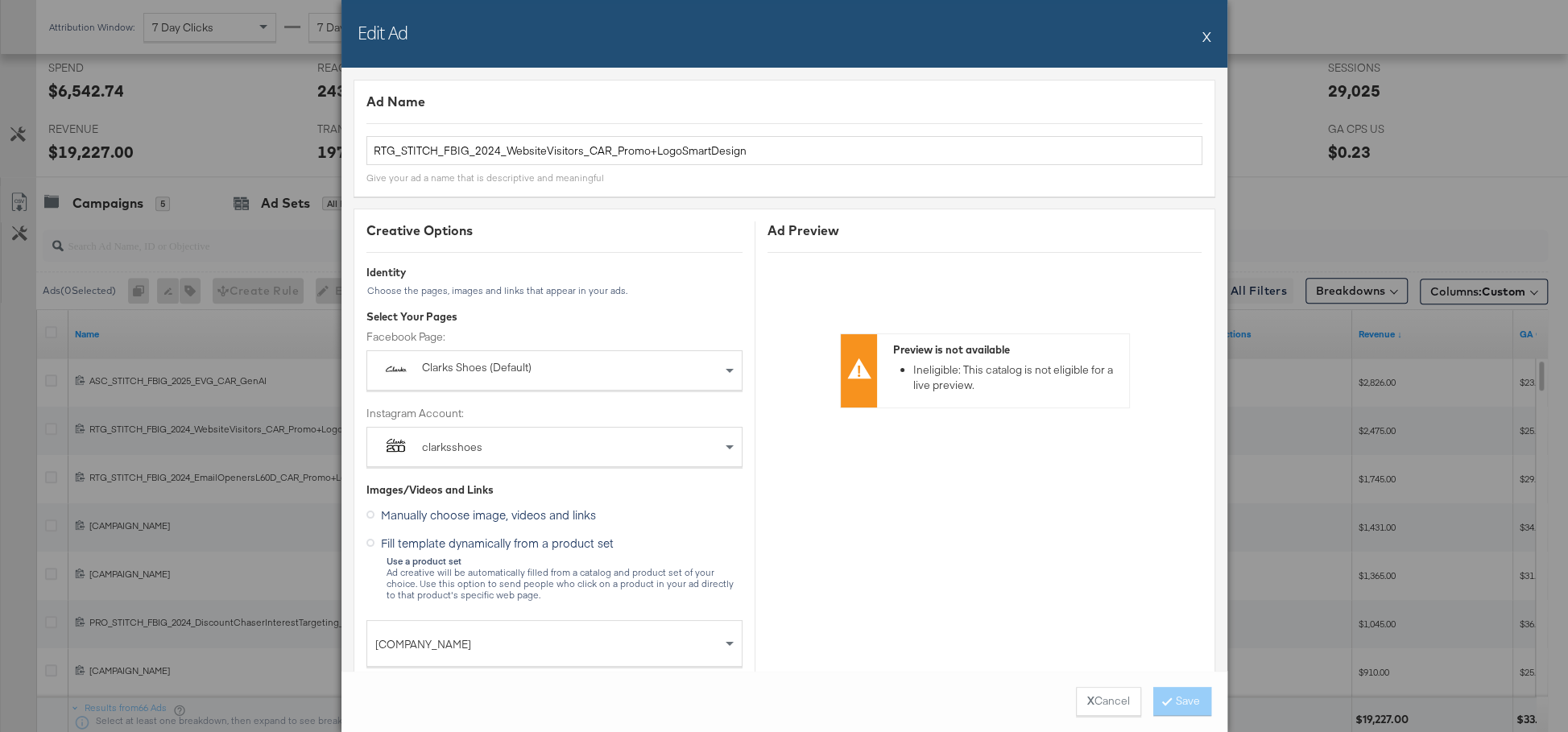 drag, startPoint x: 1208, startPoint y: 41, endPoint x: 1178, endPoint y: 71, distance: 42.4264 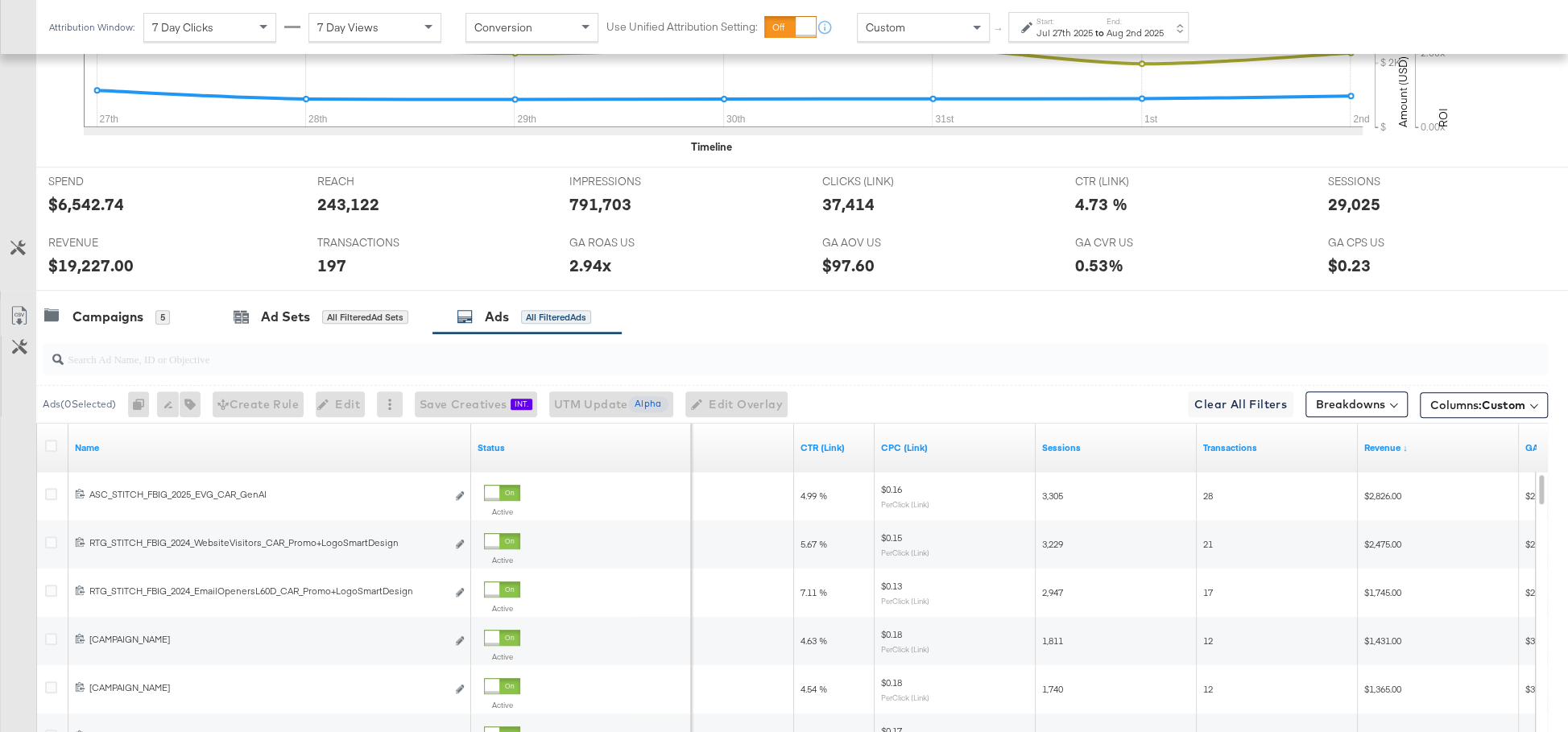 scroll, scrollTop: 607, scrollLeft: 0, axis: vertical 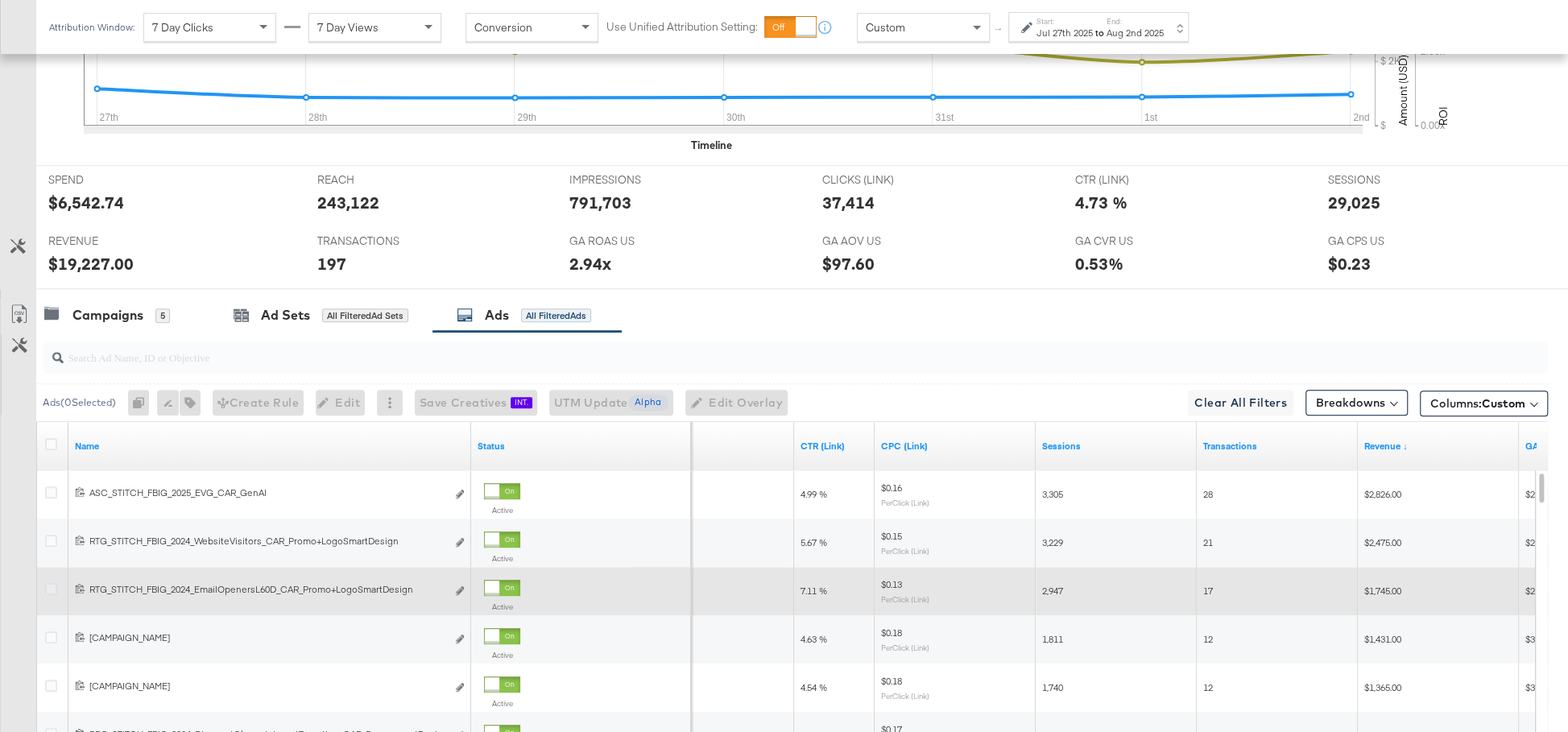 click at bounding box center (51, 589) 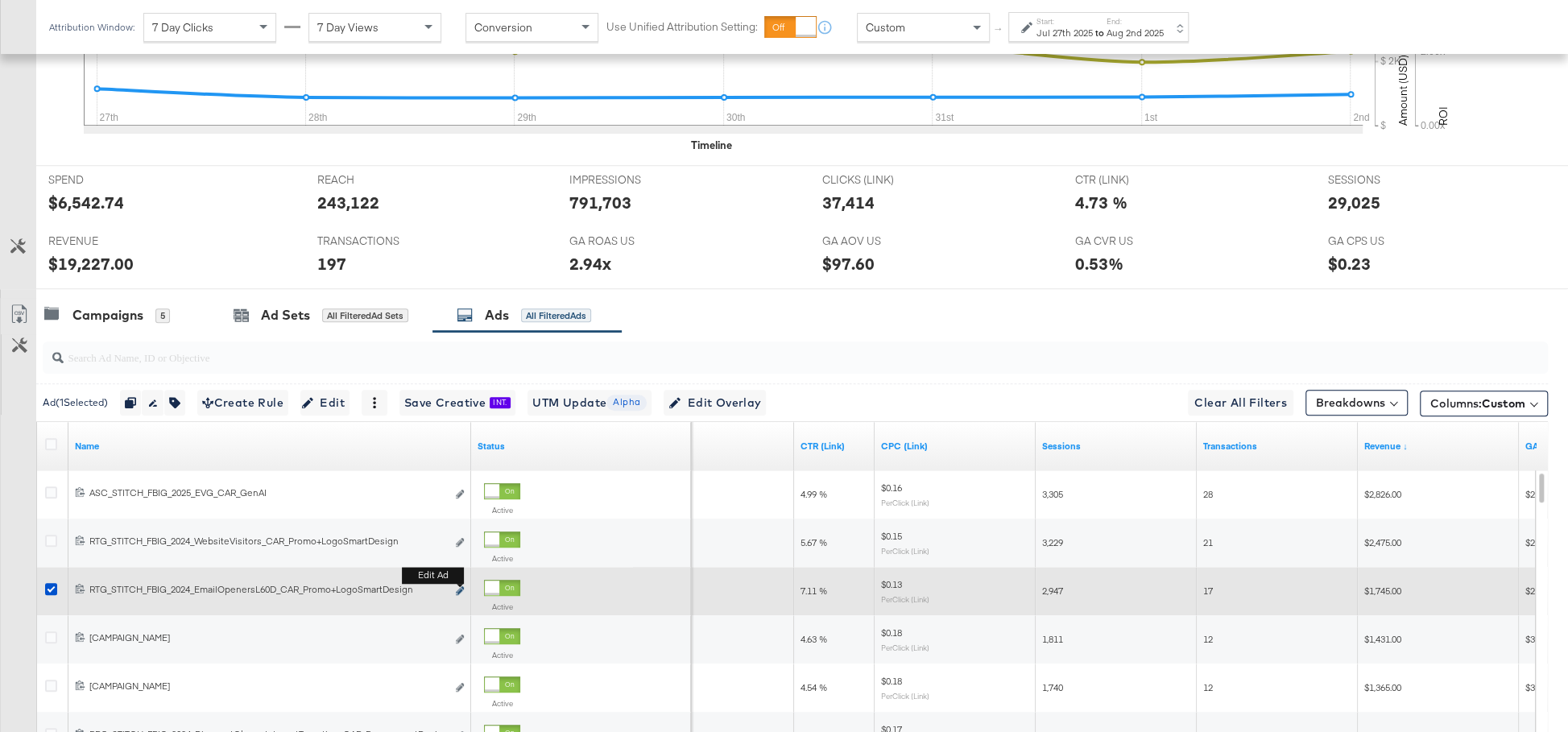click at bounding box center (460, 590) 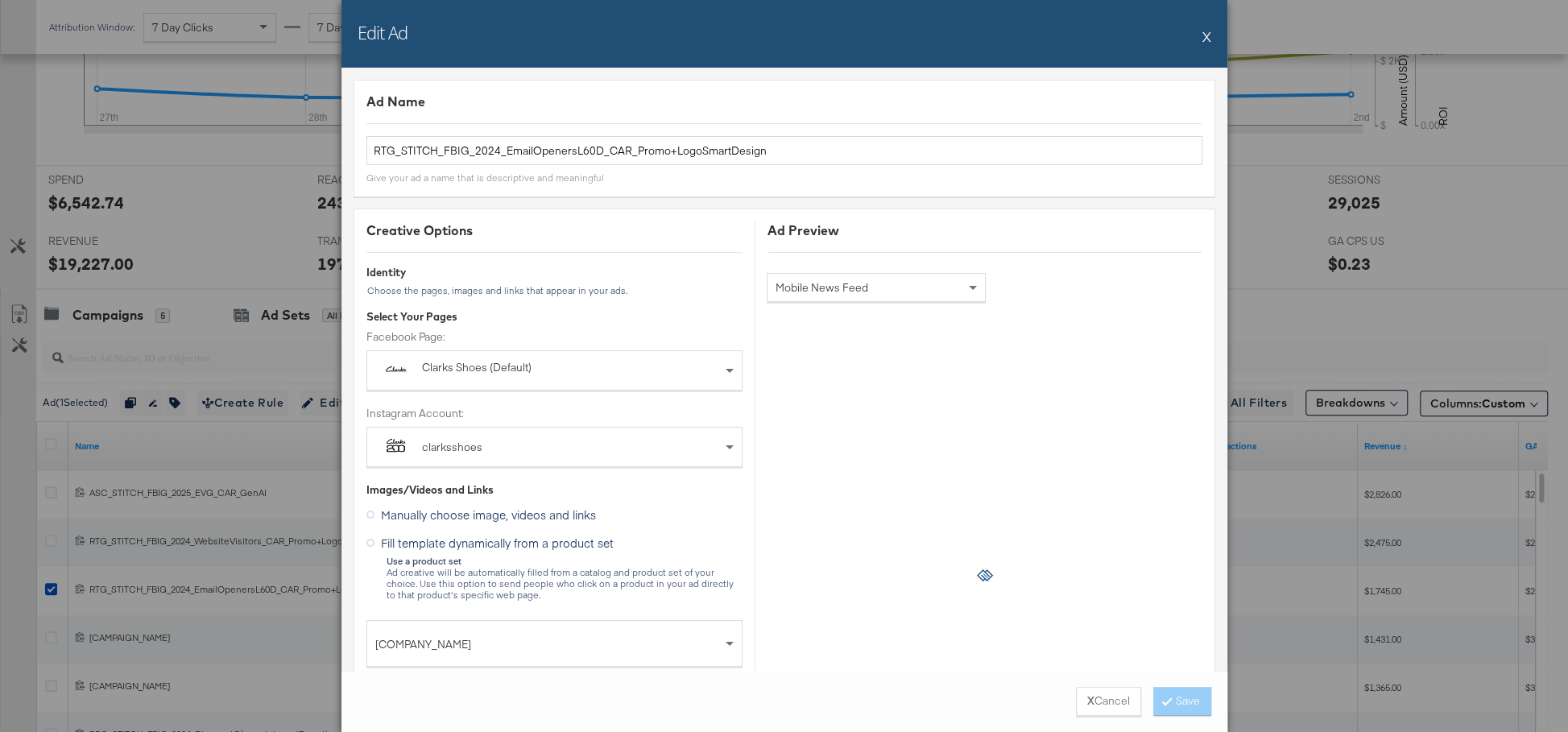 drag, startPoint x: 1205, startPoint y: 36, endPoint x: 1055, endPoint y: 151, distance: 189.01058 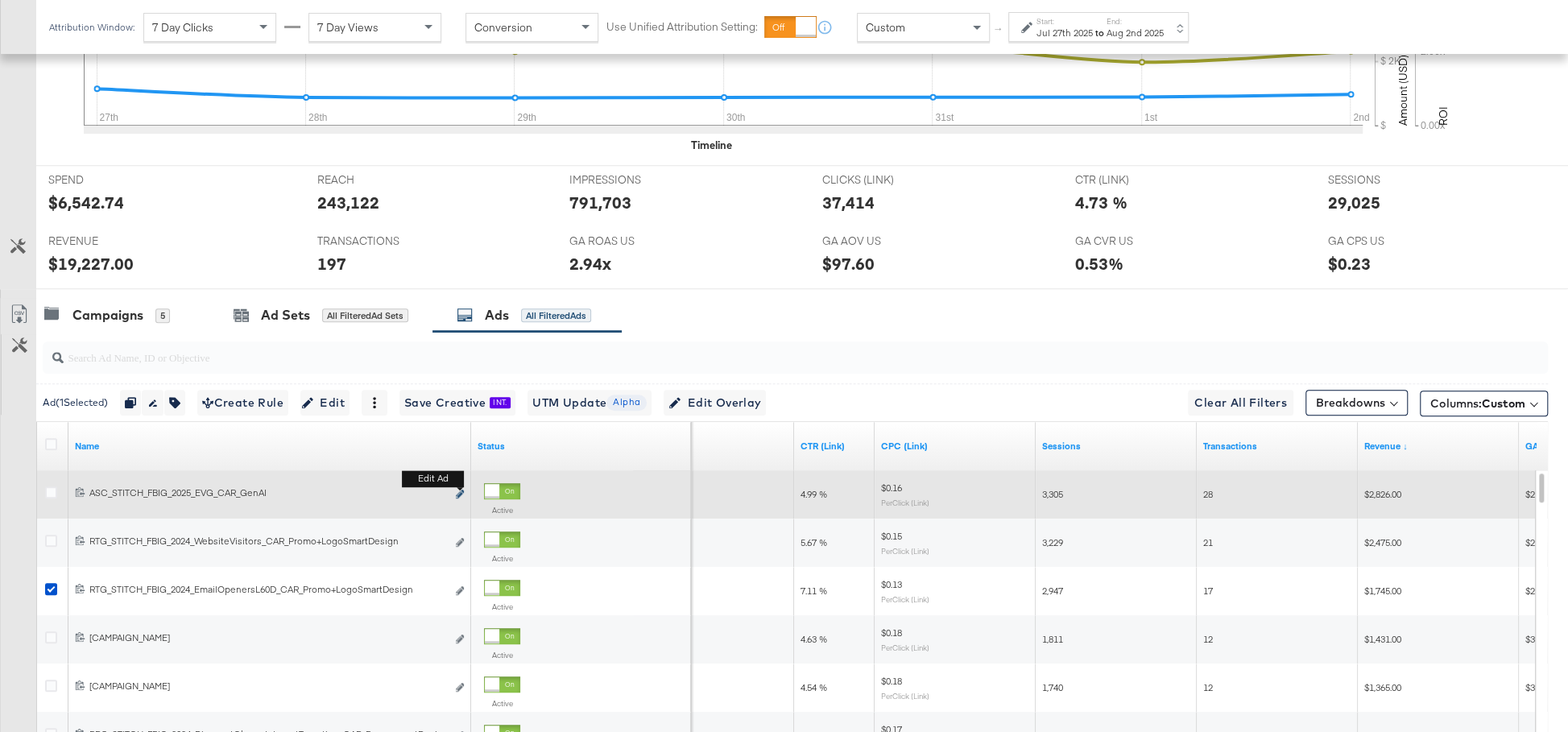 click at bounding box center (460, 494) 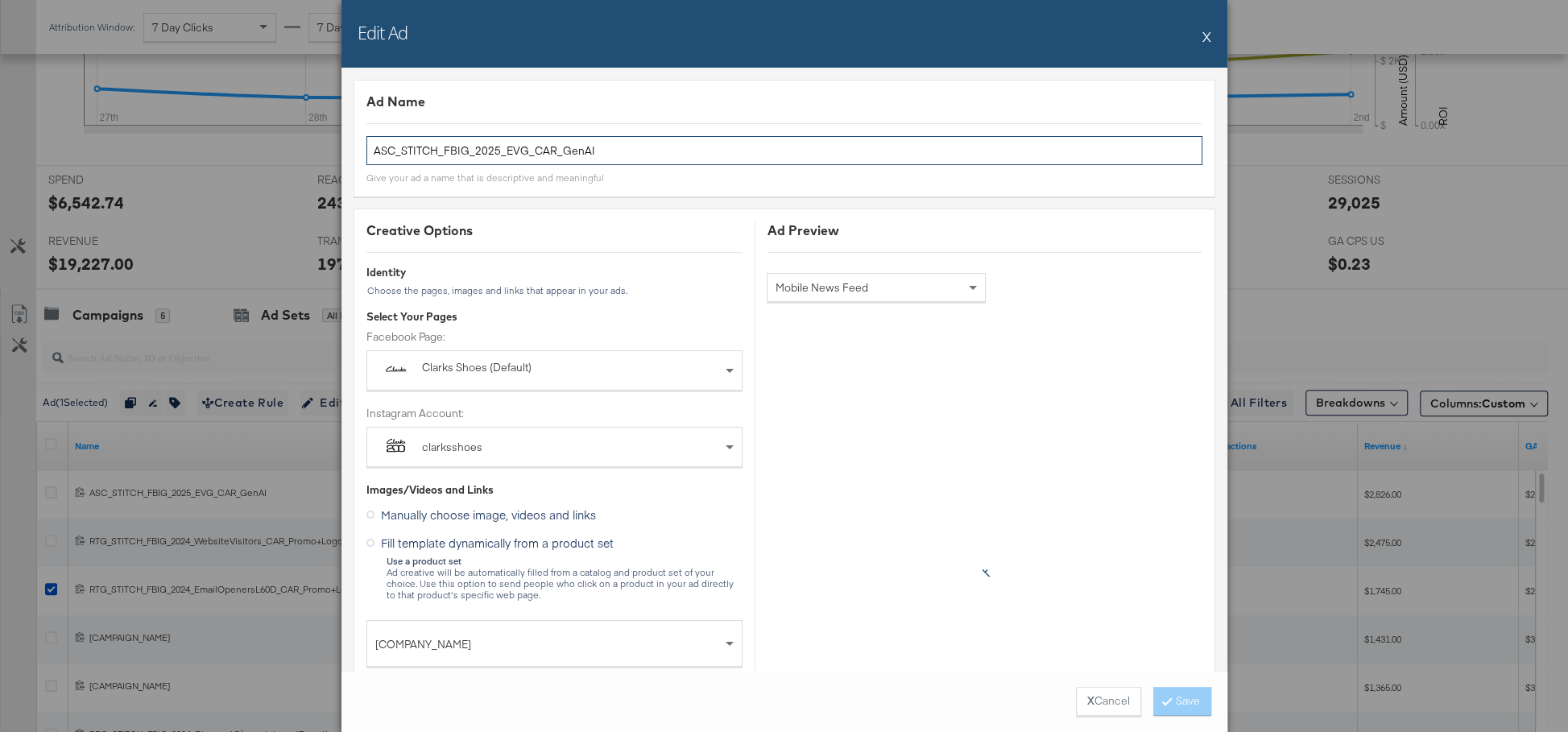 click on "ASC_STITCH_FBIG_2025_EVG_CAR_GenAI" at bounding box center (784, 151) 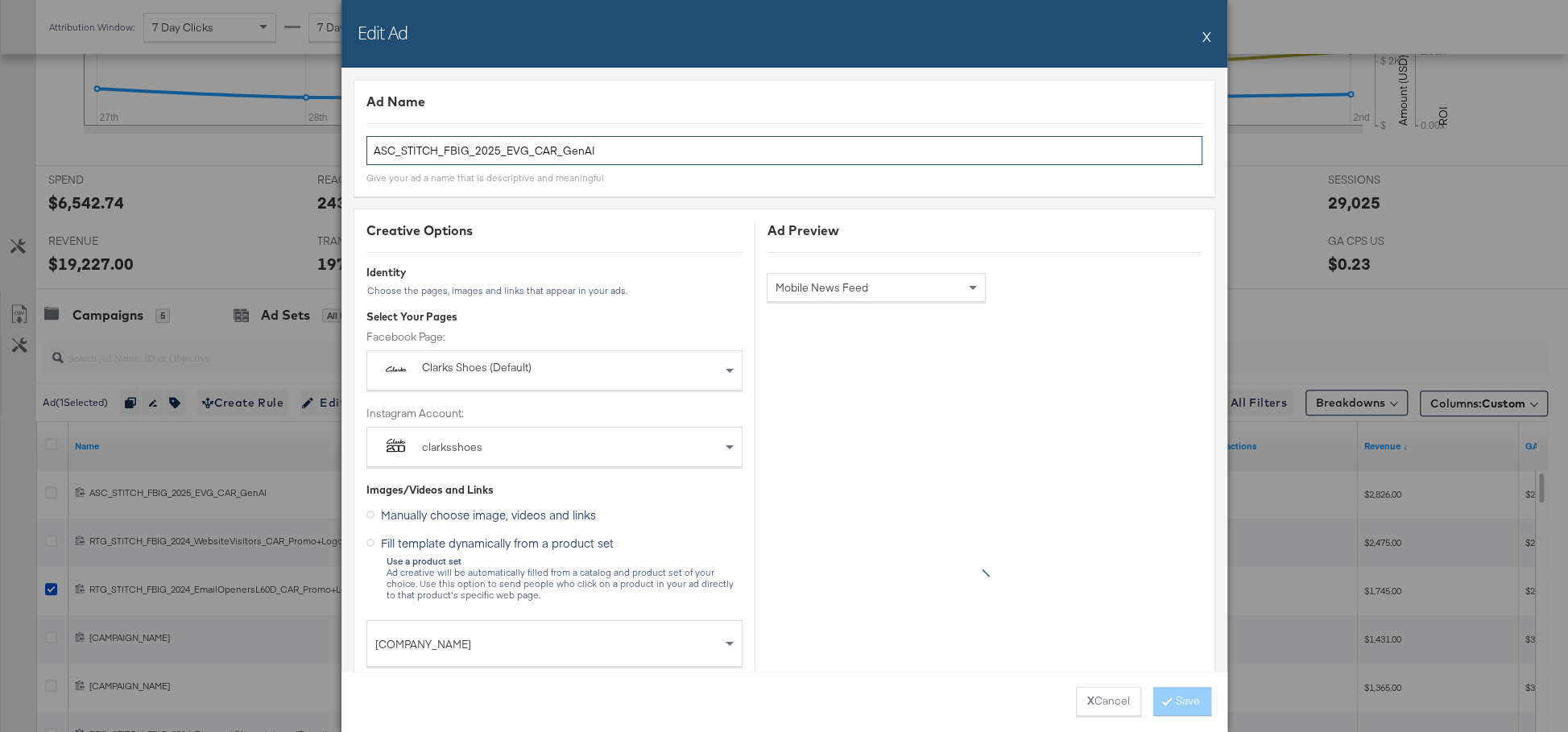 click on "ASC_STITCH_FBIG_2025_EVG_CAR_GenAI" at bounding box center (784, 151) 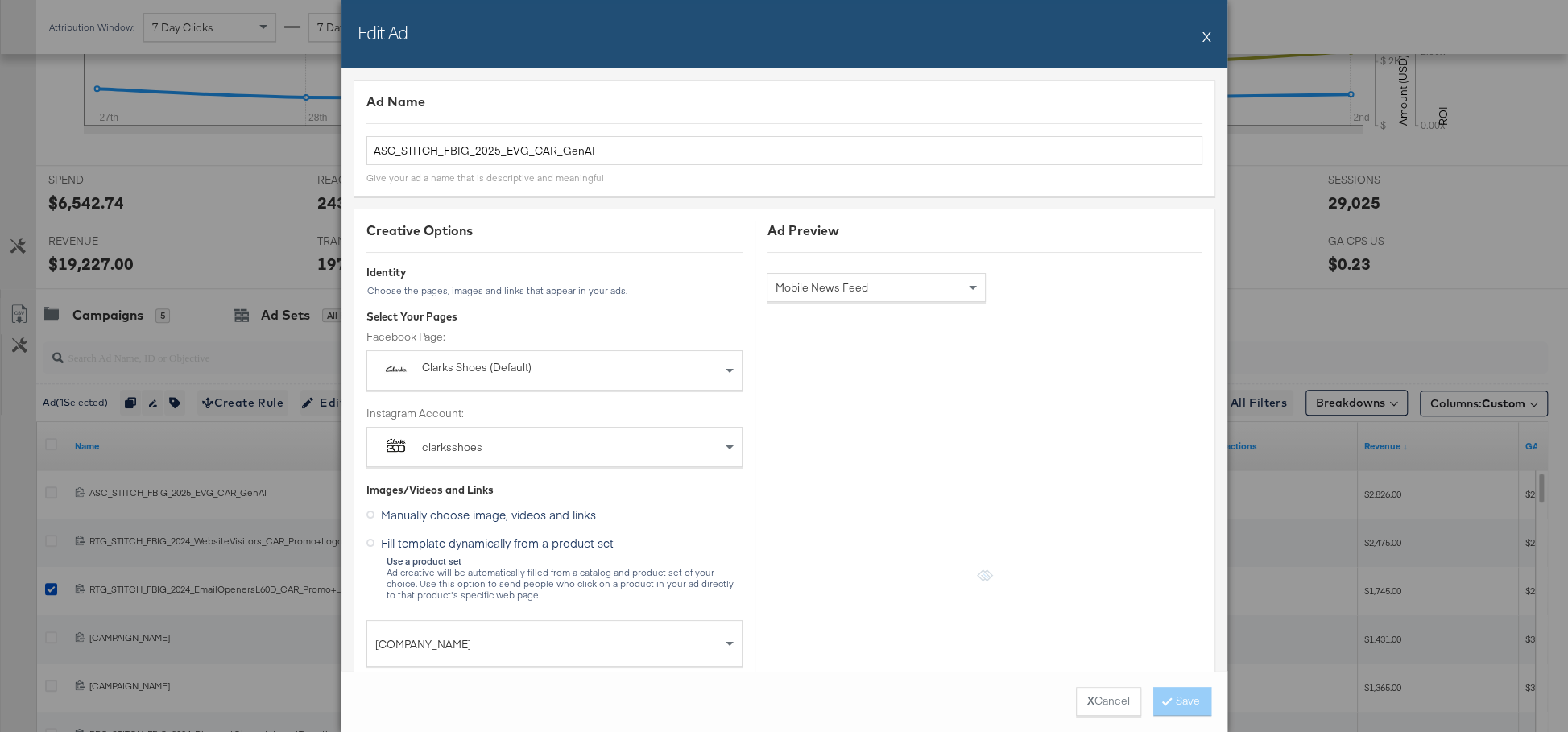 click on "X" at bounding box center [1206, 36] 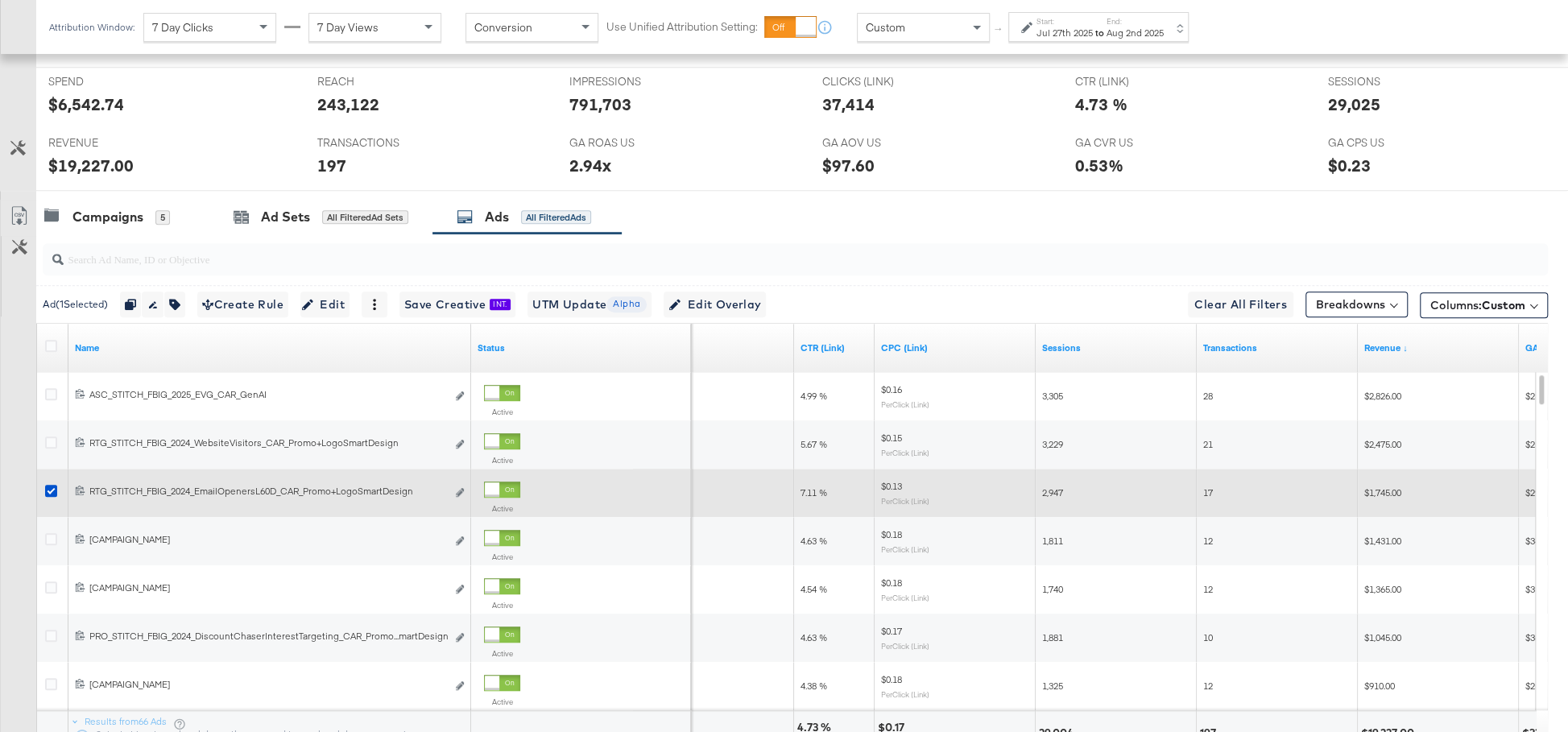 scroll, scrollTop: 718, scrollLeft: 0, axis: vertical 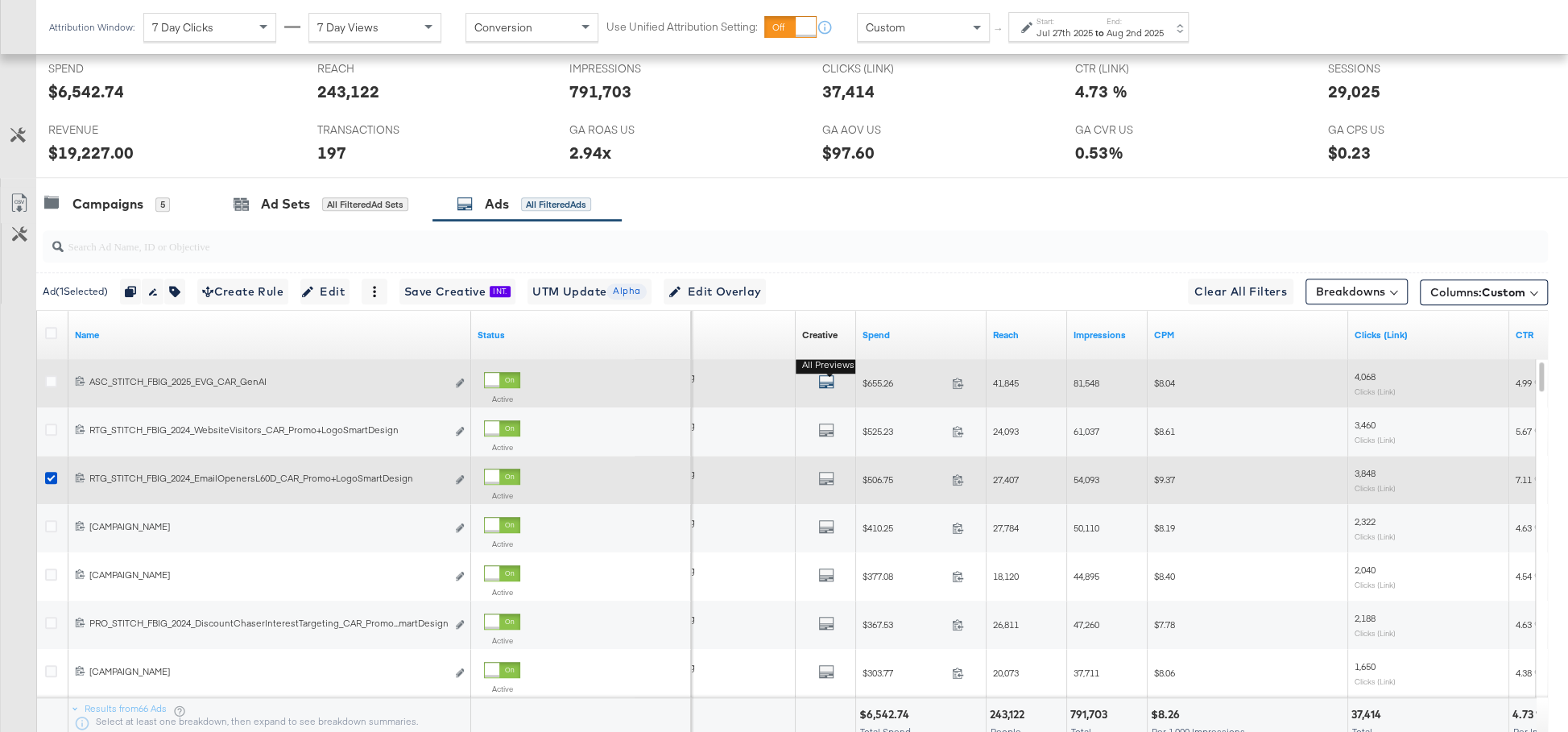 click at bounding box center (826, 382) 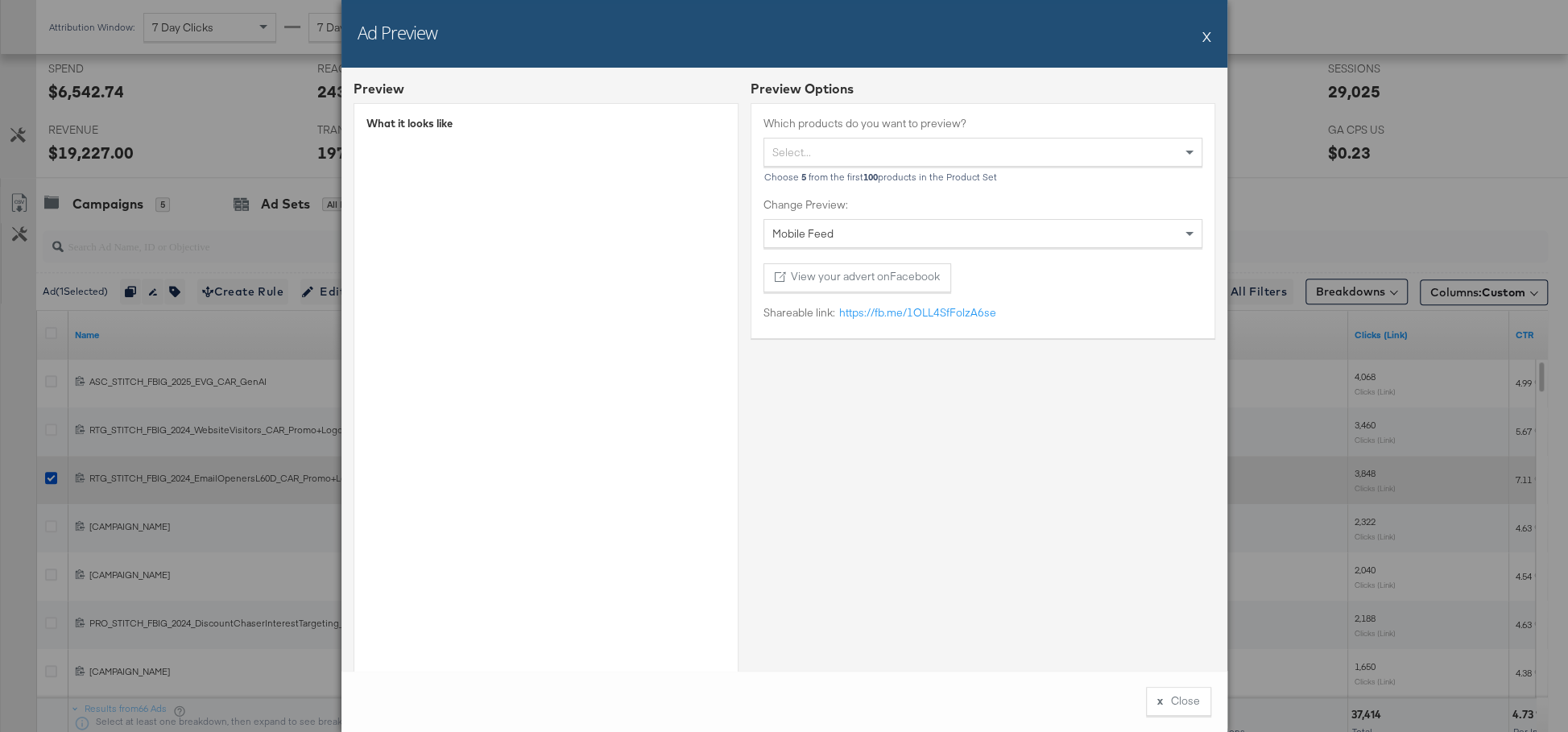 click on "Ad Preview X" at bounding box center (784, 34) 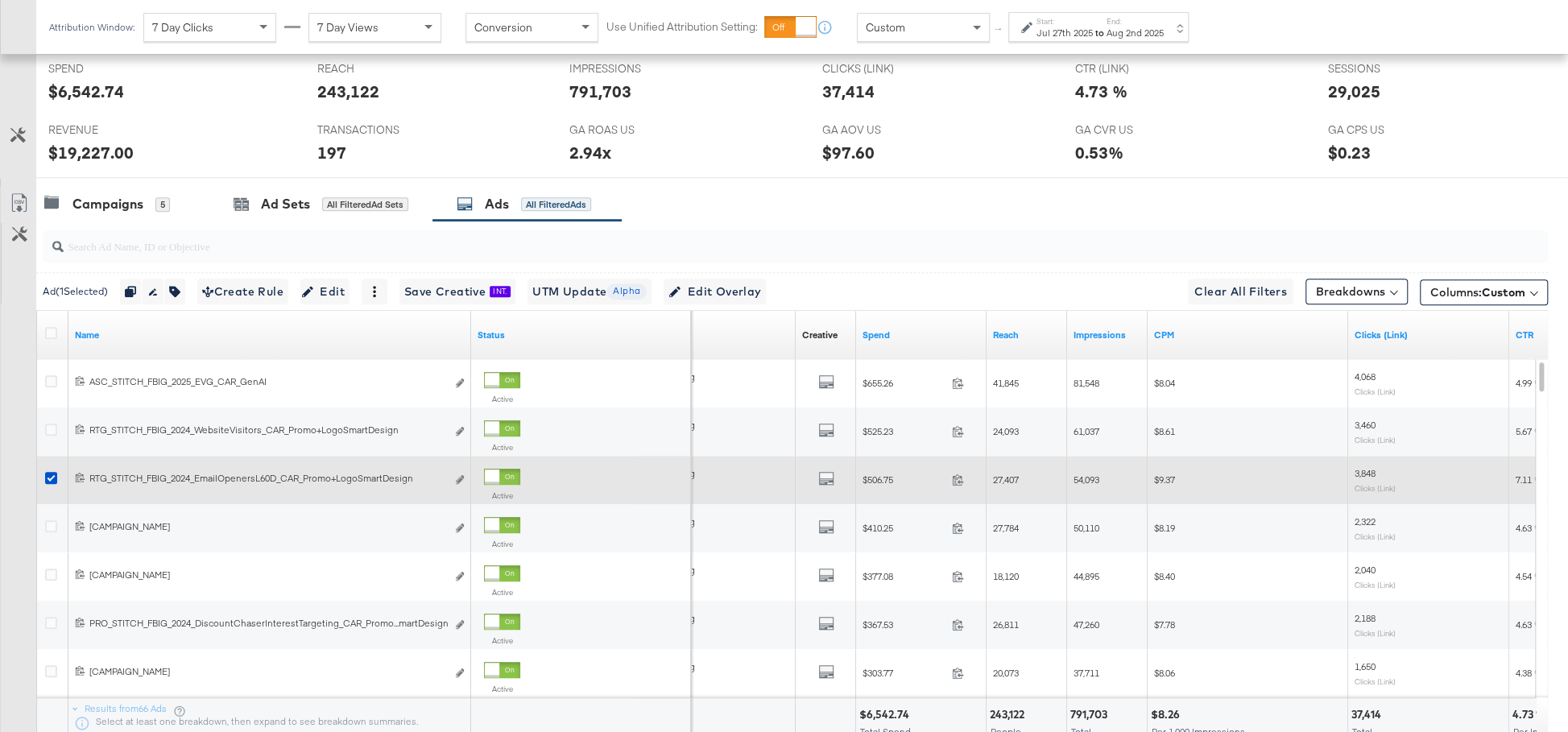 click on "Jul 27th 2025" at bounding box center (1065, 33) 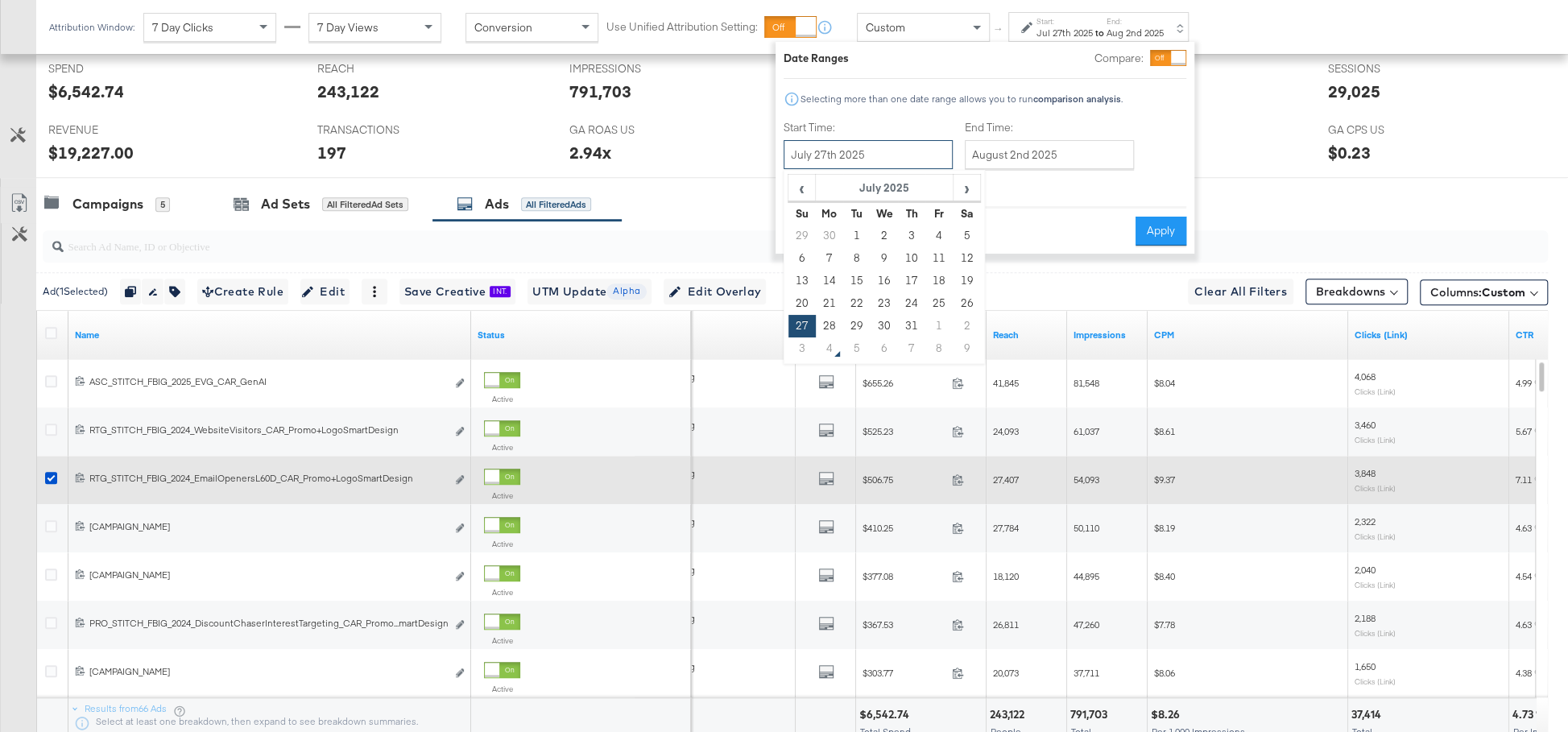 click on "July 27th 2025" at bounding box center (868, 155) 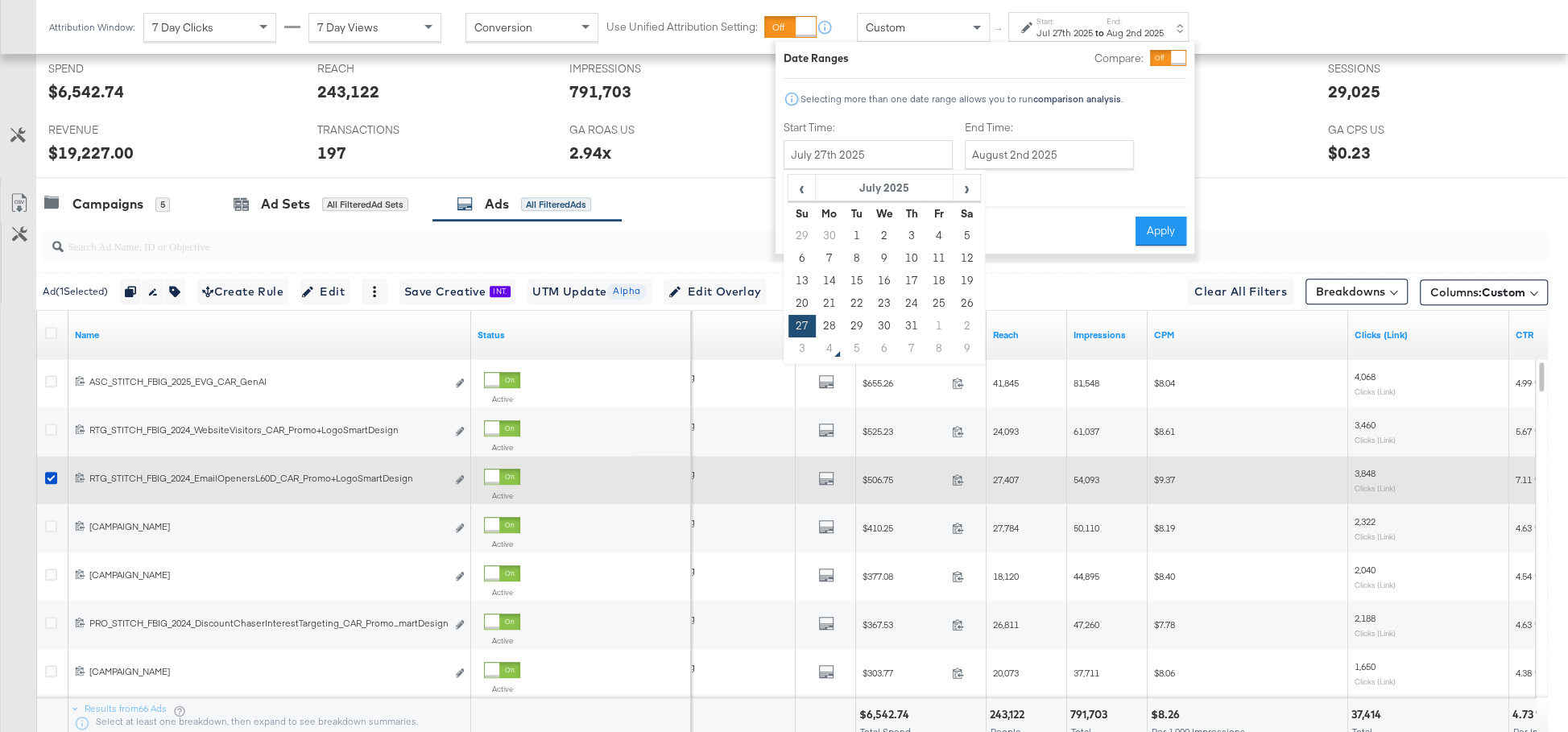 click on "Date Ranges Compare:  Selecting more than one date range allows you to run  comparison analysis . Start Time: July 27th 2025 ‹ July 2025 › Su Mo Tu We Th Fr Sa 29 30 1 2 3 4 5 6 7 8 9 10 11 12 13 14 15 16 17 18 19 20 21 22 23 24 25 26 27 28 29 30 31 1 2 3 4 5 6 7 8 9 Timezone:  America/Chicago End Time: August 2nd 2025 ‹ August 2025 › Su Mo Tu We Th Fr Sa 27 28 29 30 31 1 2 3 4 5 6 7 8 9 10 11 12 13 14 15 16 17 18 19 20 21 22 23 24 25 26 27 28 29 30 31 1 2 3 4 5 6 Cancel Apply" at bounding box center [985, 147] 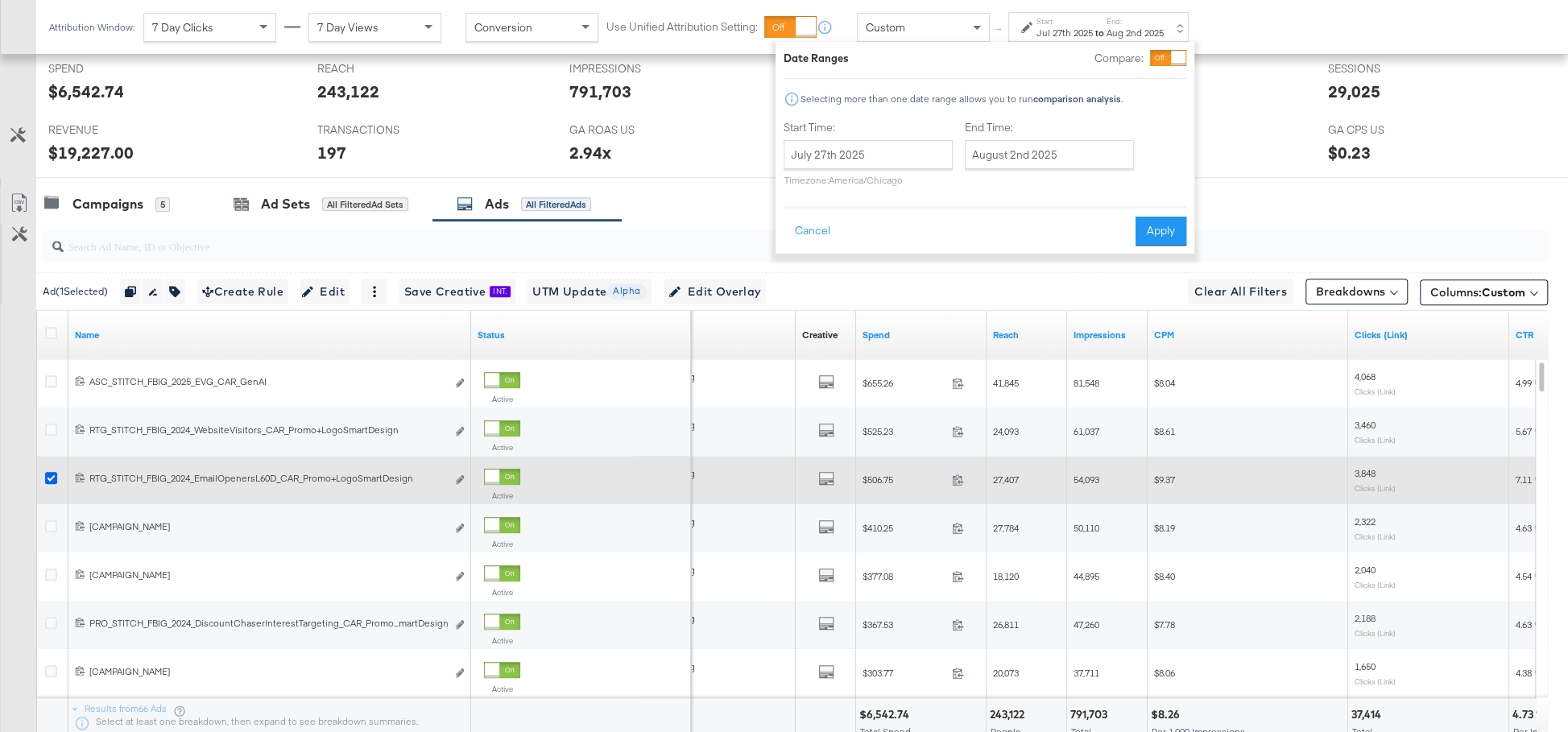 click at bounding box center [51, 478] 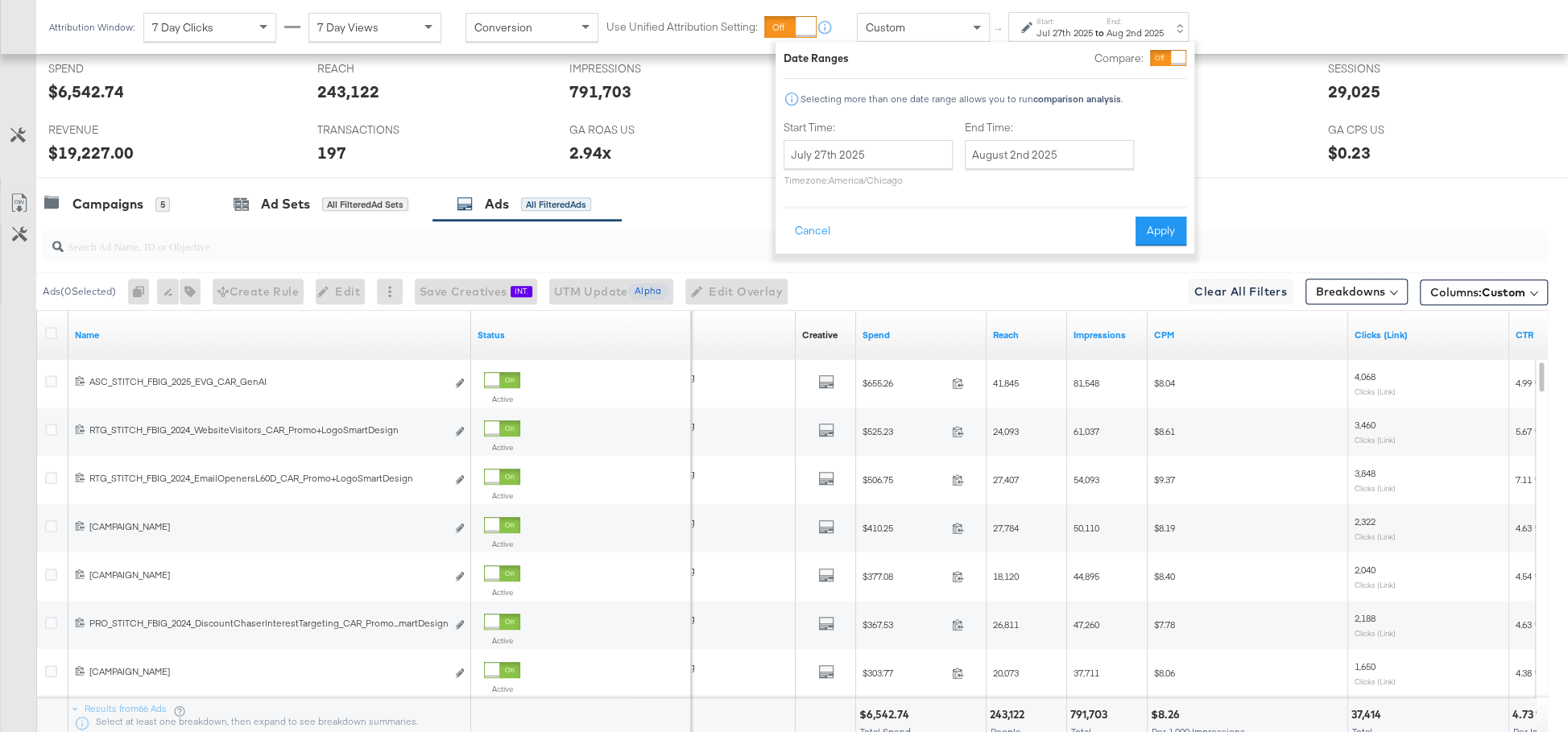 click at bounding box center (736, 239) 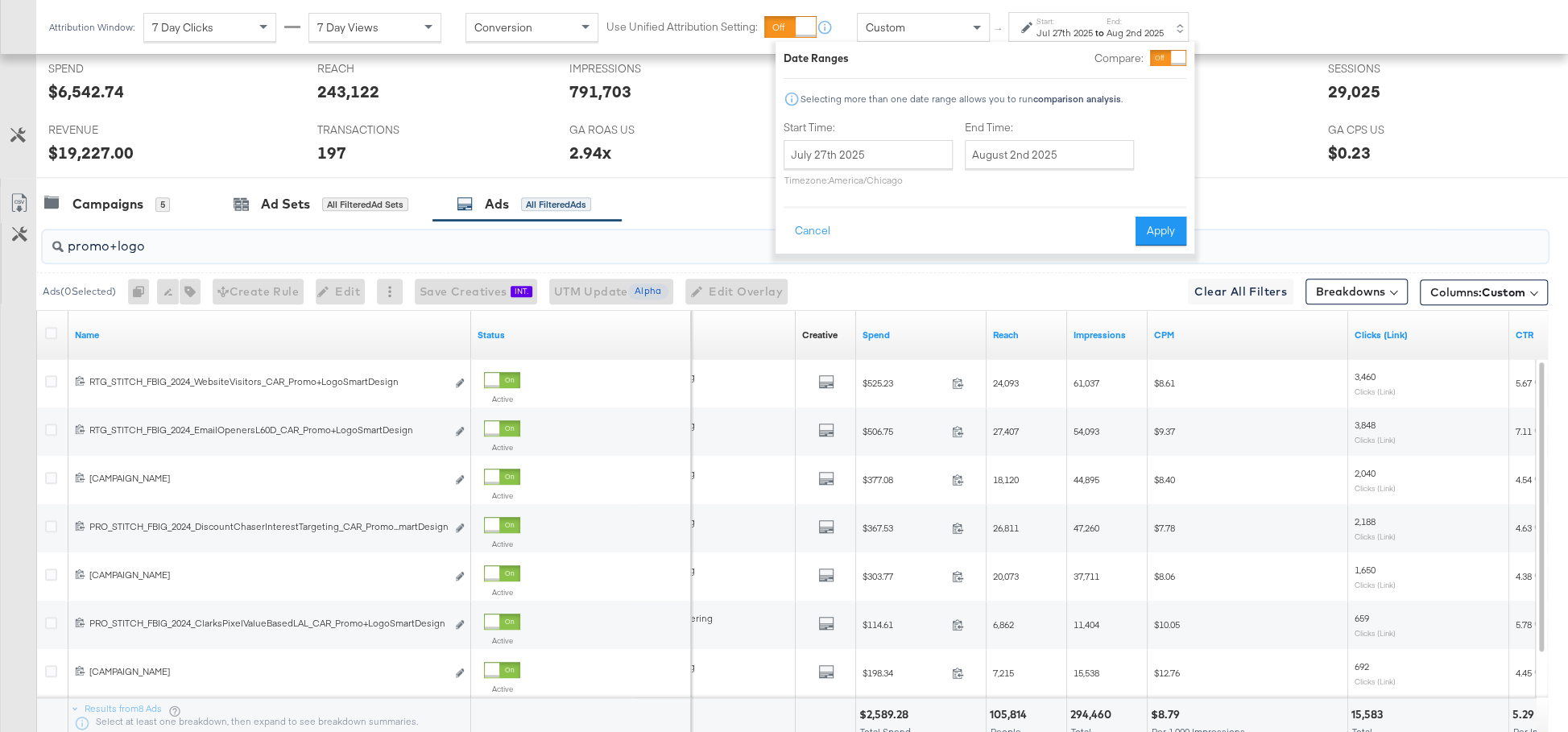 click on "to" at bounding box center (1099, 32) 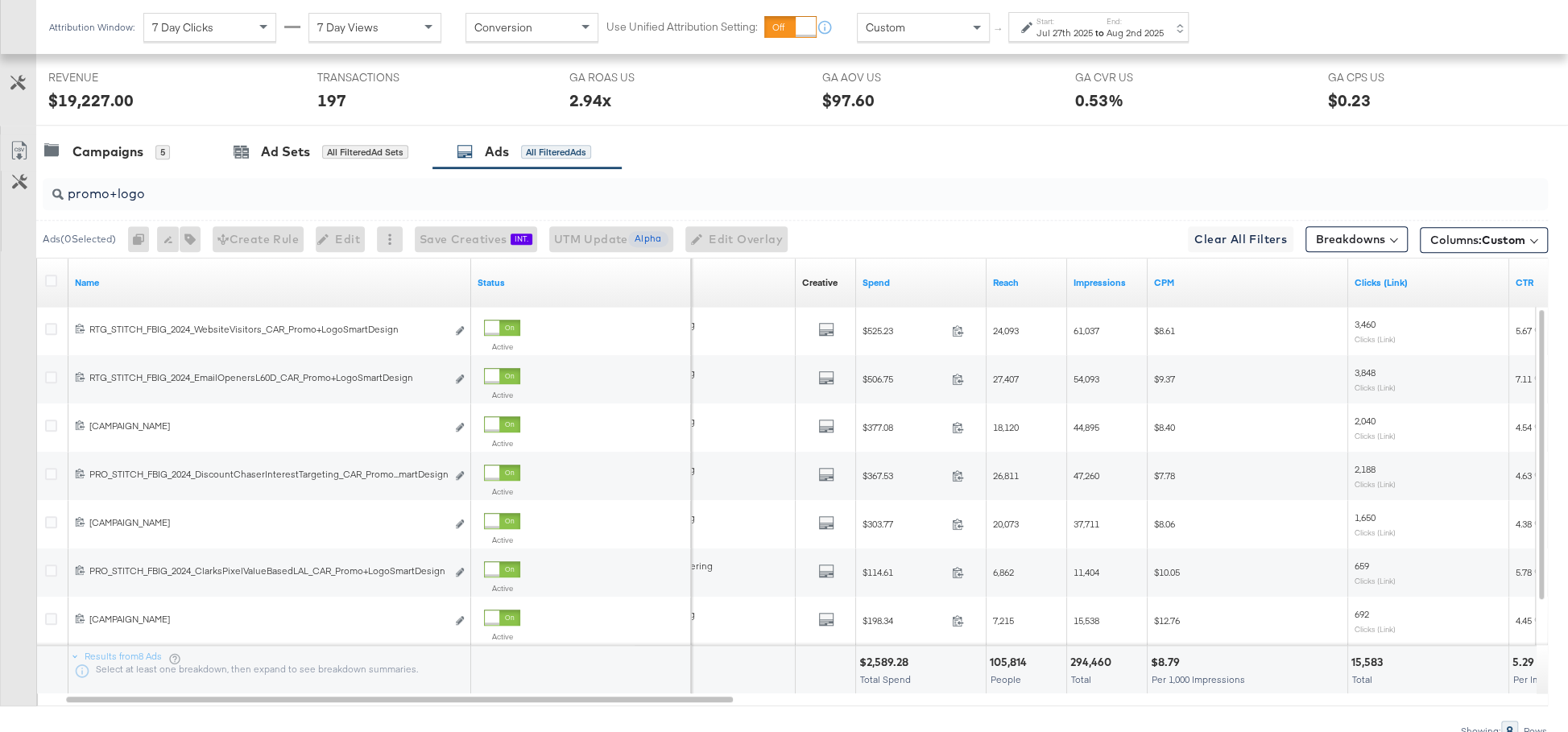 scroll, scrollTop: 786, scrollLeft: 0, axis: vertical 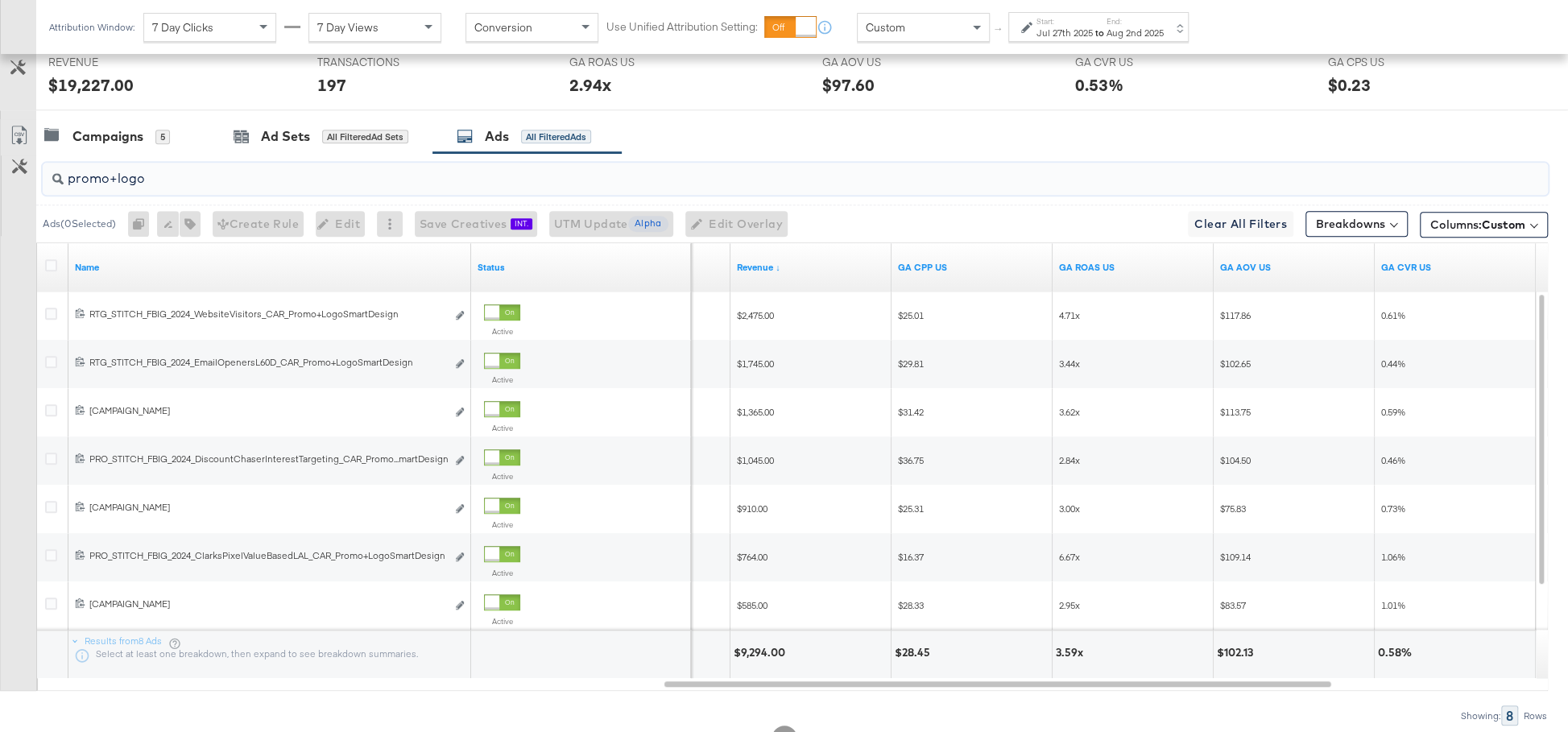 click on "promo+logo" at bounding box center [736, 172] 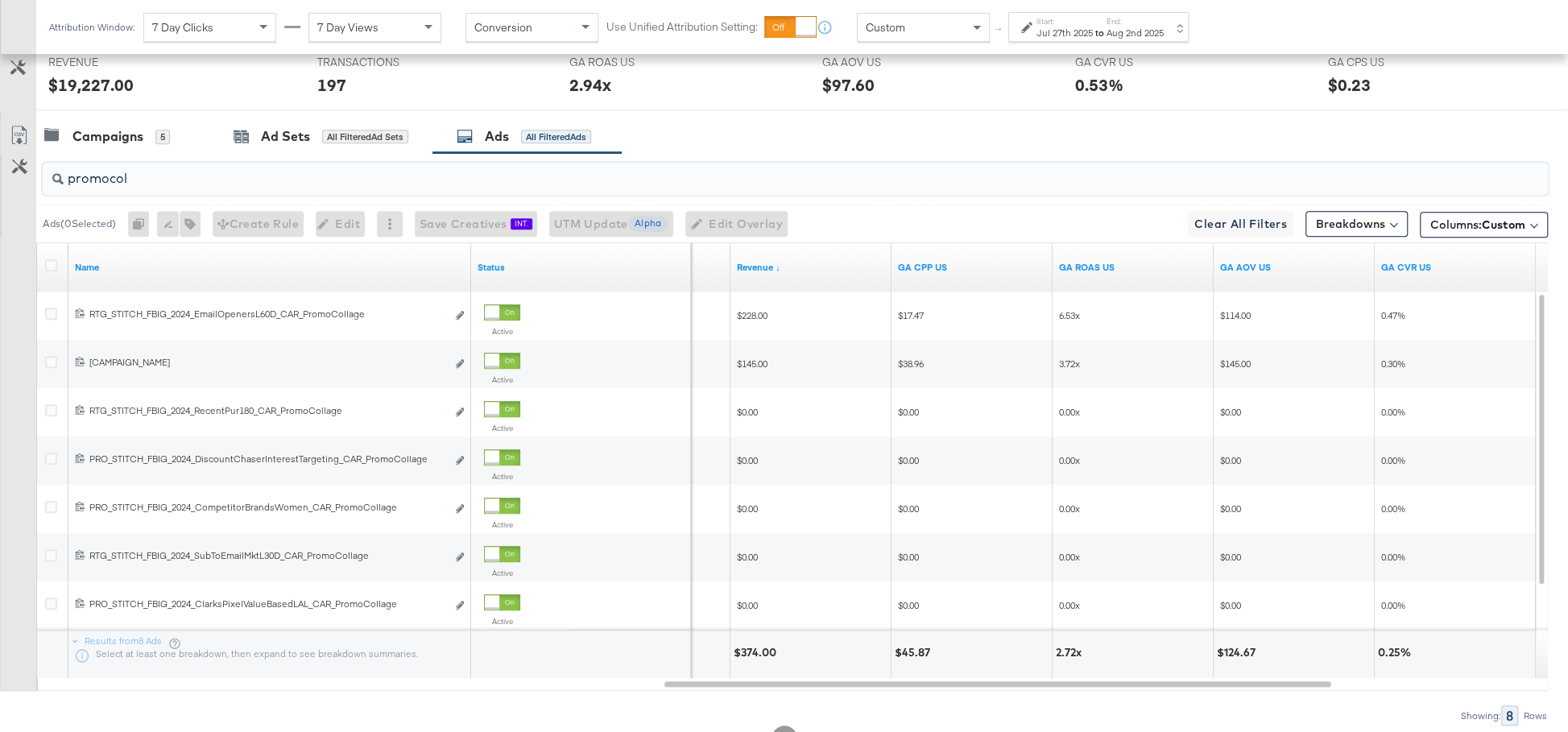 click on "promocol" at bounding box center (736, 172) 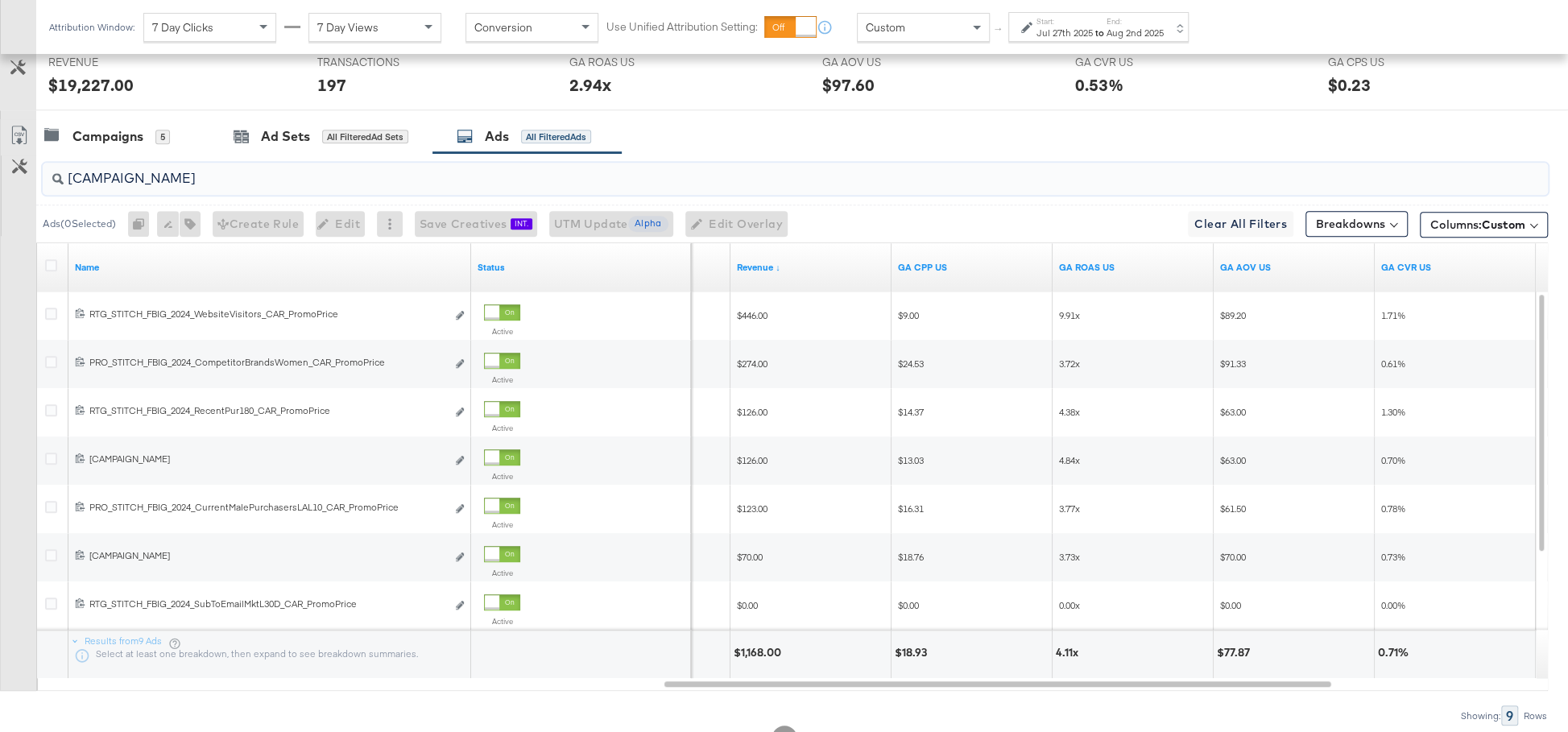 type on "[CAMPAIGN_NAME]" 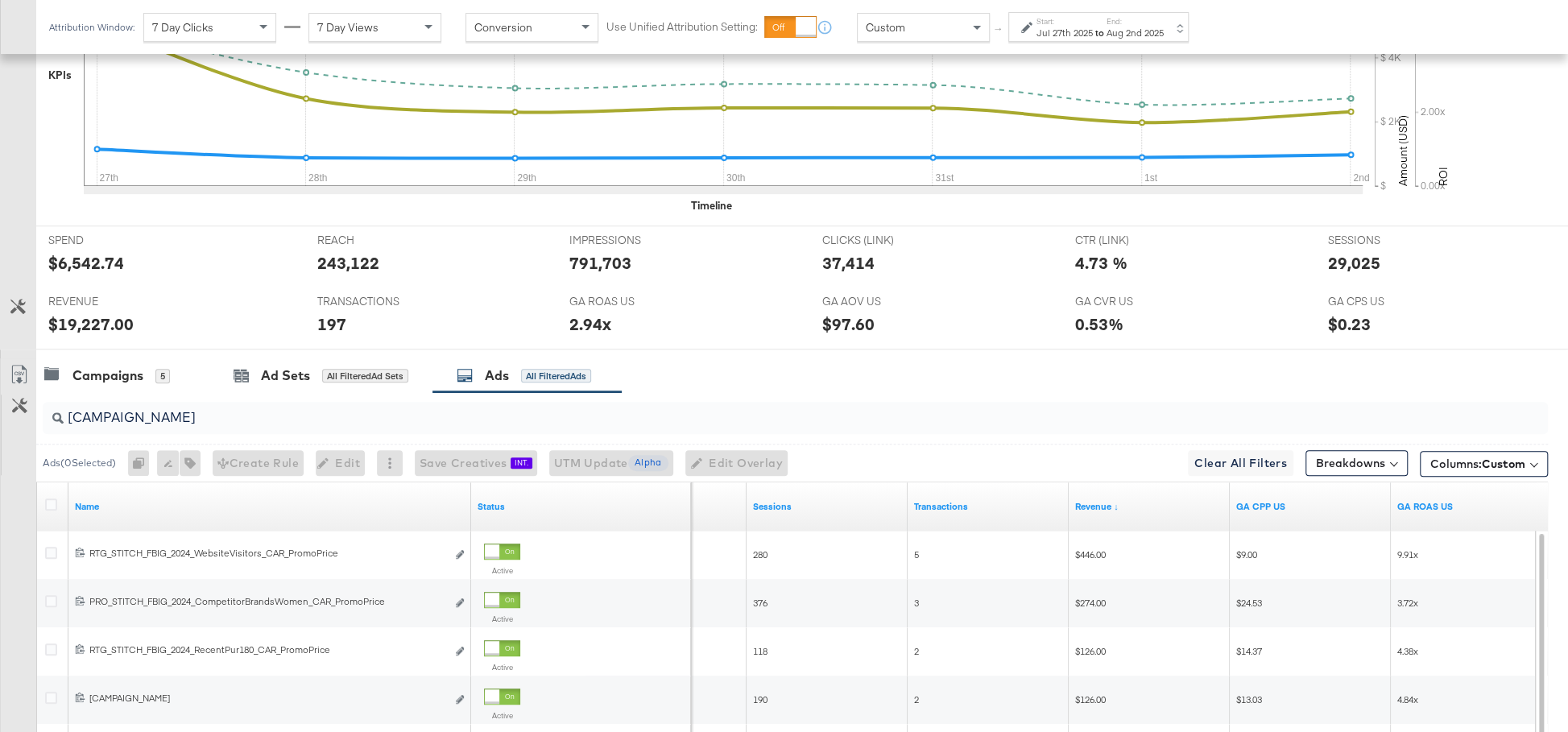 scroll, scrollTop: 554, scrollLeft: 0, axis: vertical 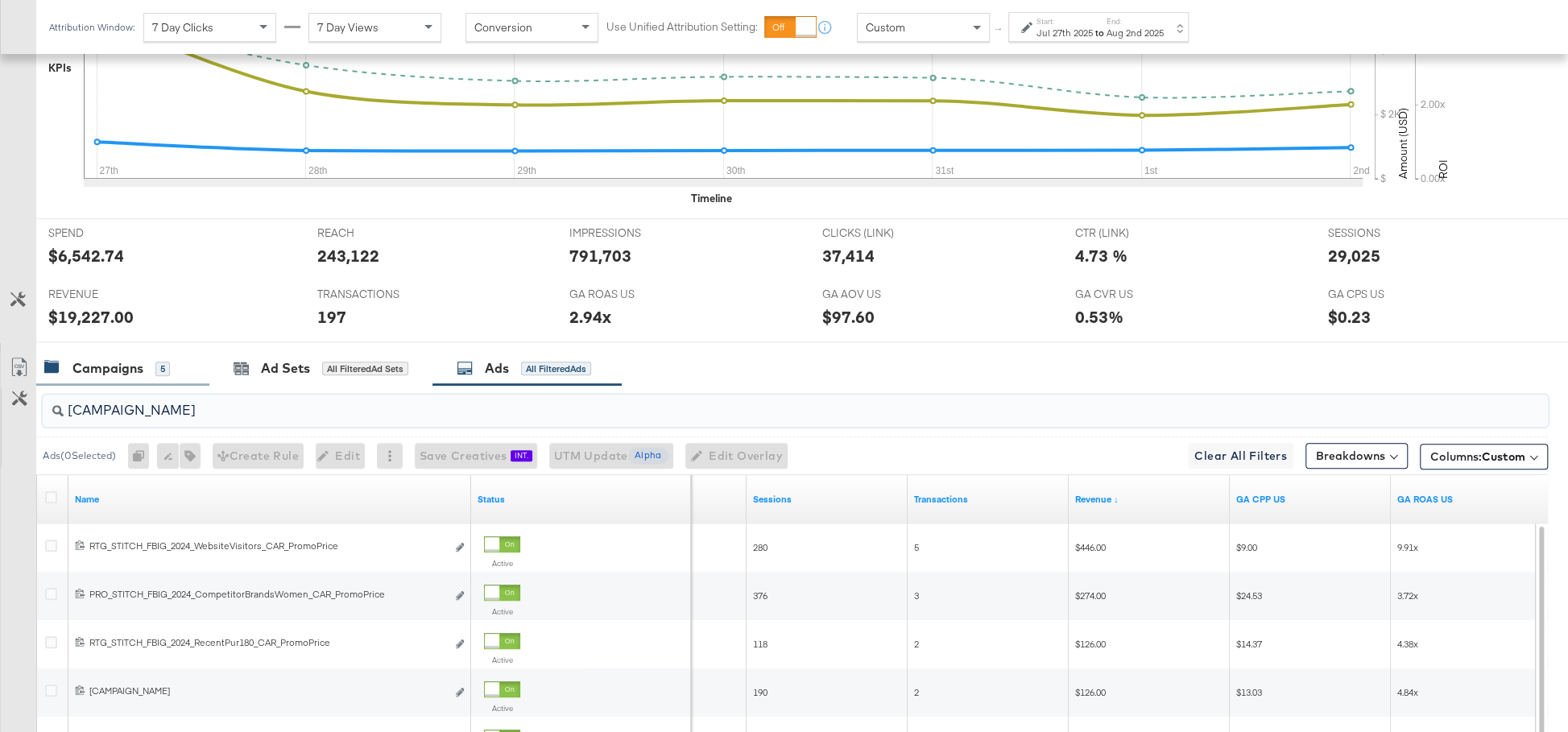 drag, startPoint x: 105, startPoint y: 362, endPoint x: 98, endPoint y: 357, distance: 8.602325 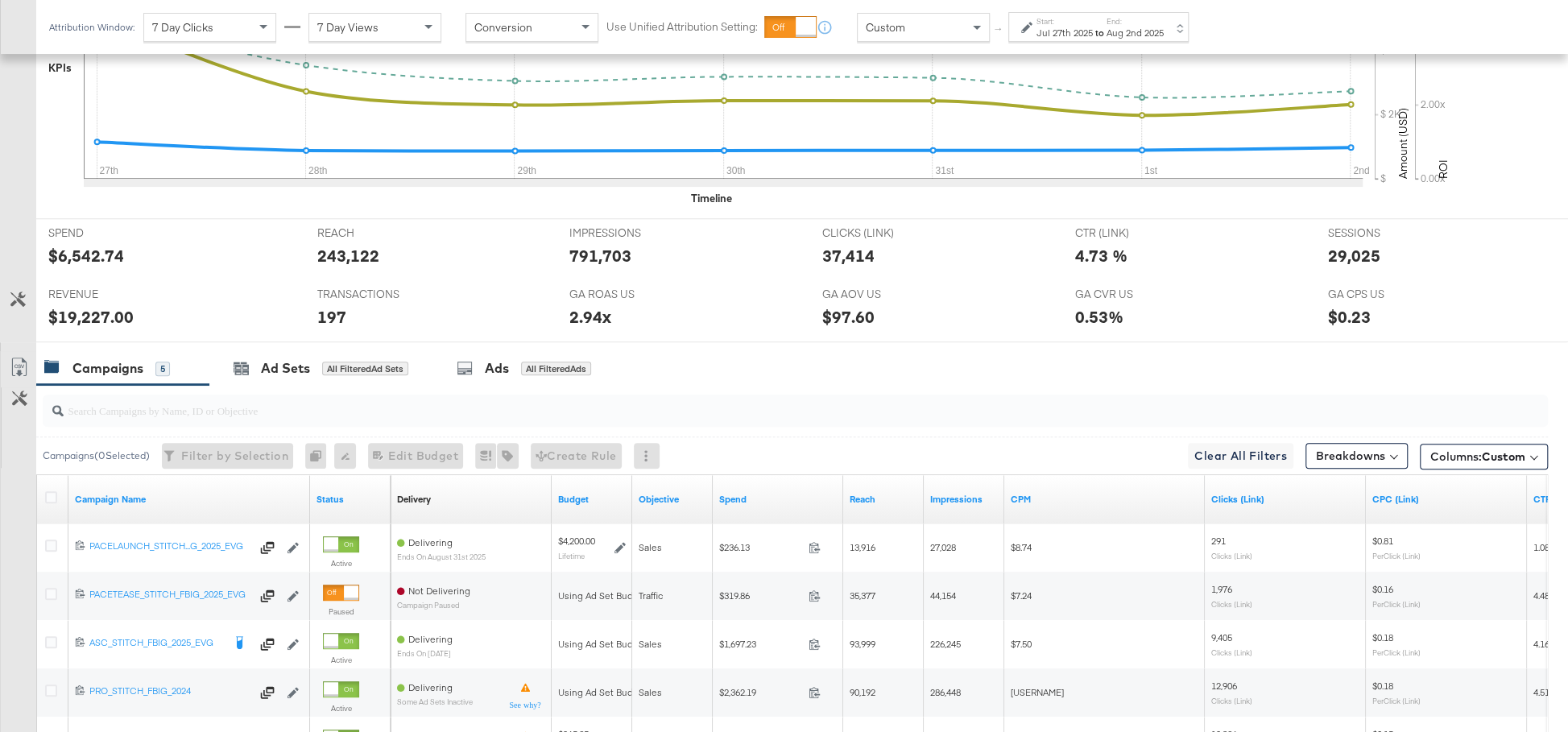 click at bounding box center (736, 403) 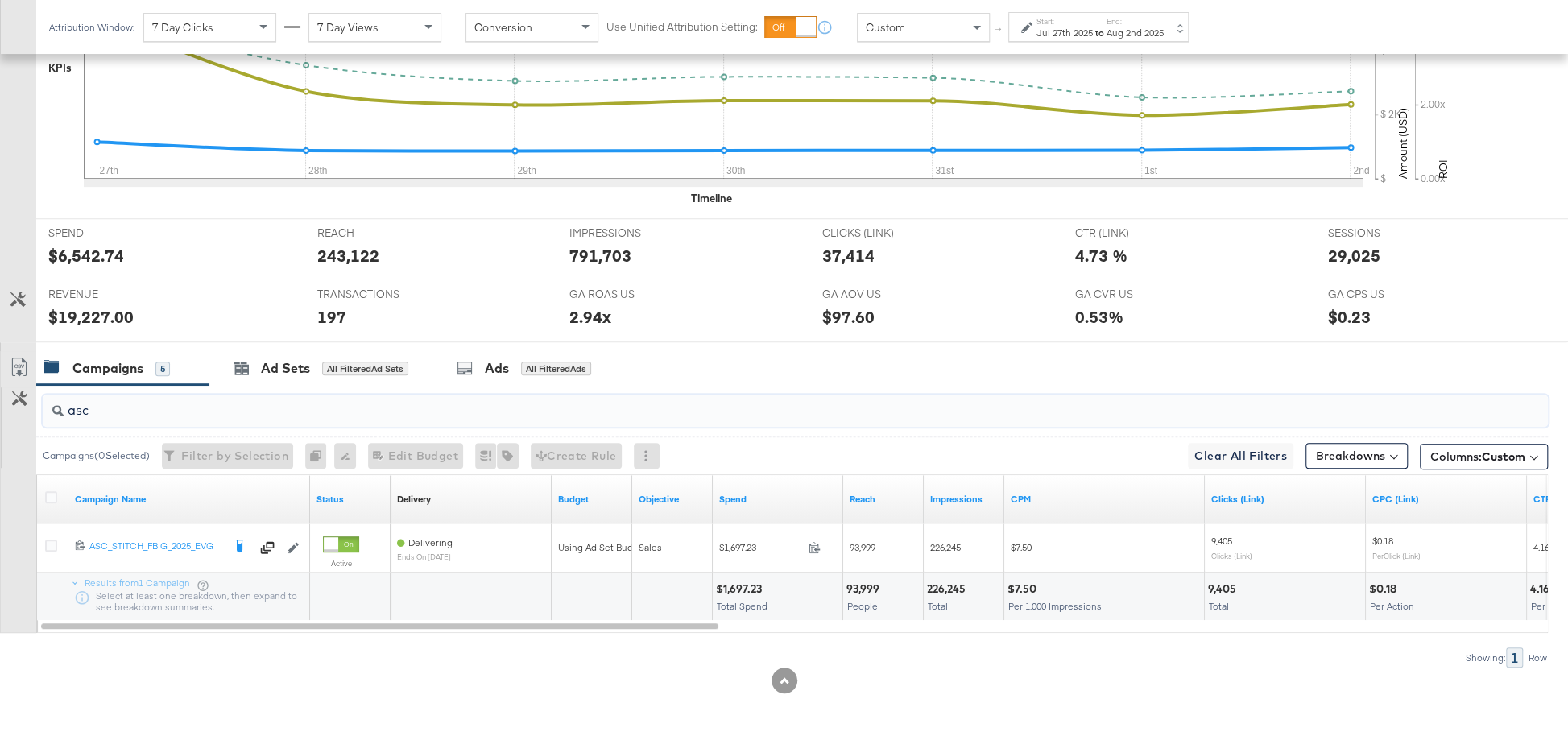 type on "asc" 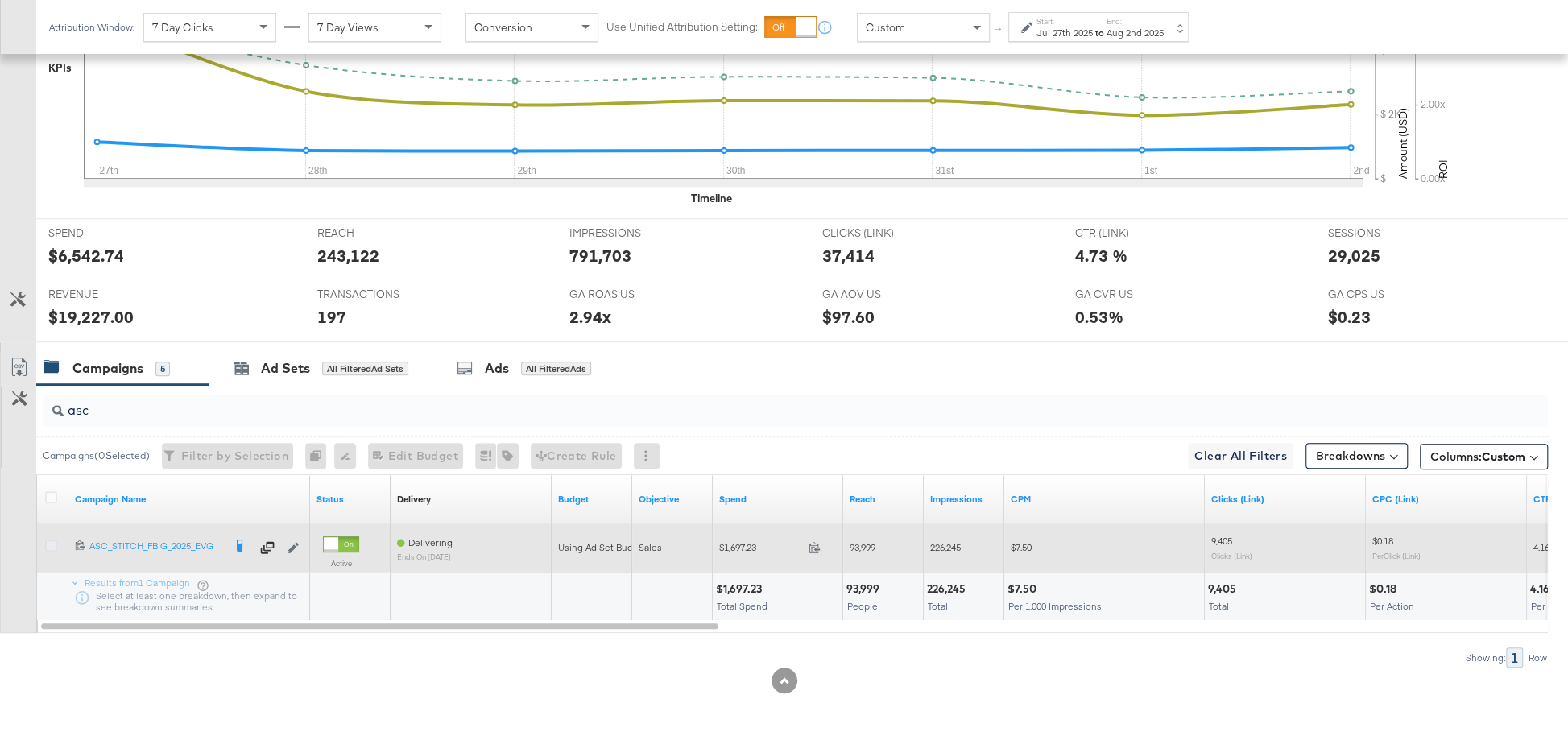 click at bounding box center (51, 545) 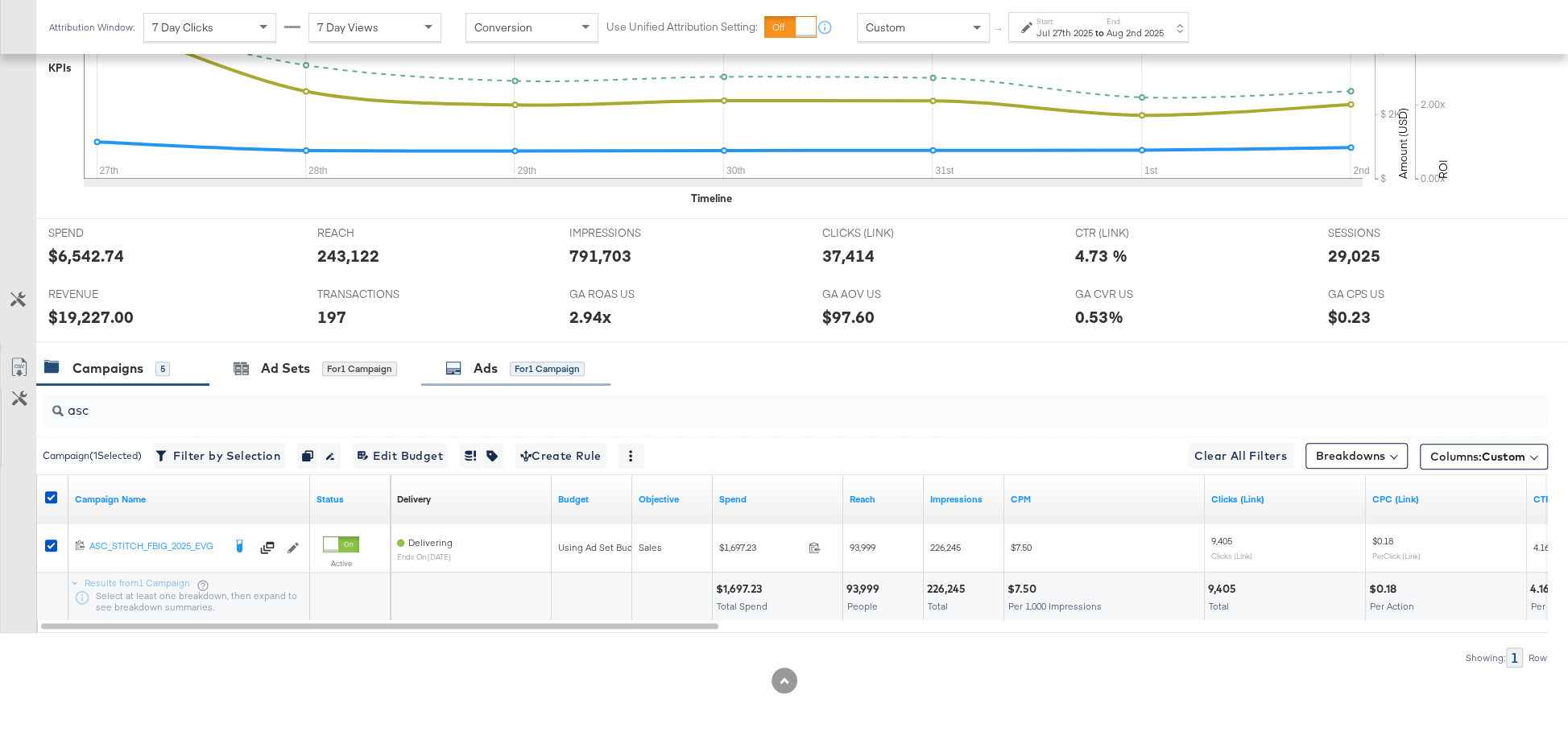 click at bounding box center [453, 368] 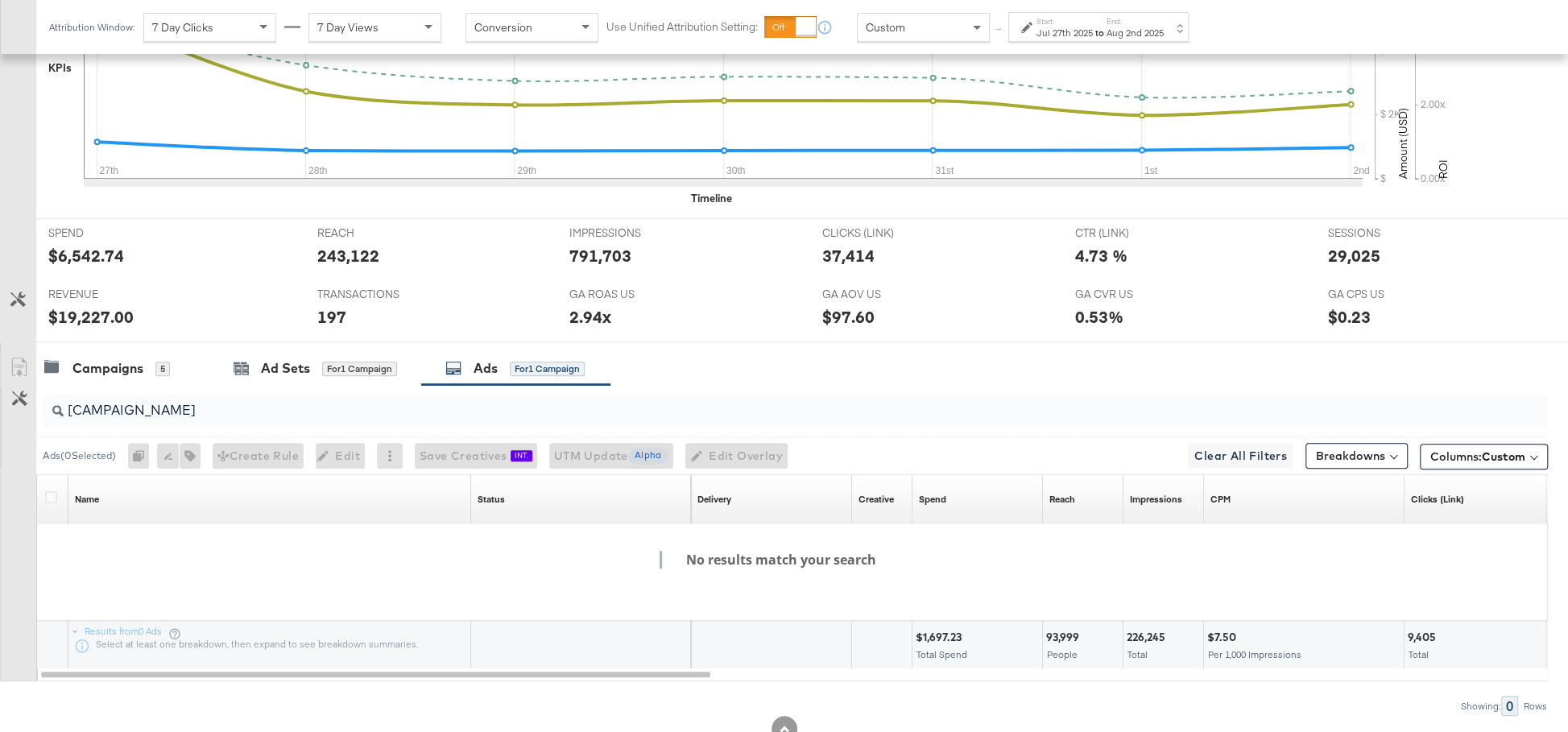 click on "[CAMPAIGN_NAME]" at bounding box center (736, 403) 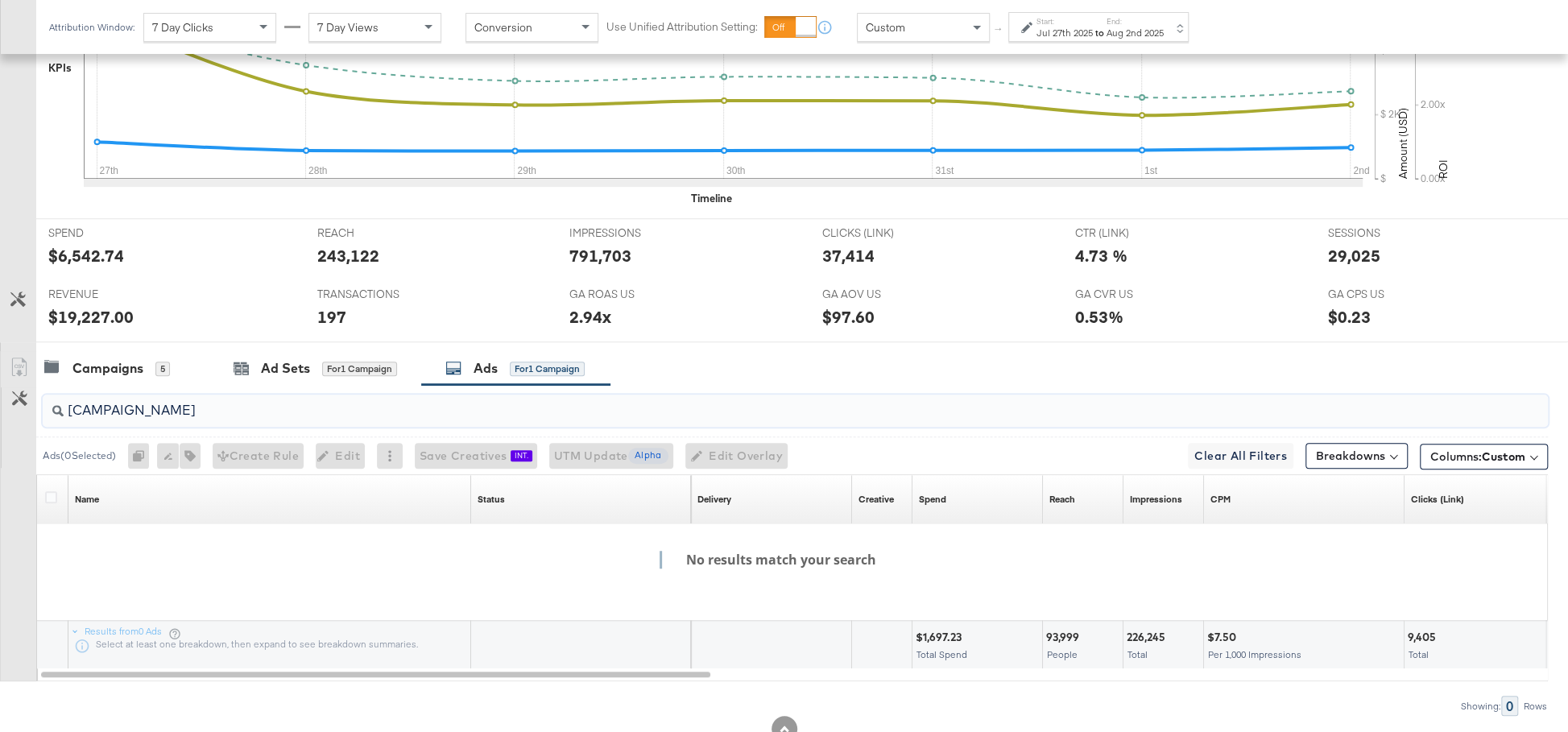 click on "[CAMPAIGN_NAME]" at bounding box center (736, 403) 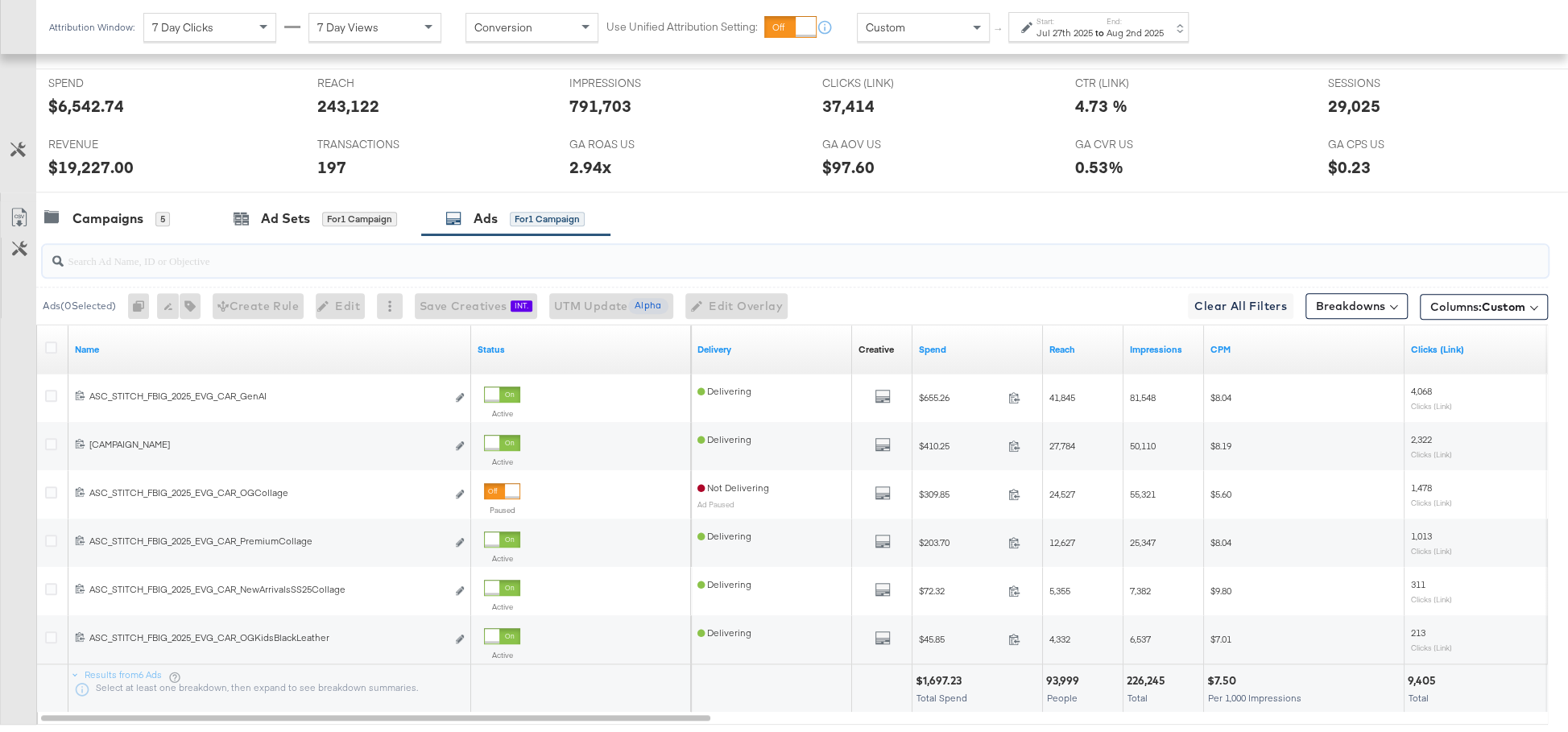 scroll, scrollTop: 712, scrollLeft: 0, axis: vertical 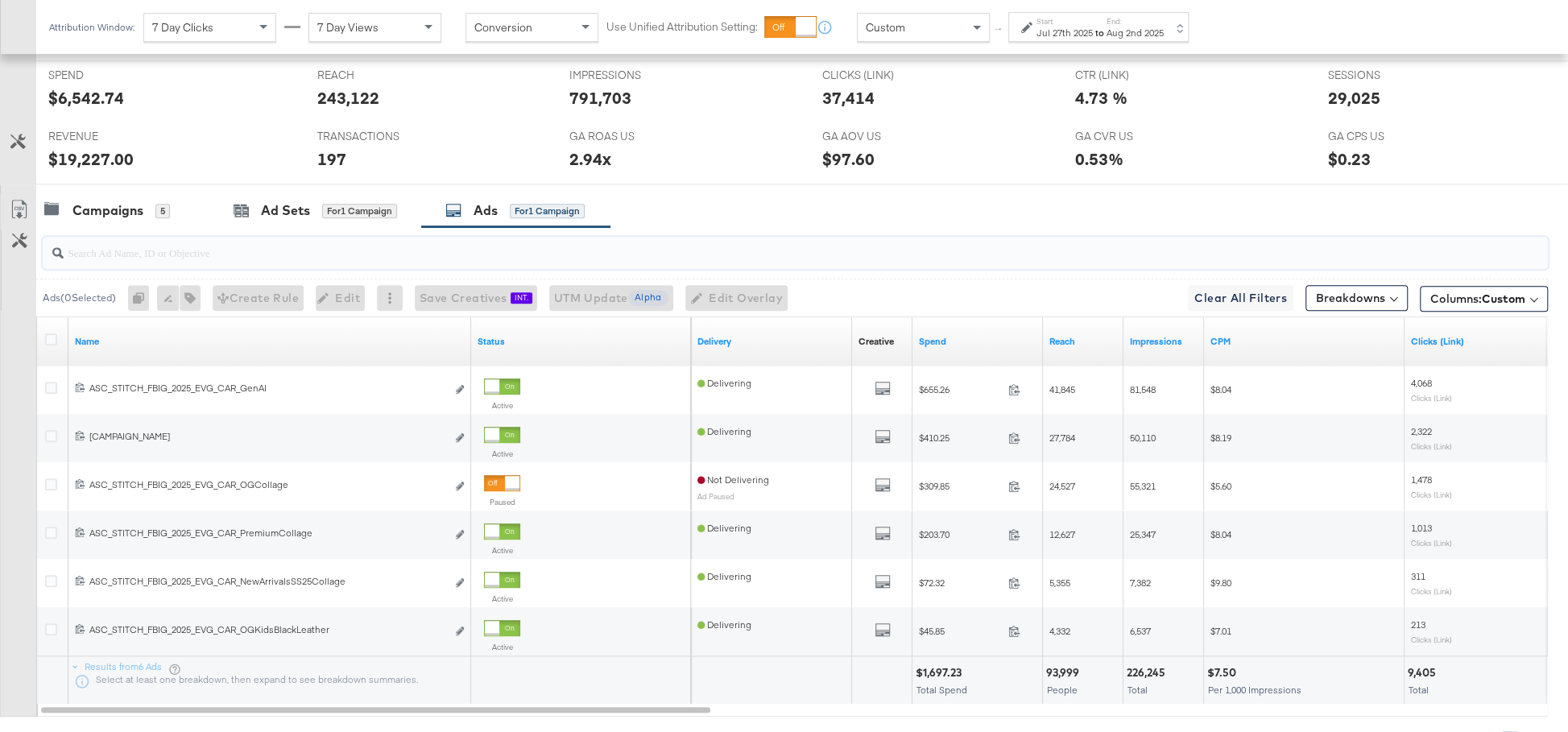 type 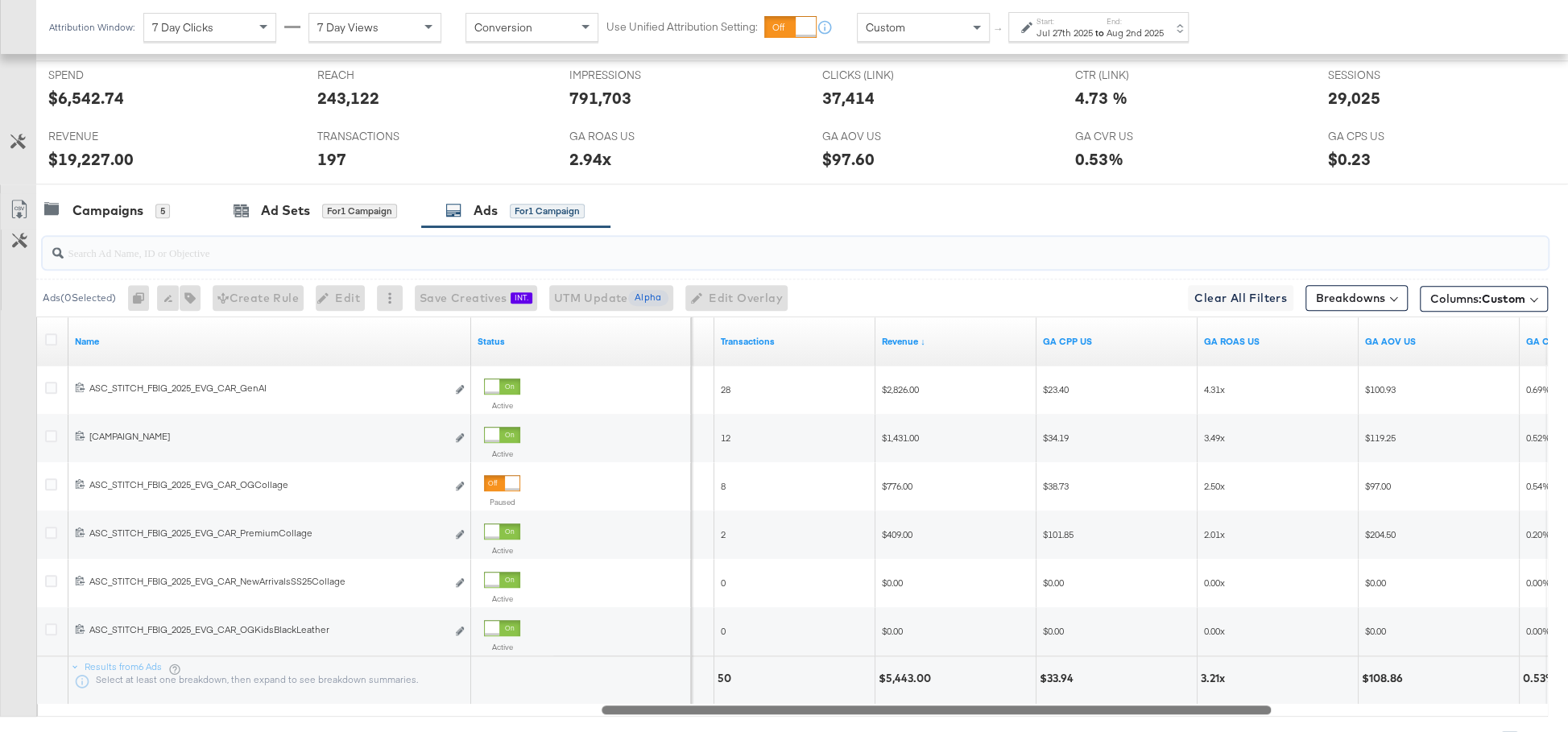 drag, startPoint x: 668, startPoint y: 706, endPoint x: 1235, endPoint y: 696, distance: 567.09 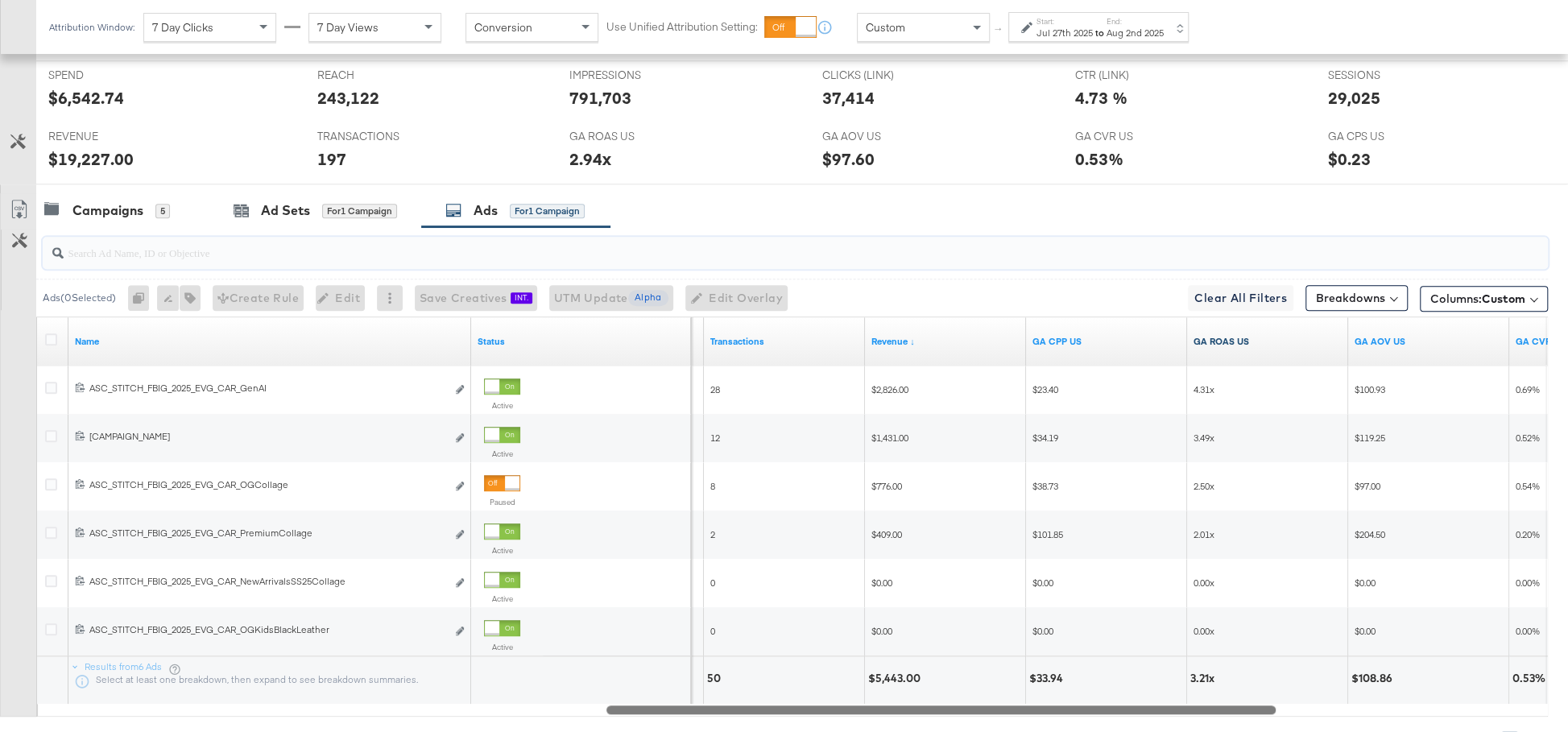 click on "GA ROAS US" at bounding box center [1268, 341] 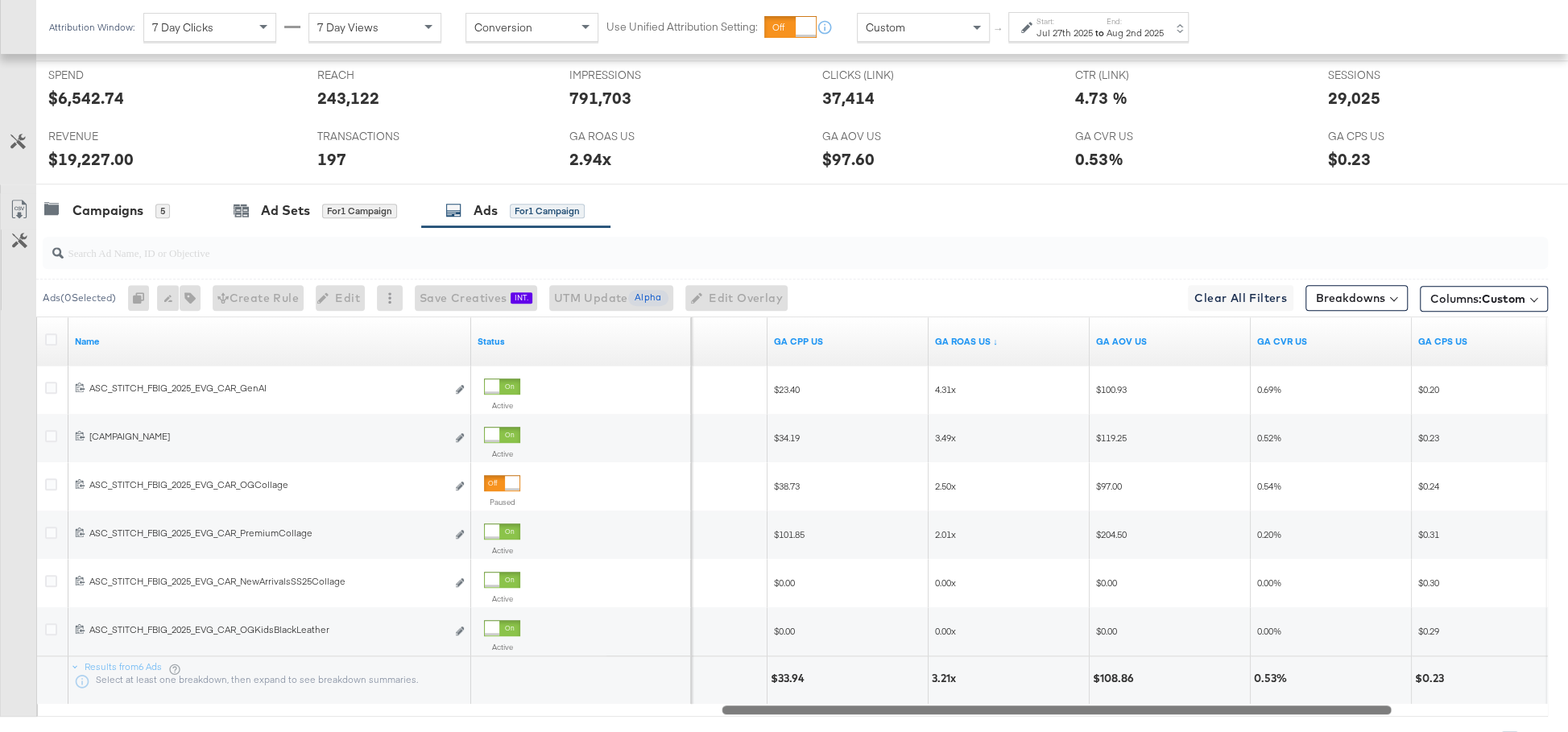 drag, startPoint x: 1043, startPoint y: 705, endPoint x: 1150, endPoint y: 711, distance: 107.16809 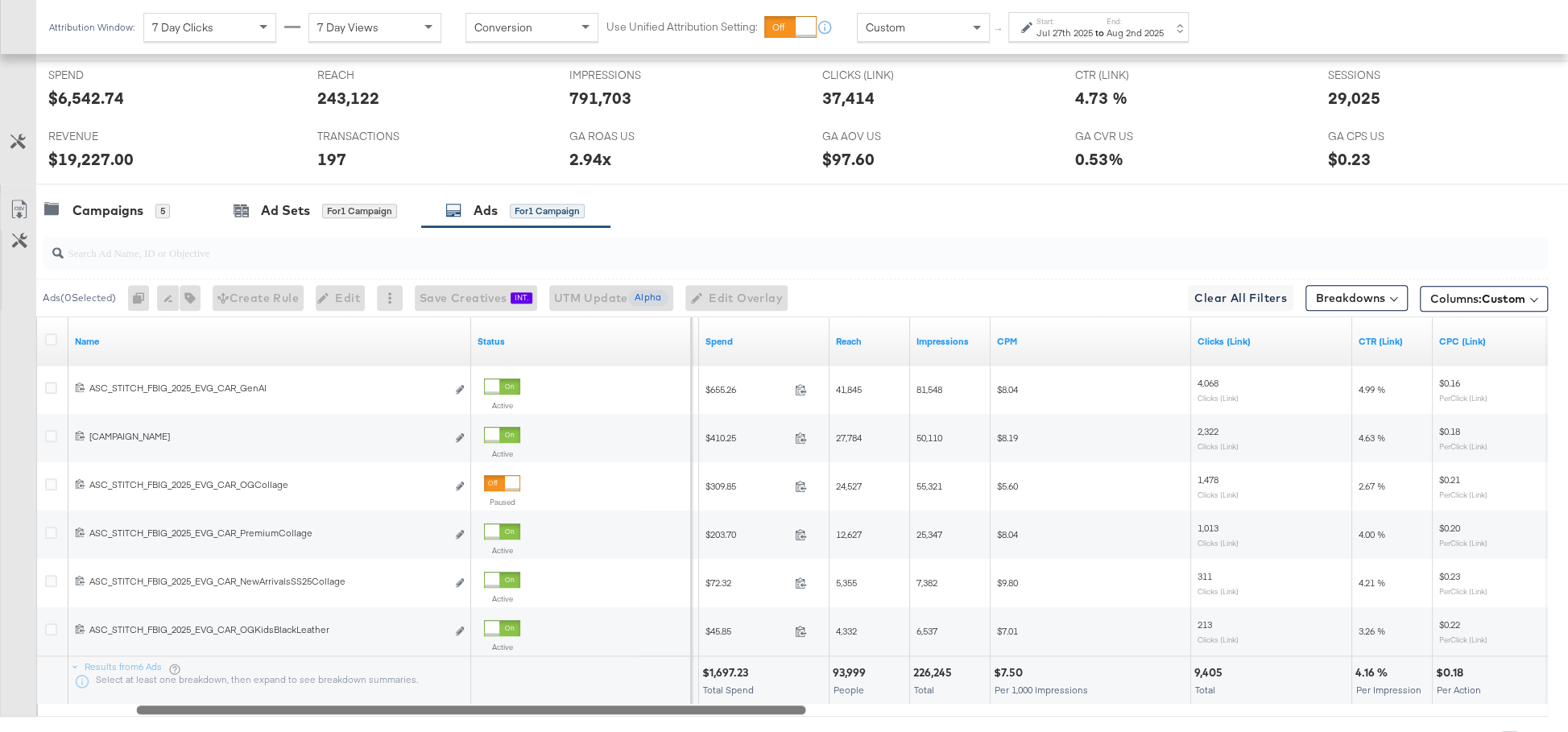 drag, startPoint x: 861, startPoint y: 707, endPoint x: 265, endPoint y: 724, distance: 596.2424 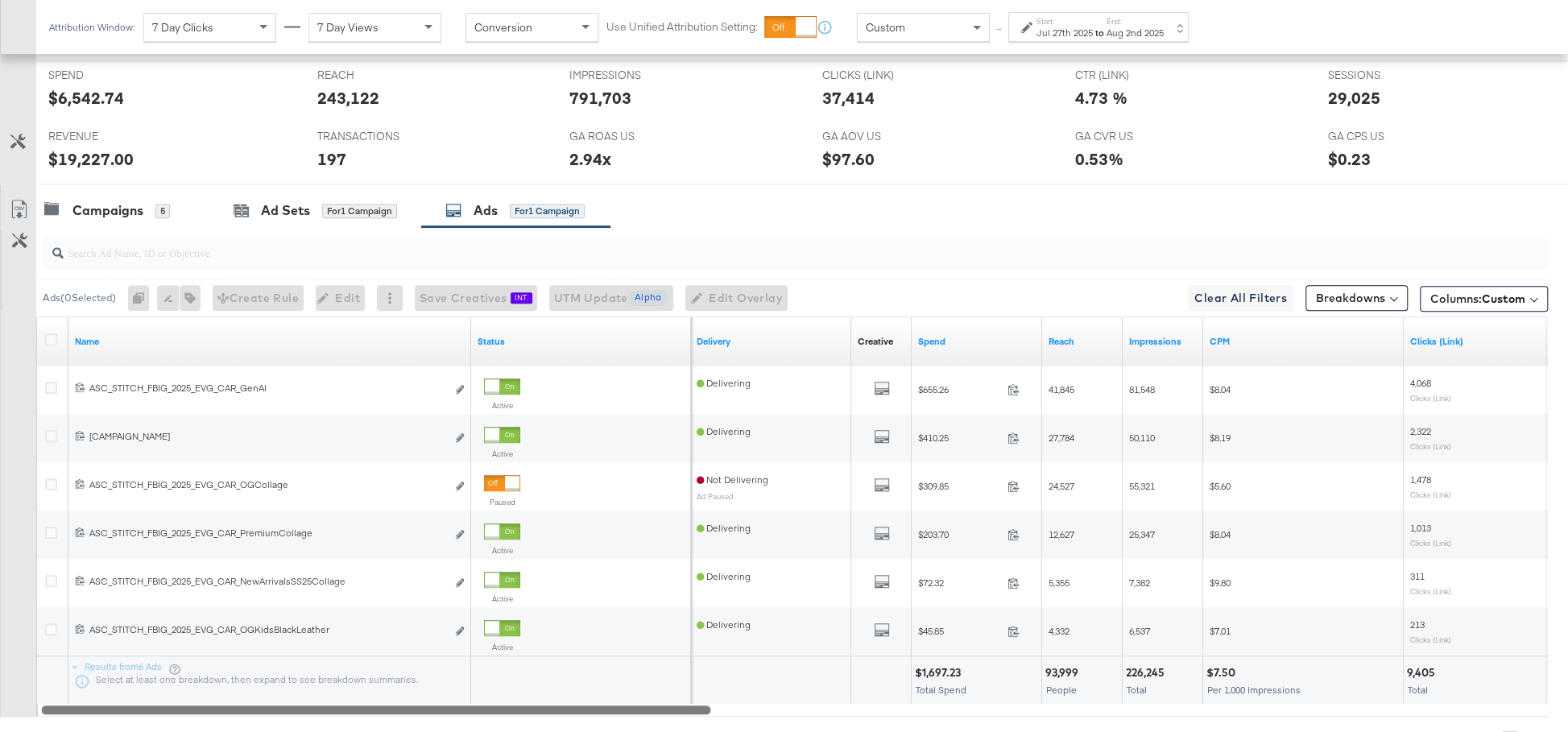 drag, startPoint x: 366, startPoint y: 712, endPoint x: 304, endPoint y: 714, distance: 62.03225 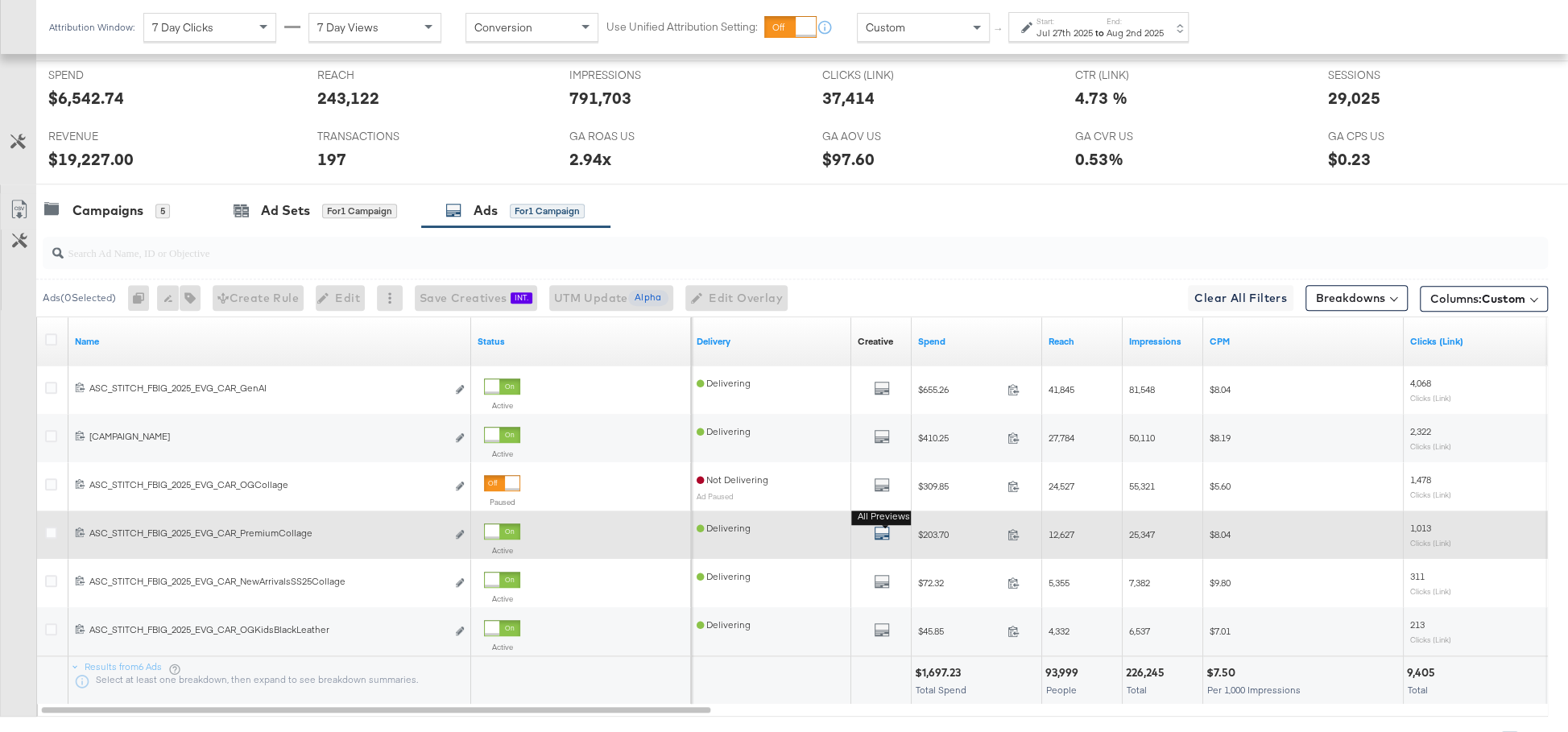 click at bounding box center (882, 533) 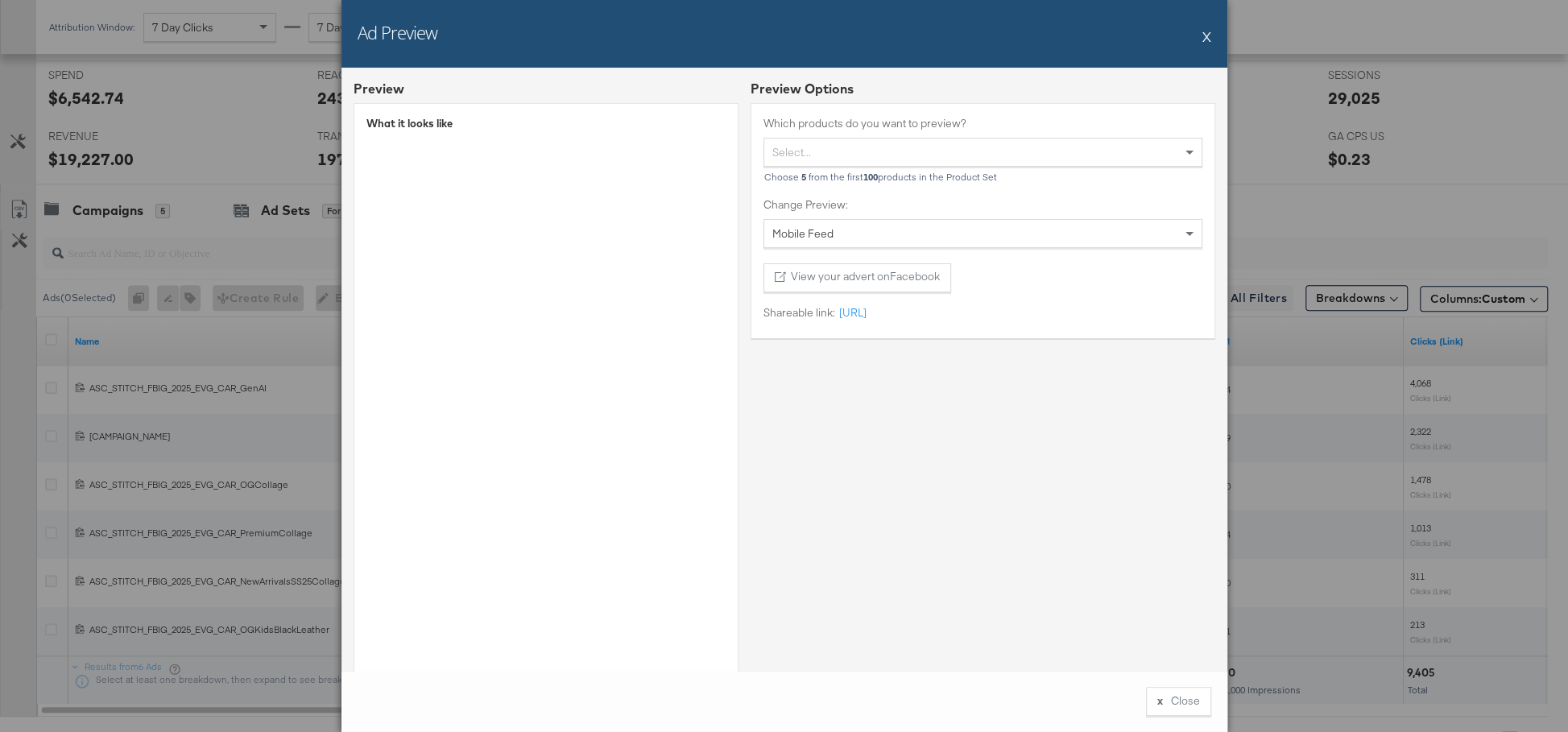click on "X" at bounding box center (1206, 36) 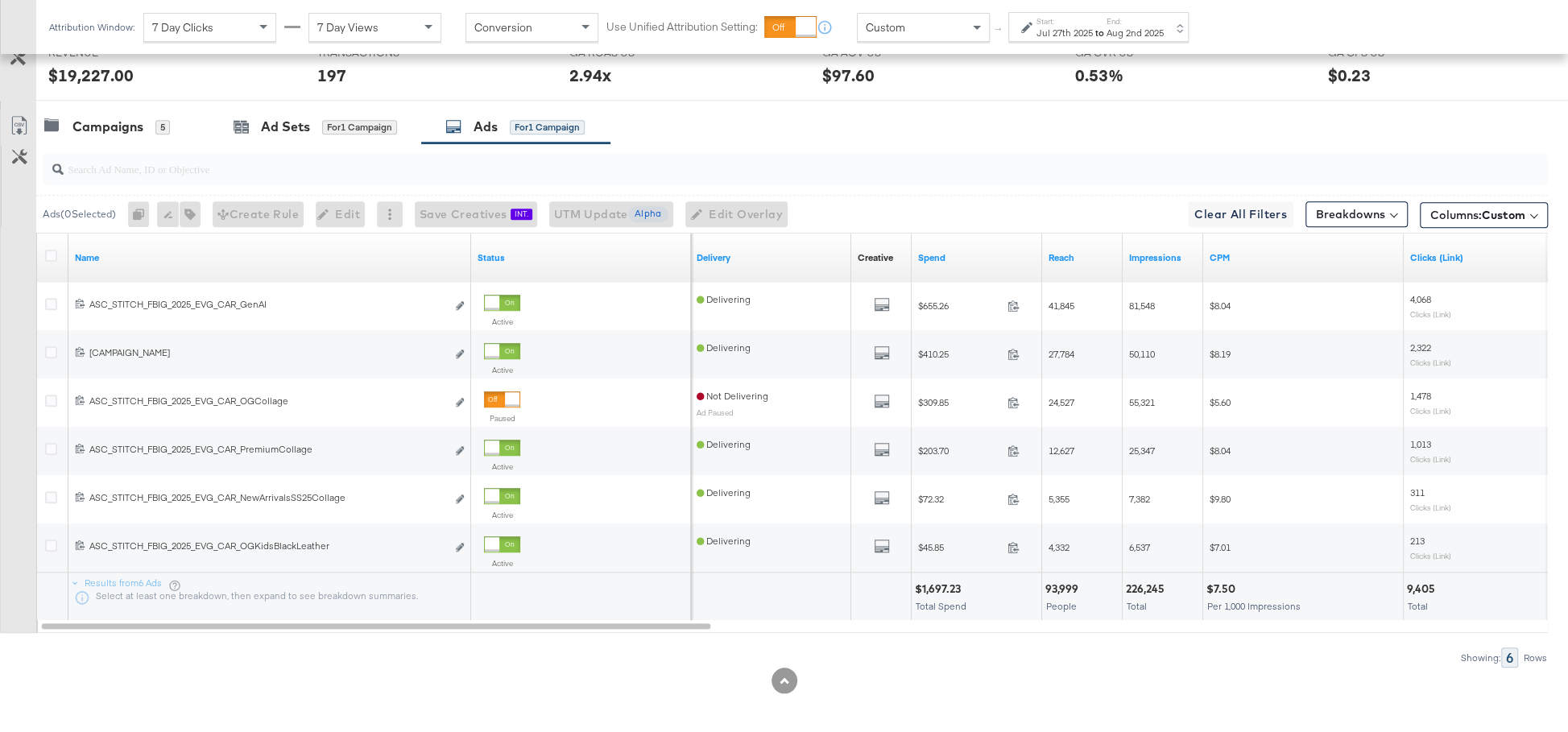 scroll, scrollTop: 796, scrollLeft: 0, axis: vertical 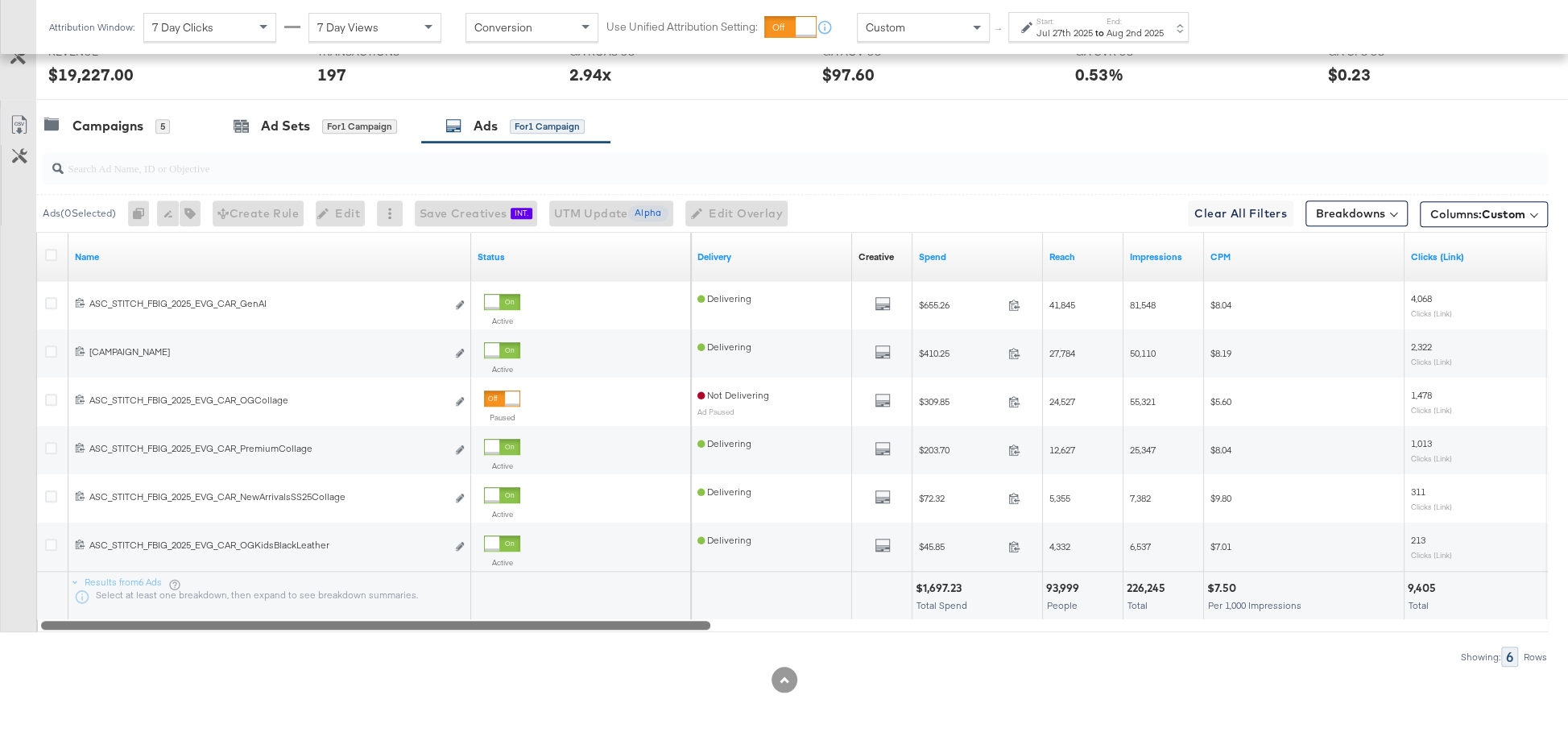 drag, startPoint x: 441, startPoint y: 618, endPoint x: 387, endPoint y: 618, distance: 54 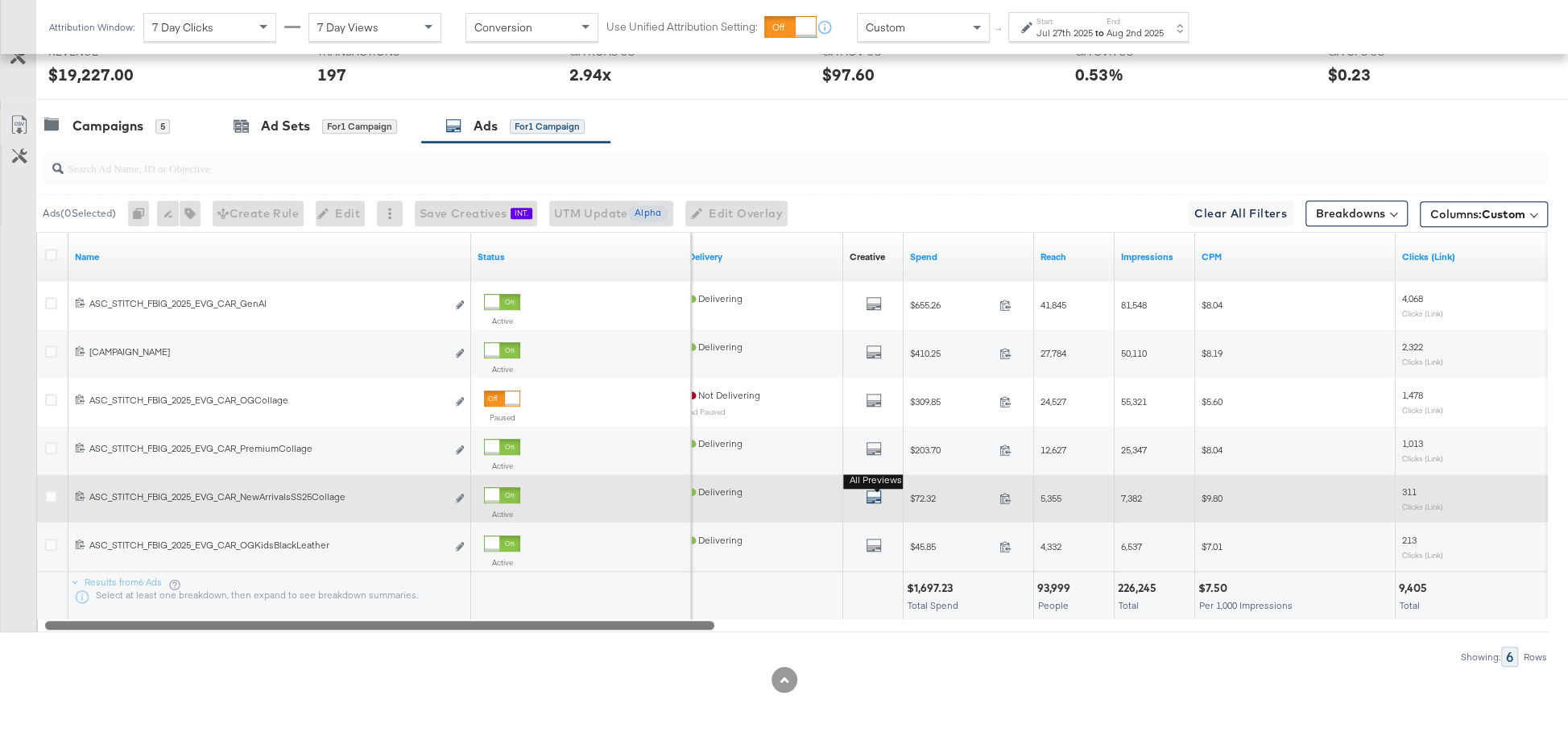 click at bounding box center (874, 497) 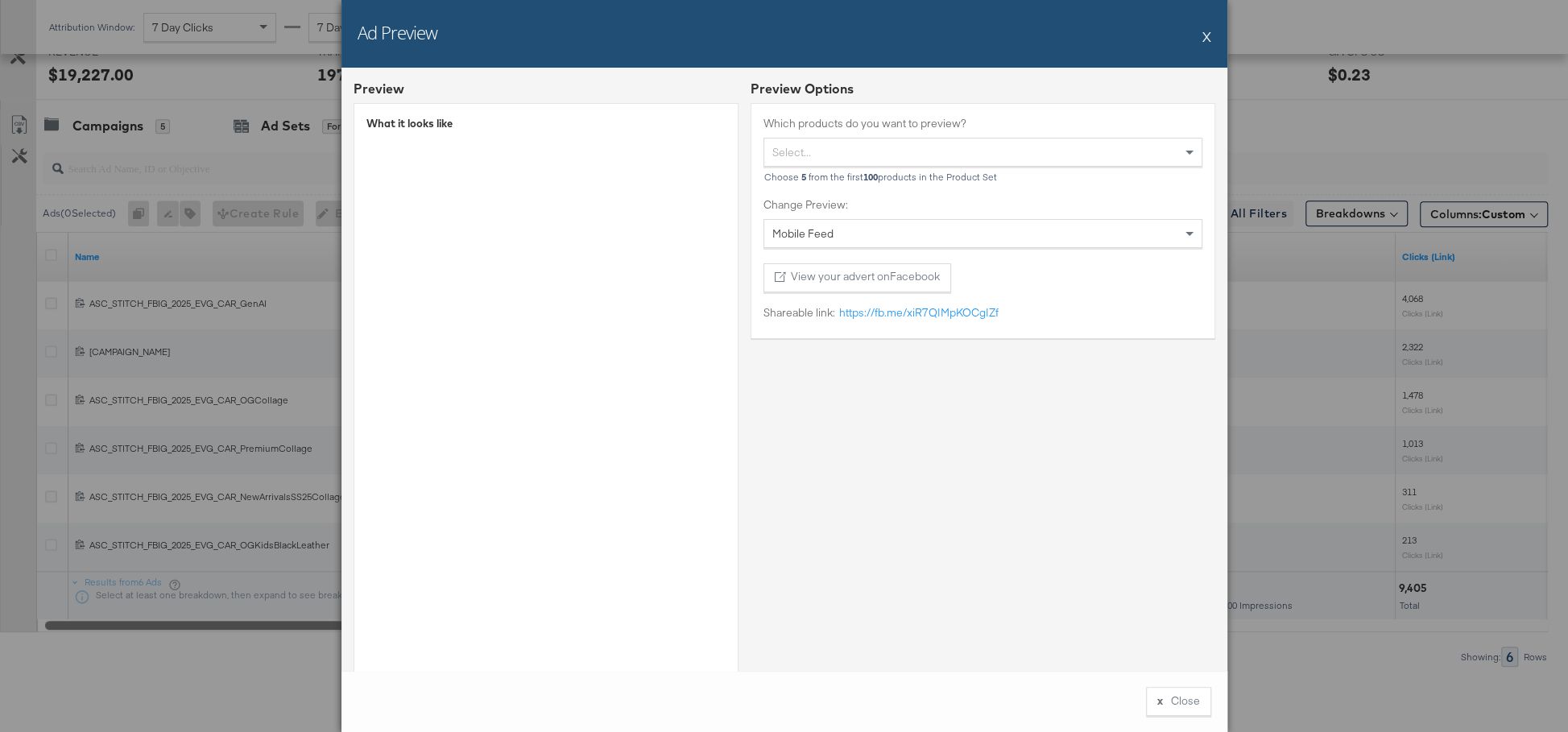 type 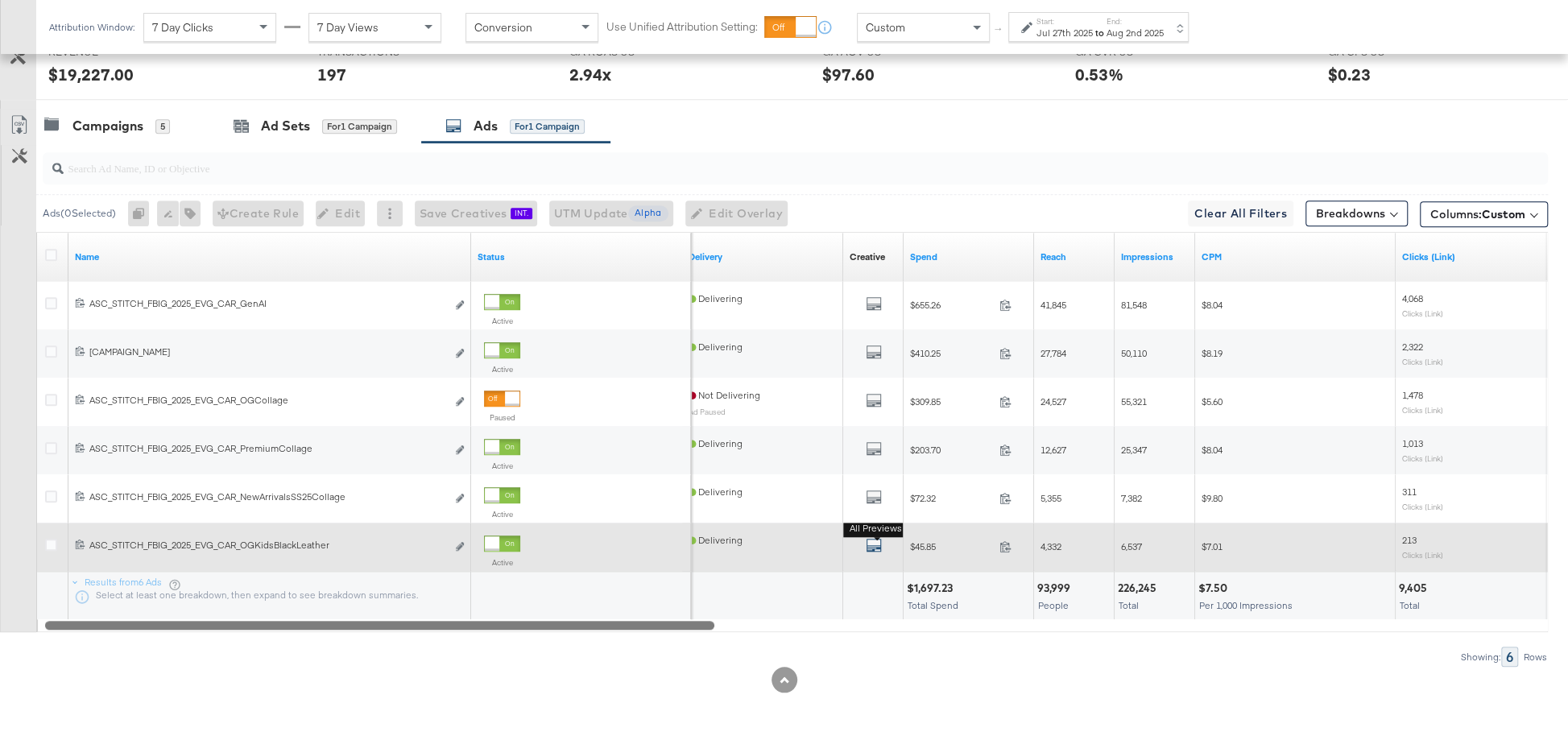 click at bounding box center [874, 545] 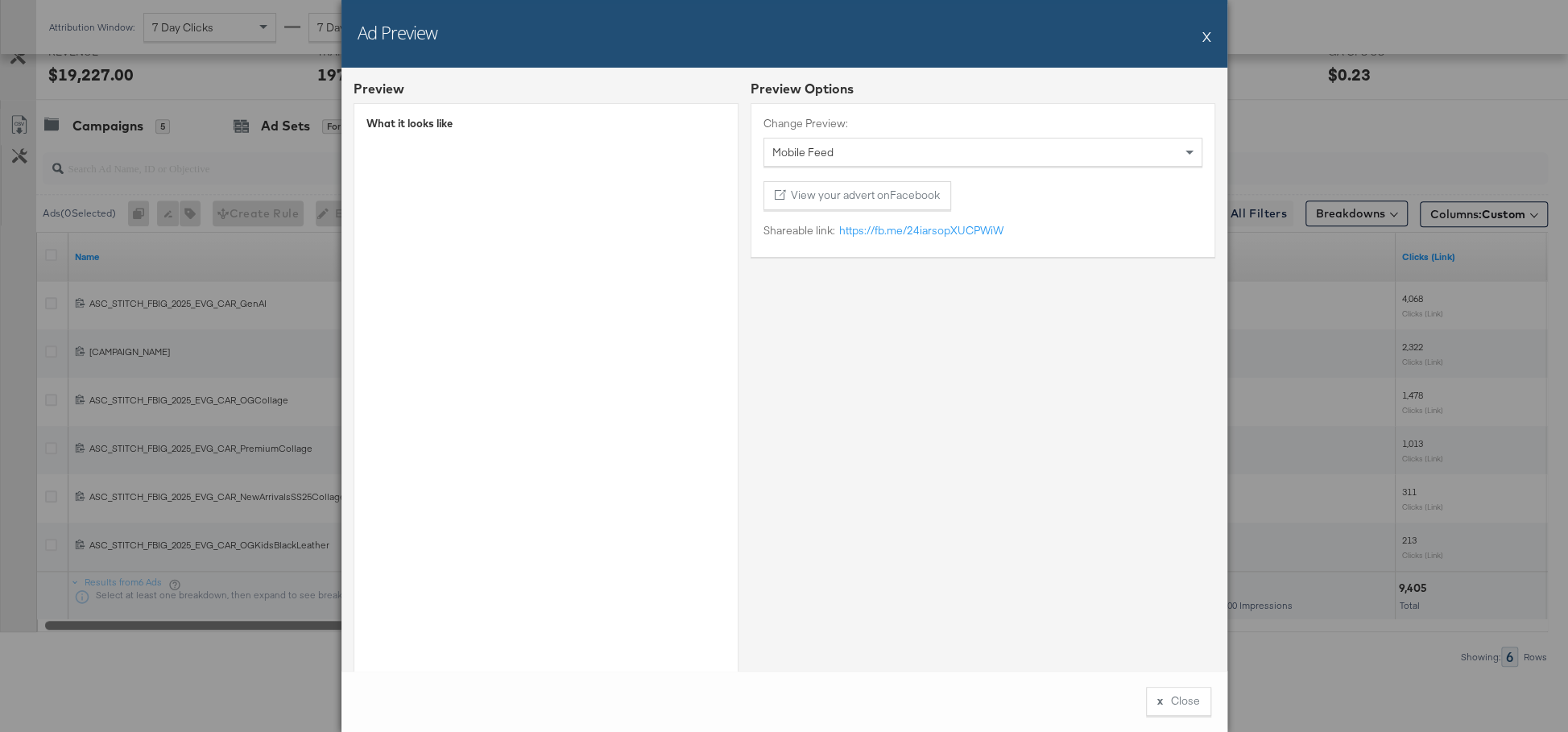 type 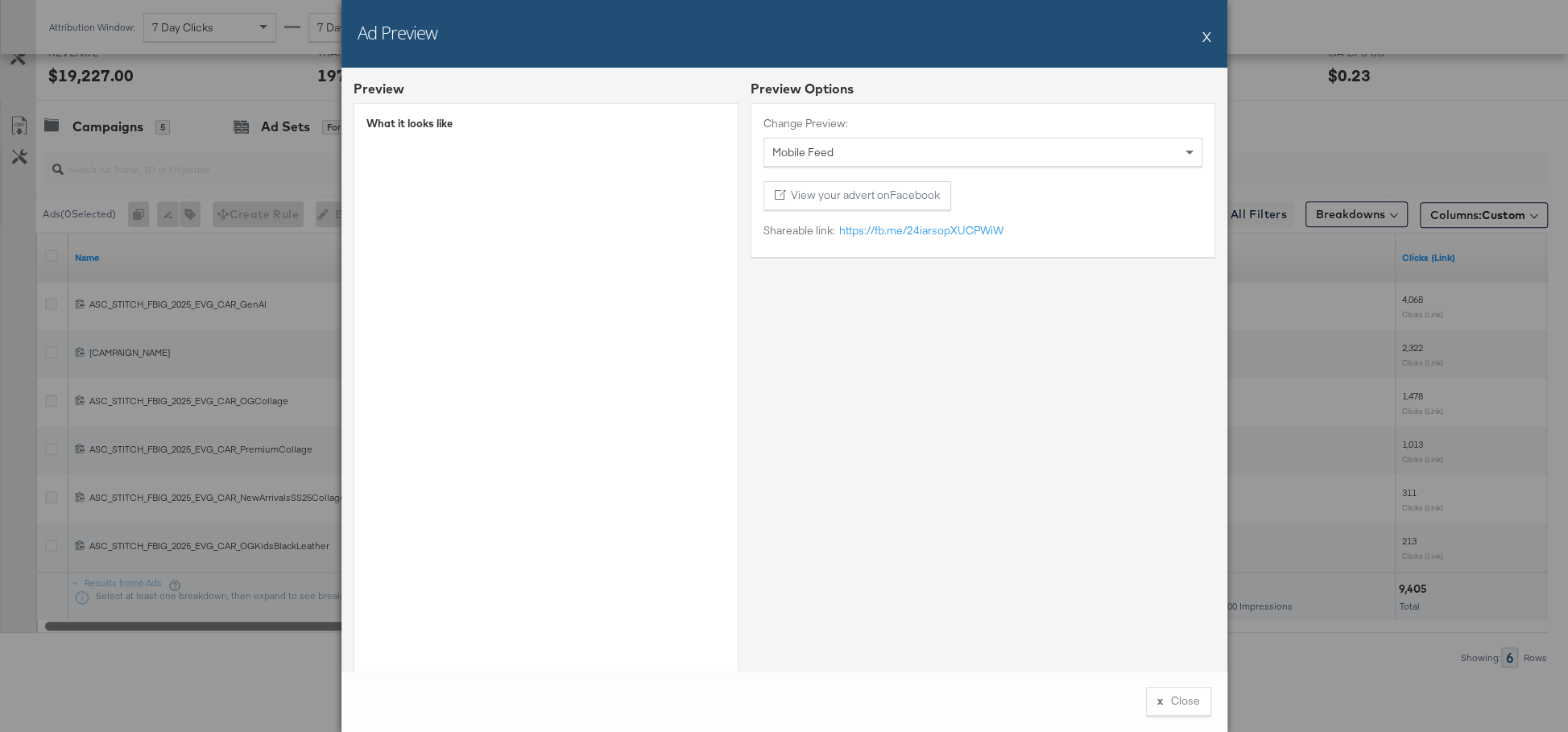 drag, startPoint x: 1206, startPoint y: 31, endPoint x: 1140, endPoint y: 60, distance: 72.09022 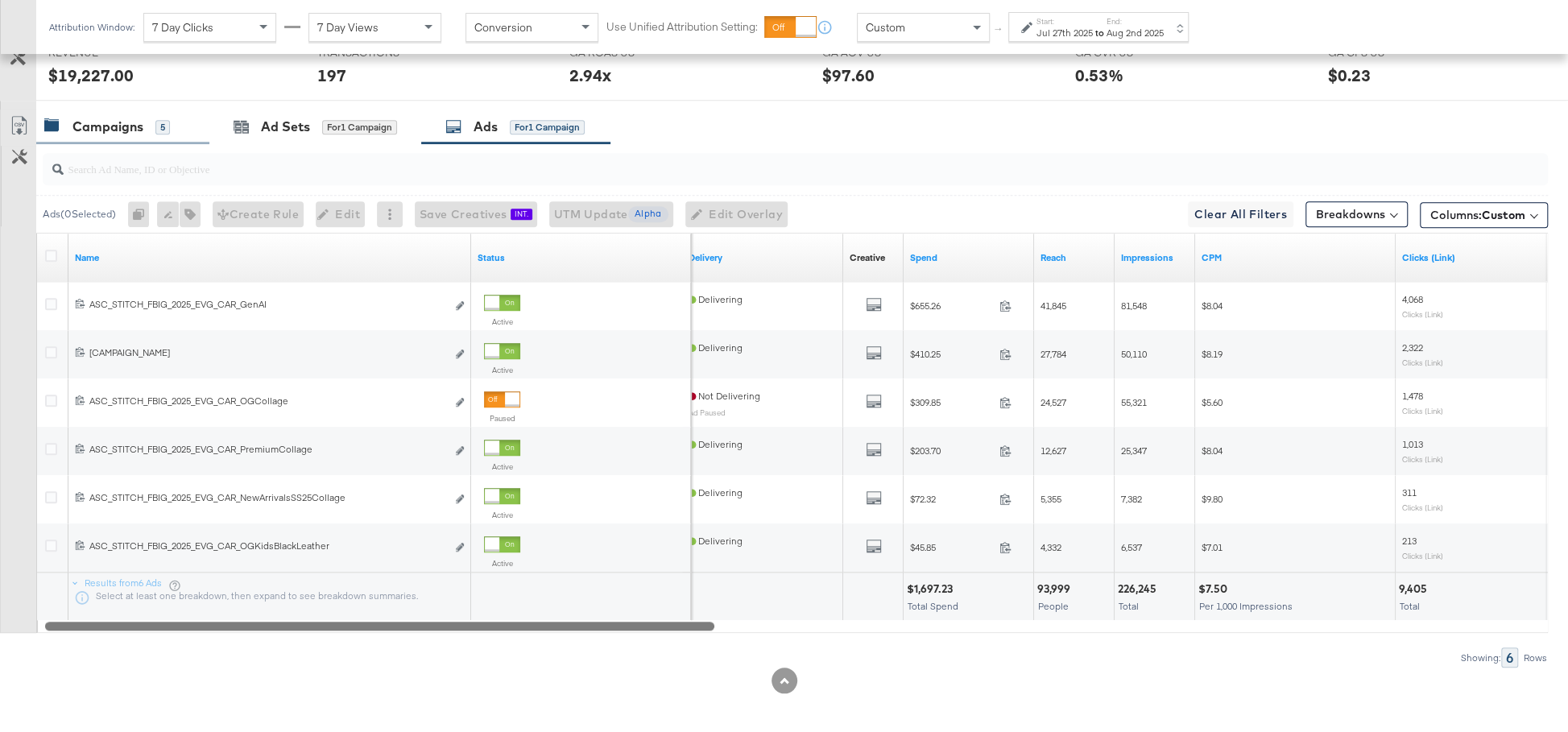 click on "Campaigns" at bounding box center [108, 126] 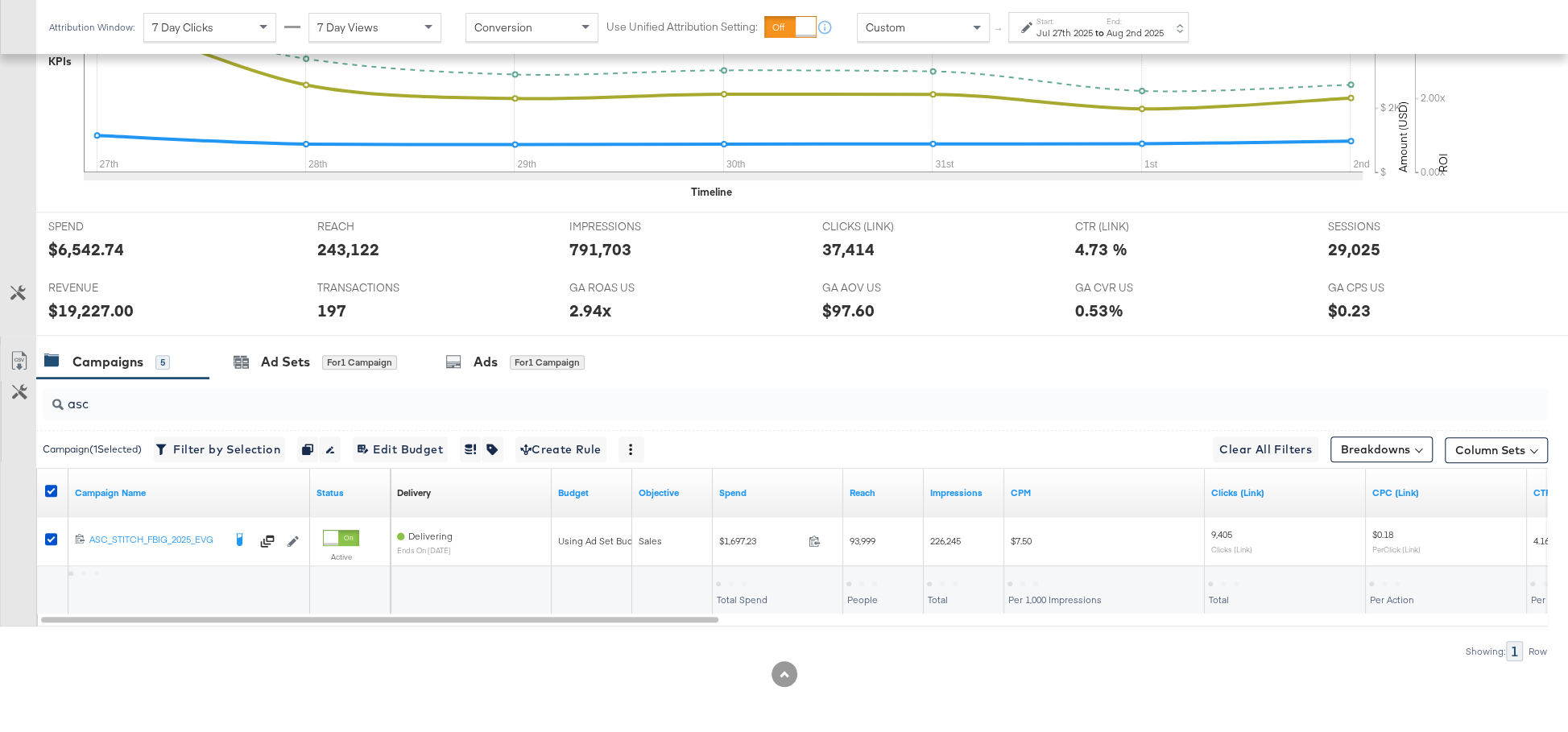 scroll, scrollTop: 555, scrollLeft: 0, axis: vertical 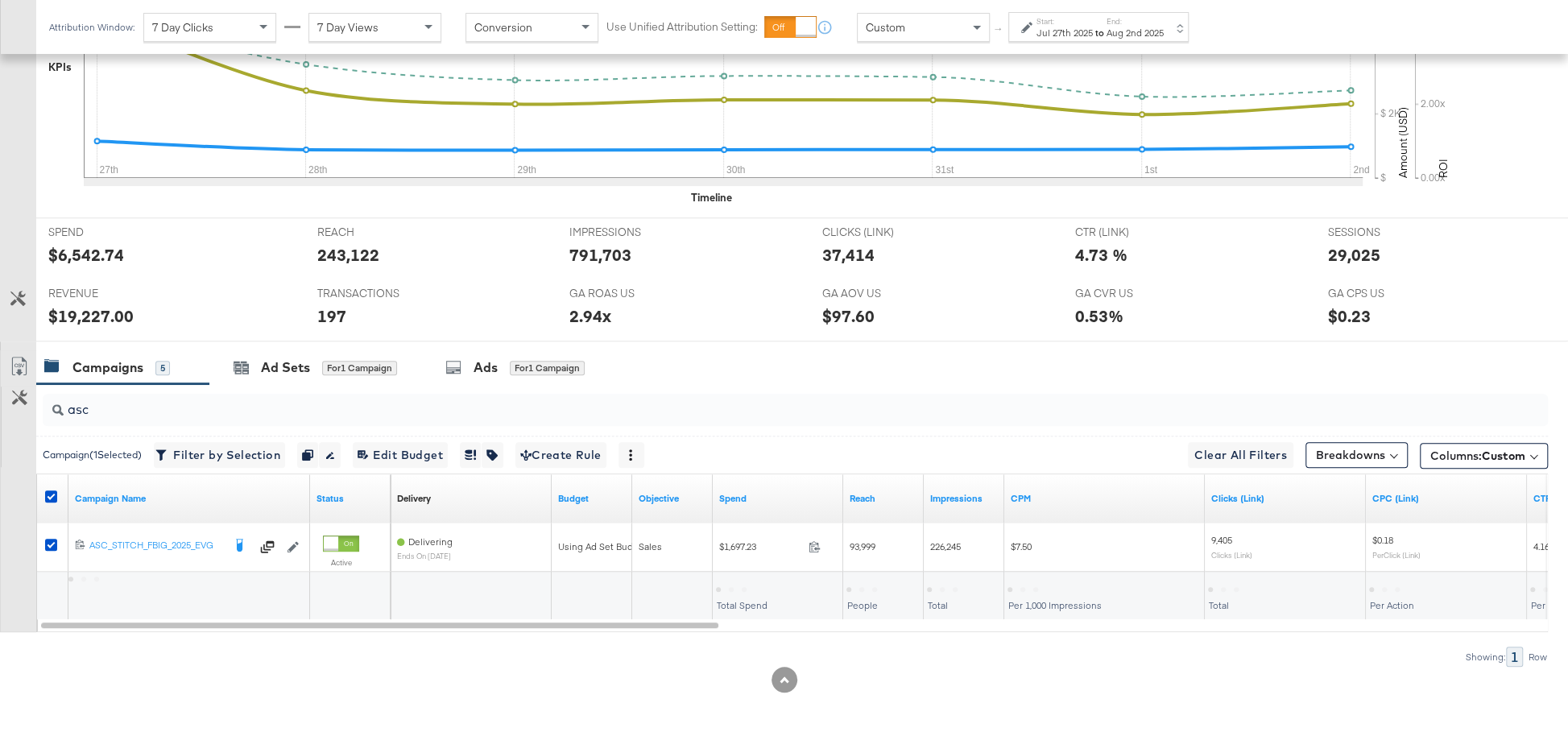 click on "asc" at bounding box center (736, 403) 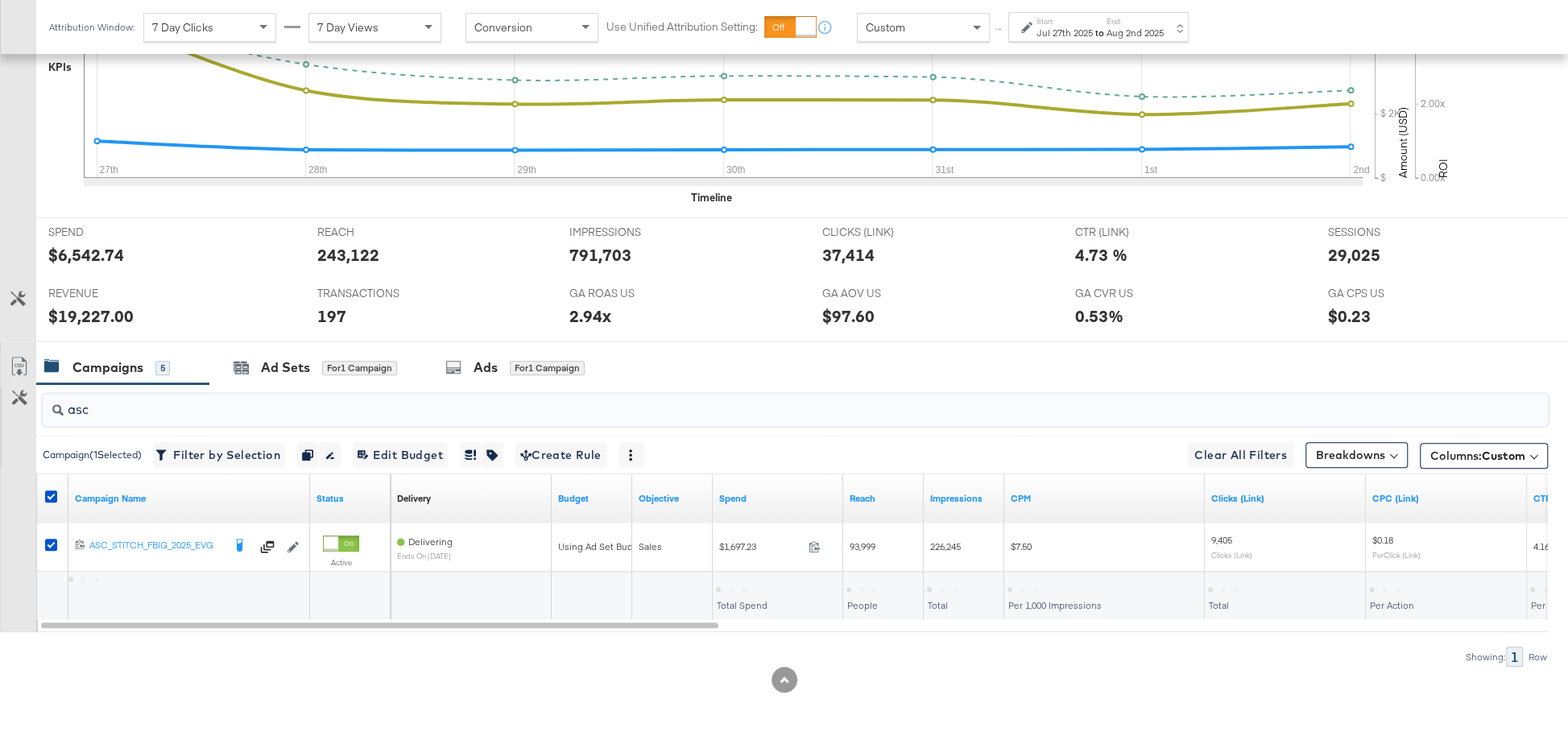 click on "asc" at bounding box center [736, 403] 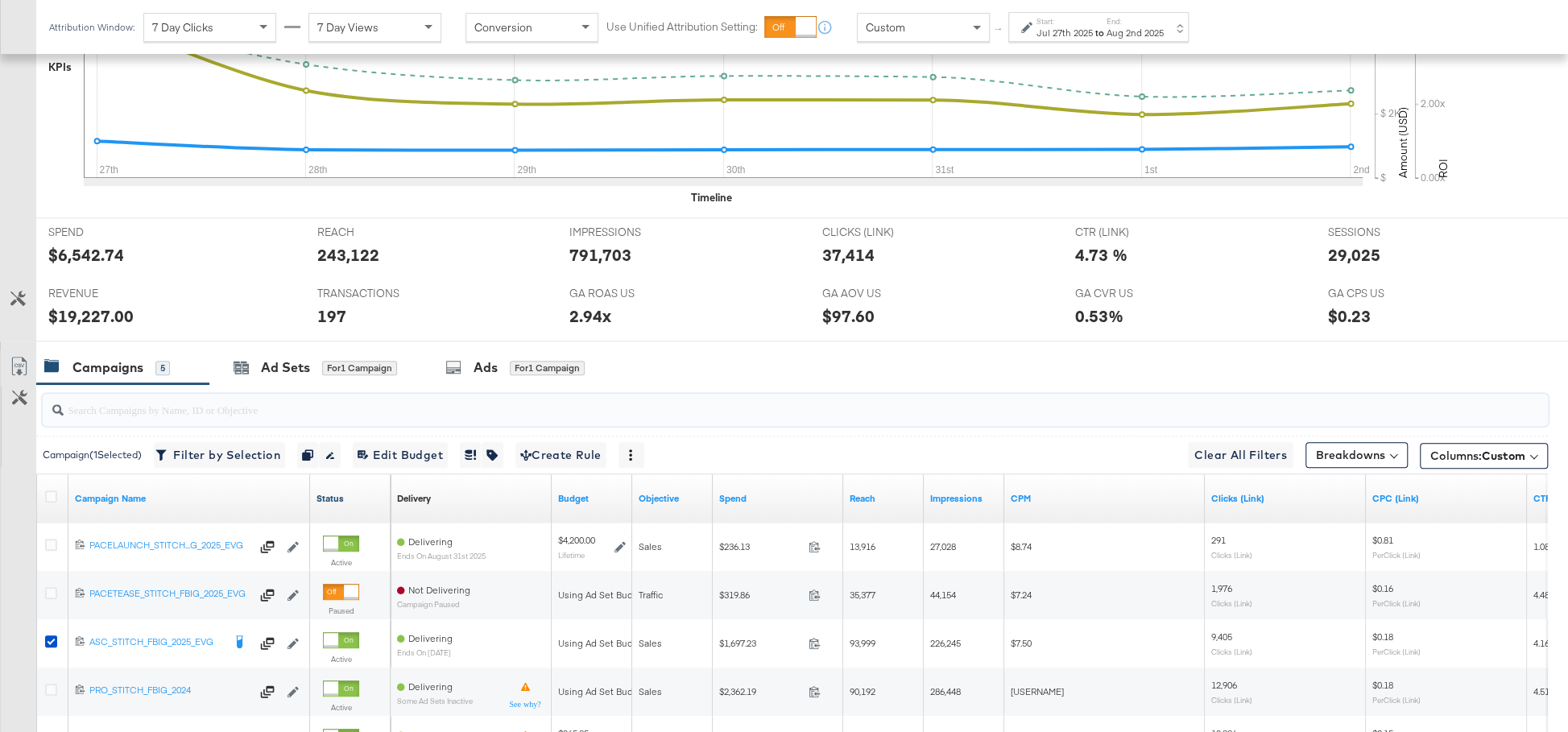 type 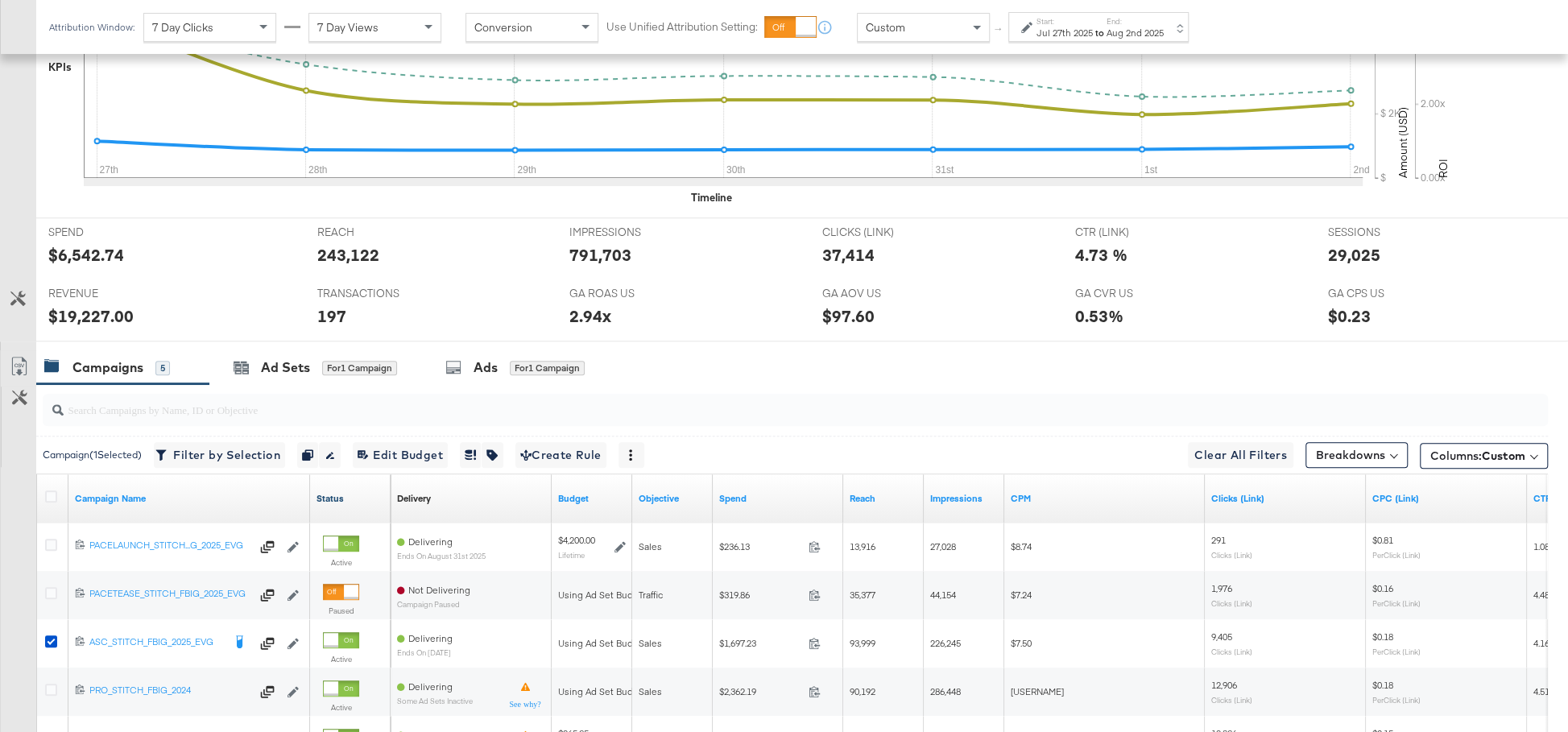 click on "Status" at bounding box center (350, 498) 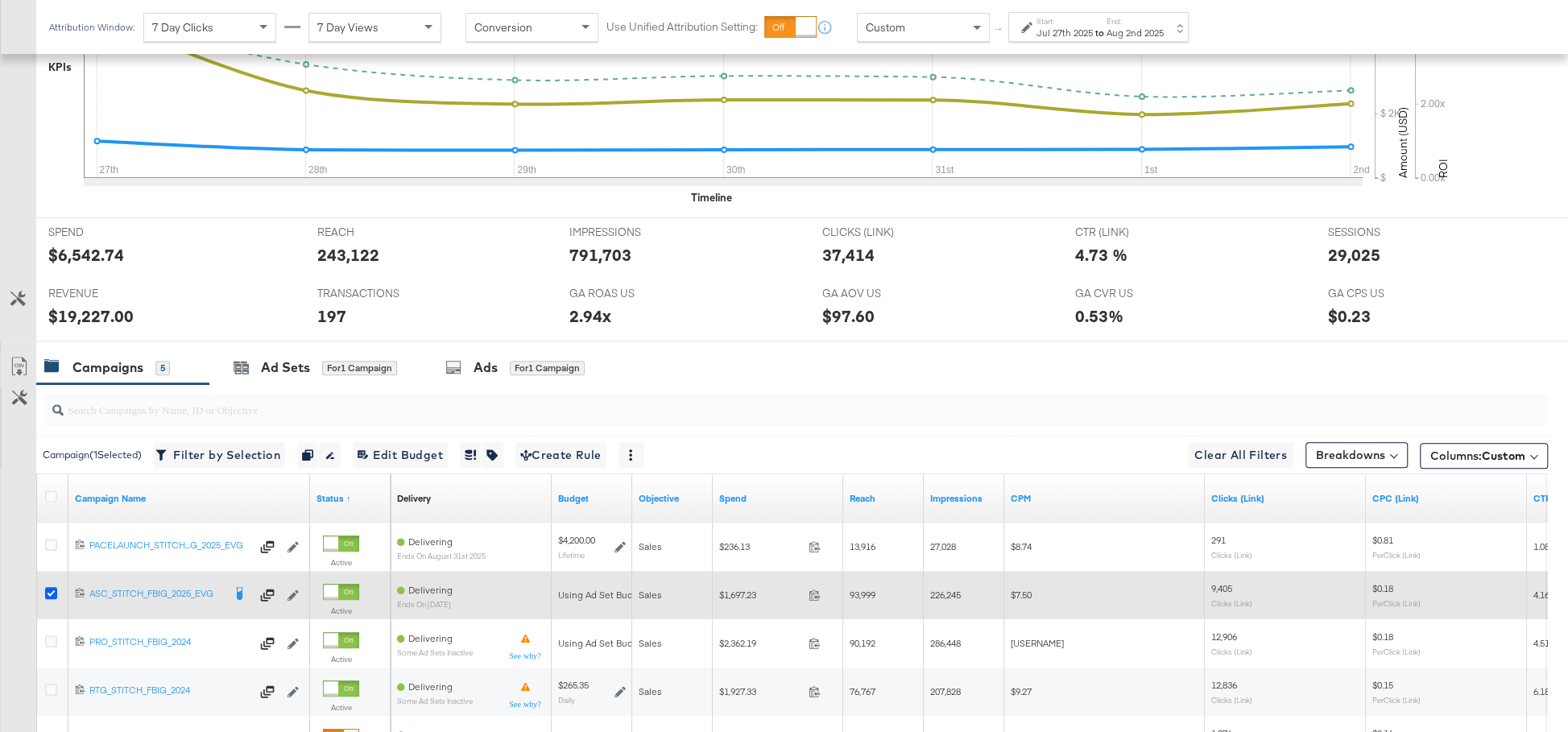 click at bounding box center [51, 593] 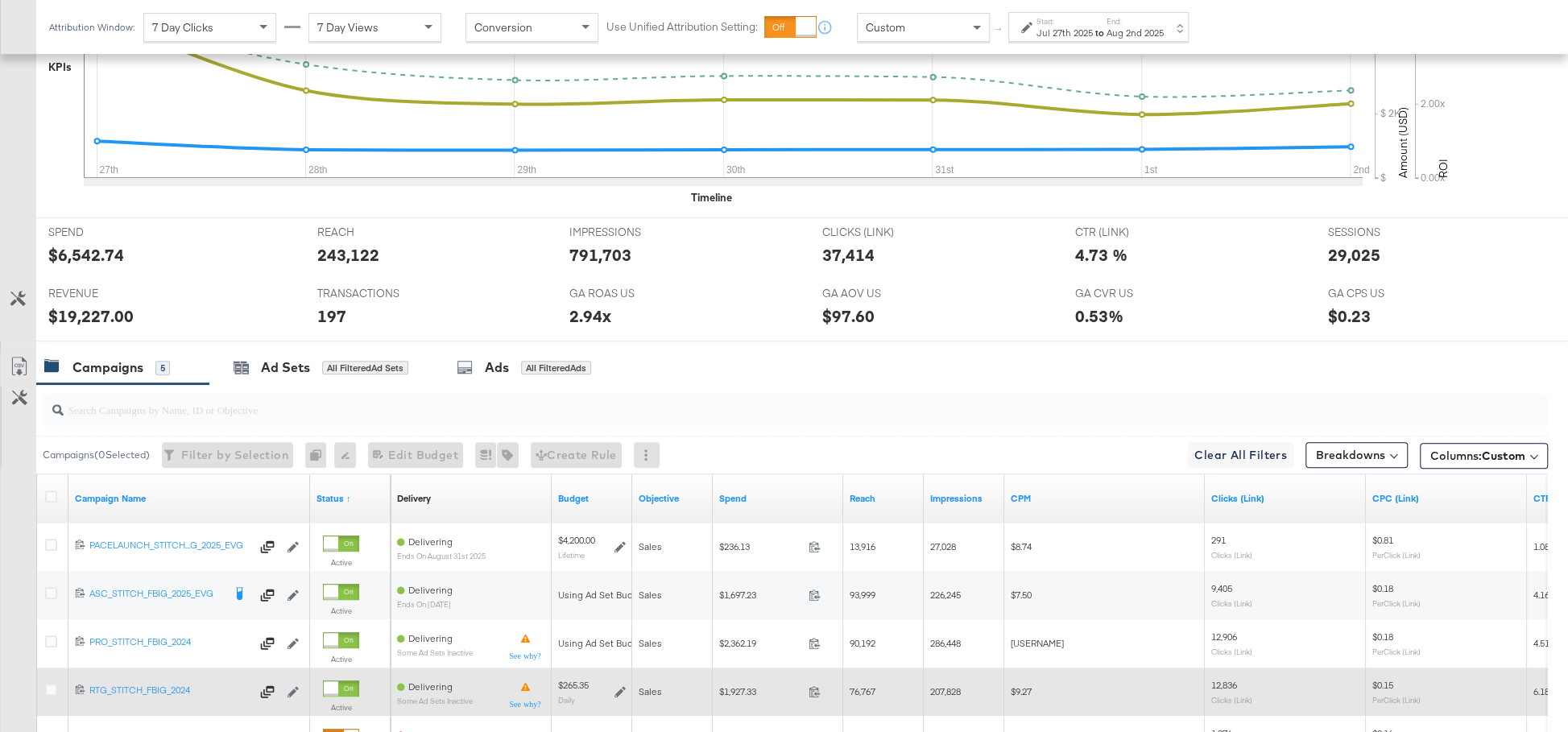 drag, startPoint x: 55, startPoint y: 636, endPoint x: 39, endPoint y: 685, distance: 51.546096 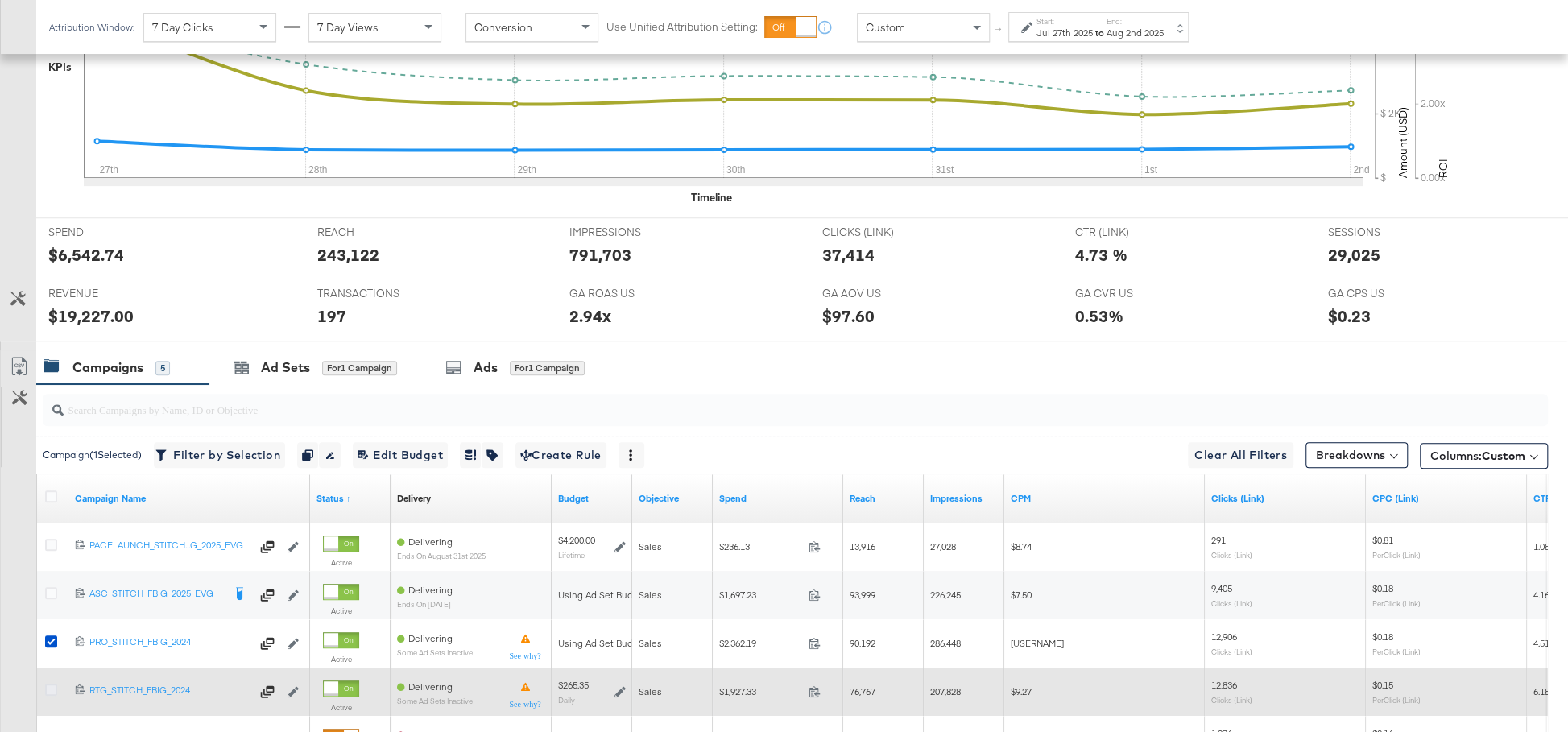 click at bounding box center [51, 689] 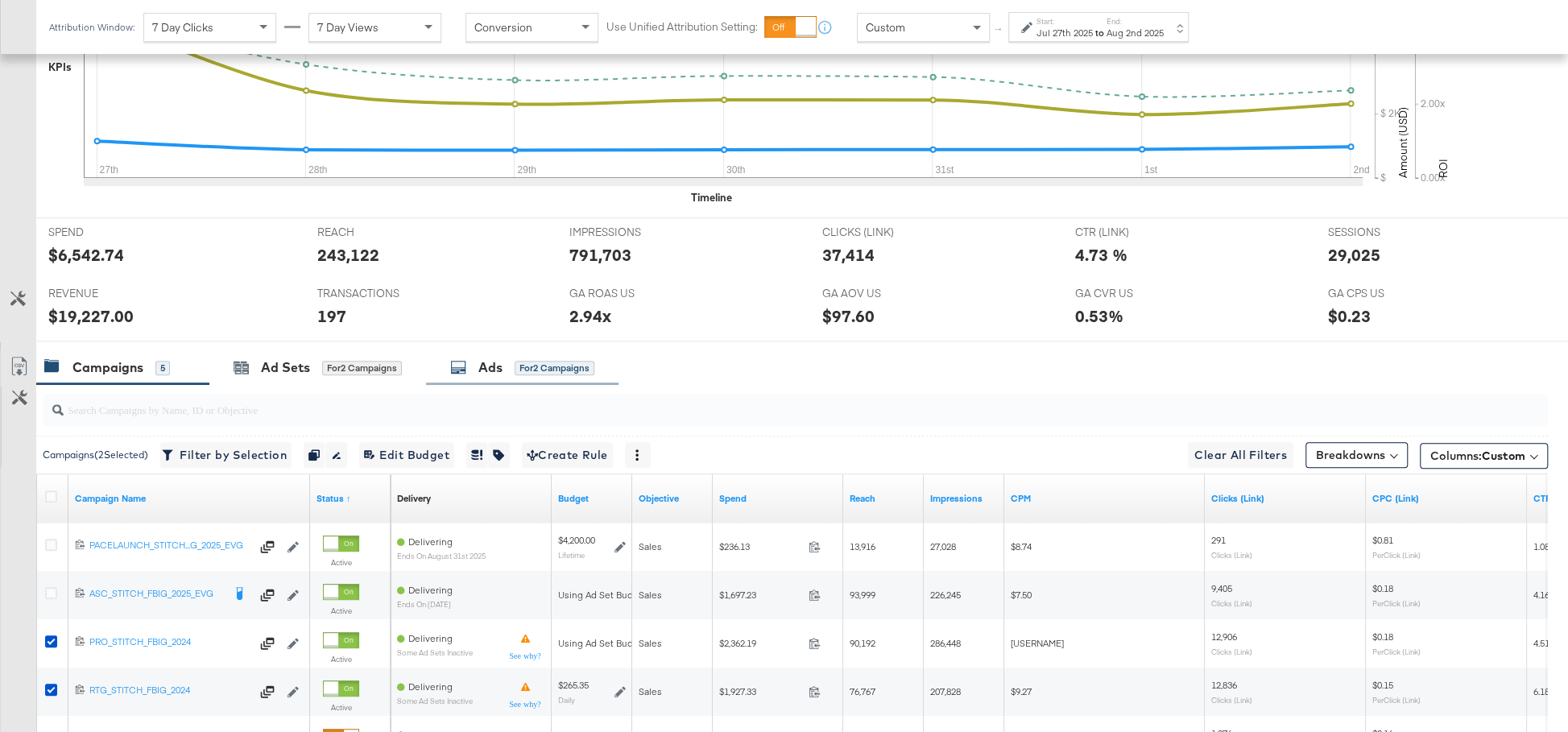 click on "Ads for  2   Campaigns" at bounding box center [522, 367] 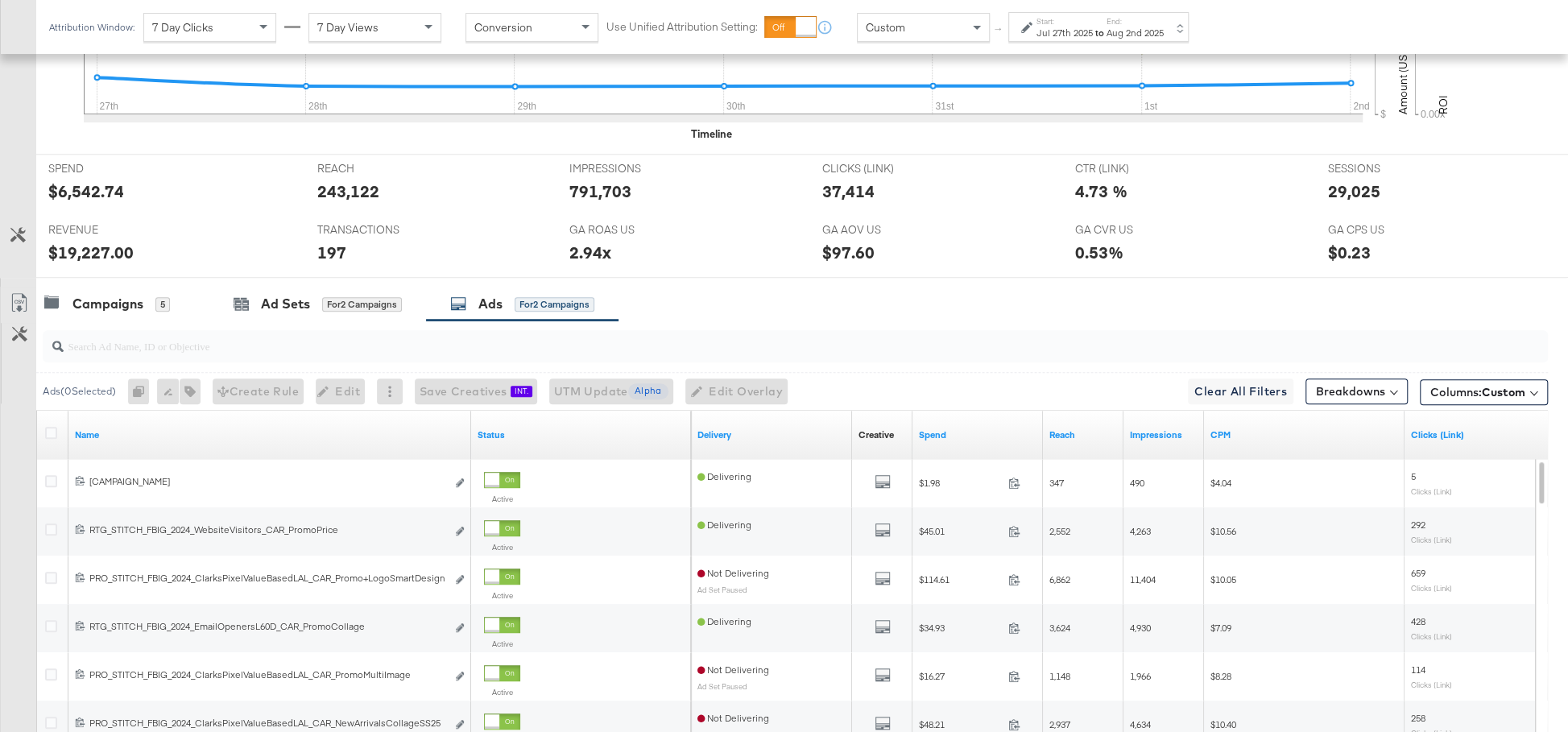 scroll, scrollTop: 623, scrollLeft: 0, axis: vertical 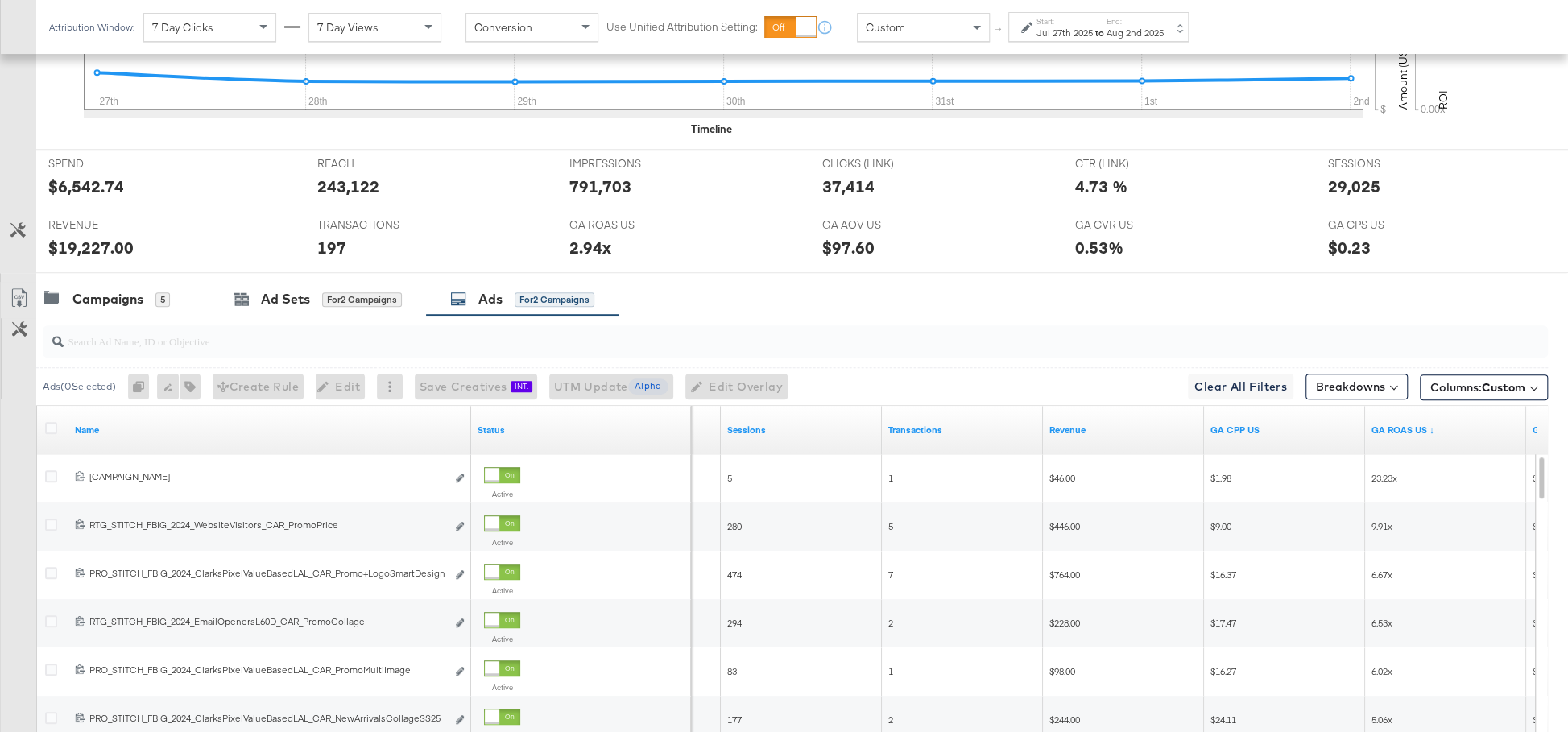 click at bounding box center [795, 341] 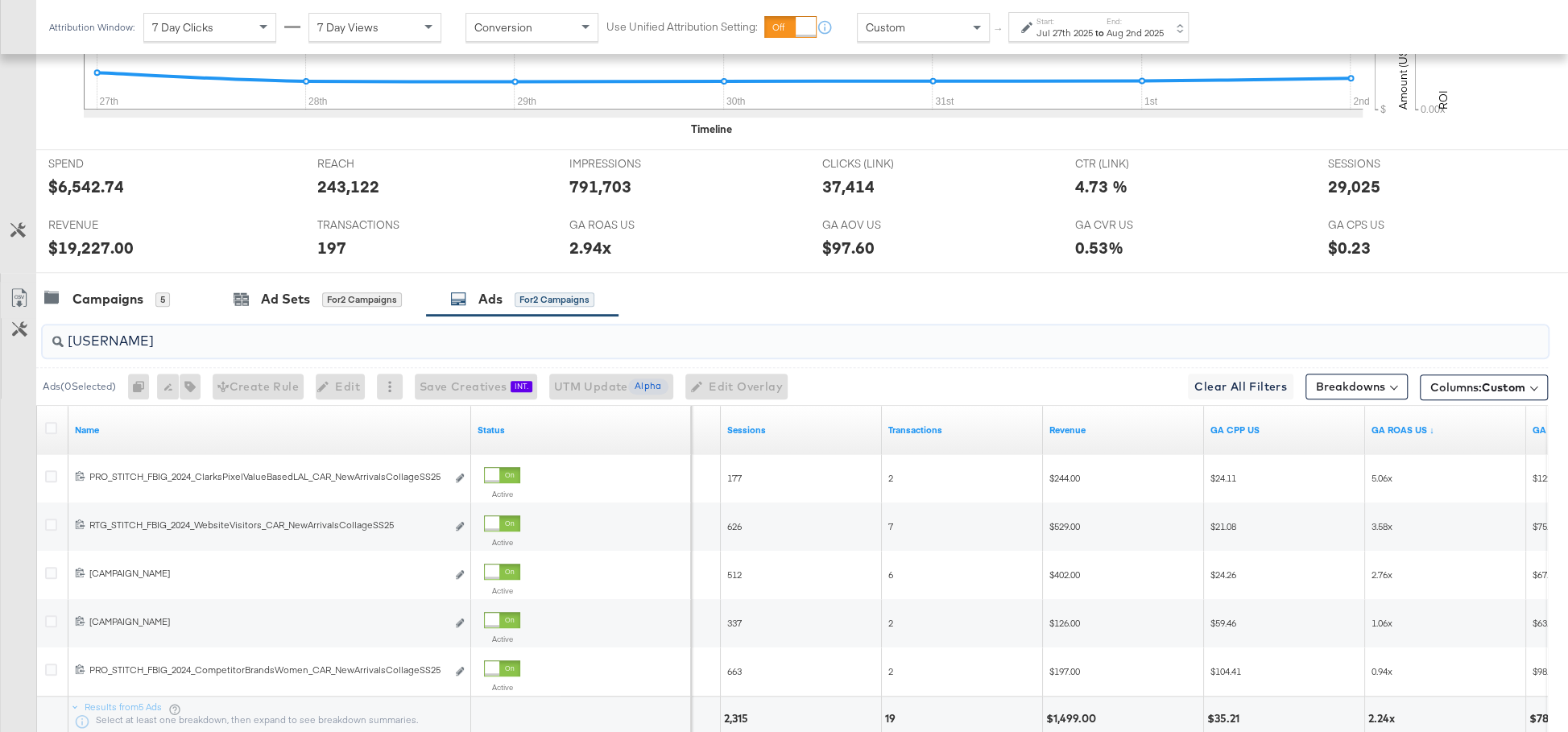 click on "[USERNAME]" at bounding box center [736, 334] 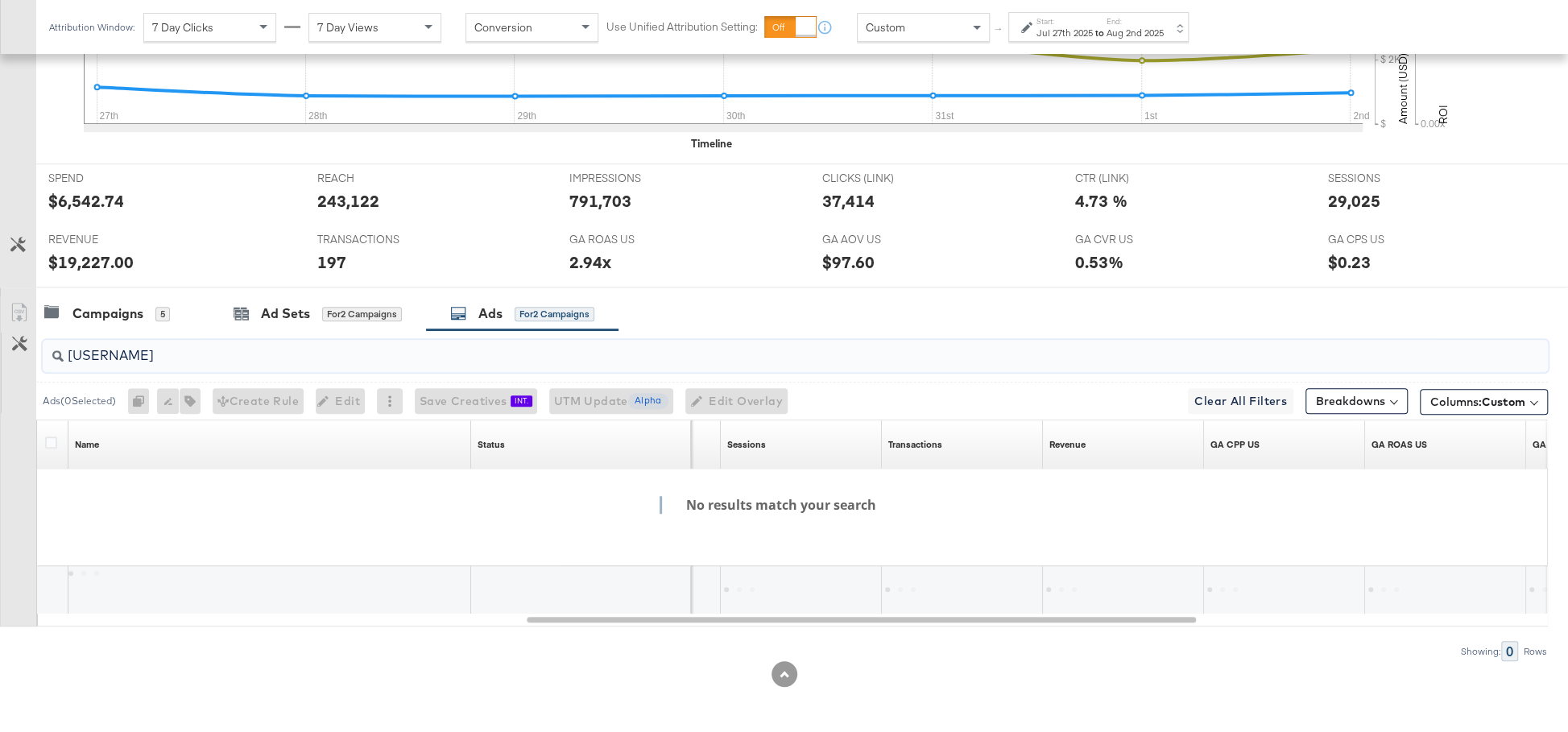 scroll, scrollTop: 603, scrollLeft: 0, axis: vertical 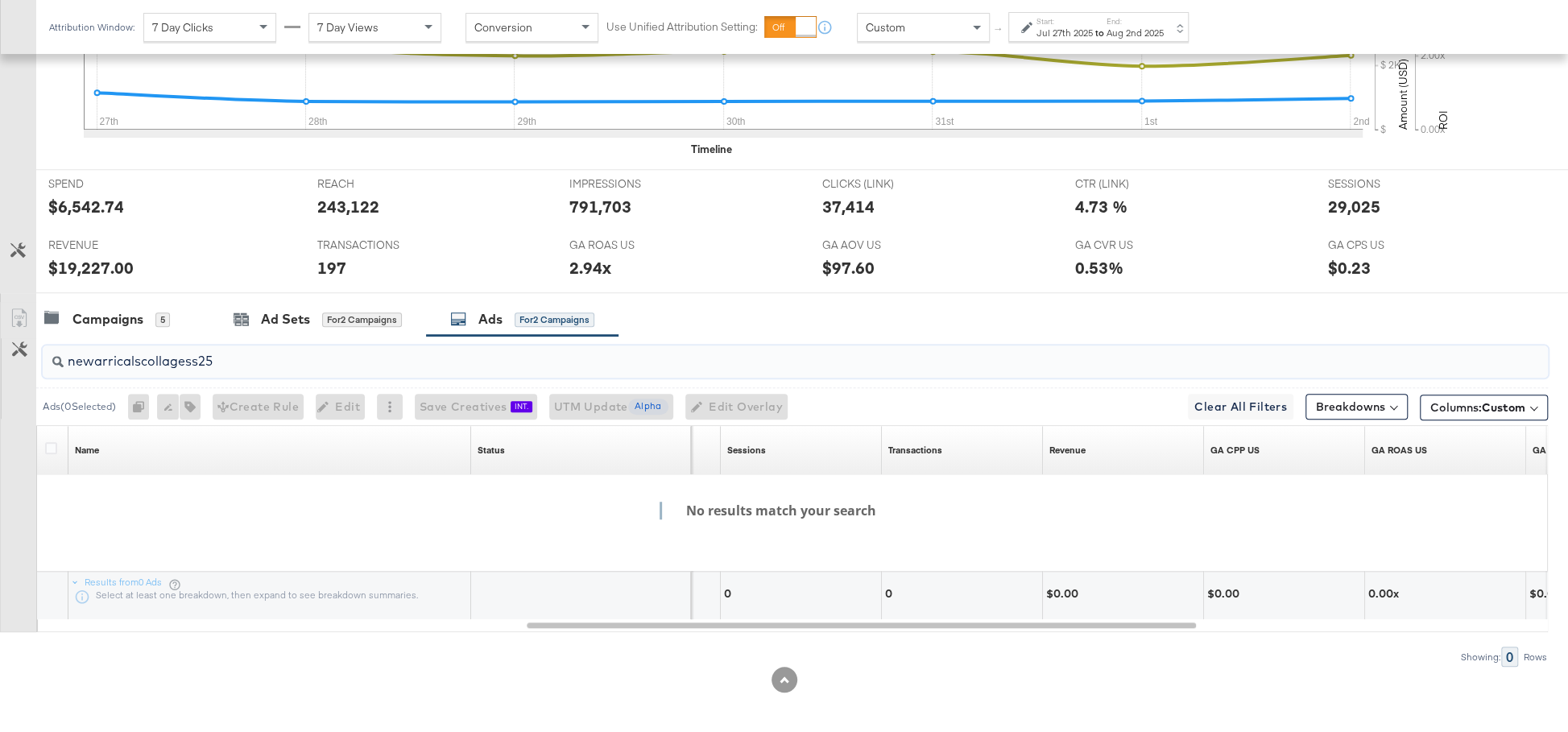 drag, startPoint x: 131, startPoint y: 354, endPoint x: 144, endPoint y: 358, distance: 13.601471 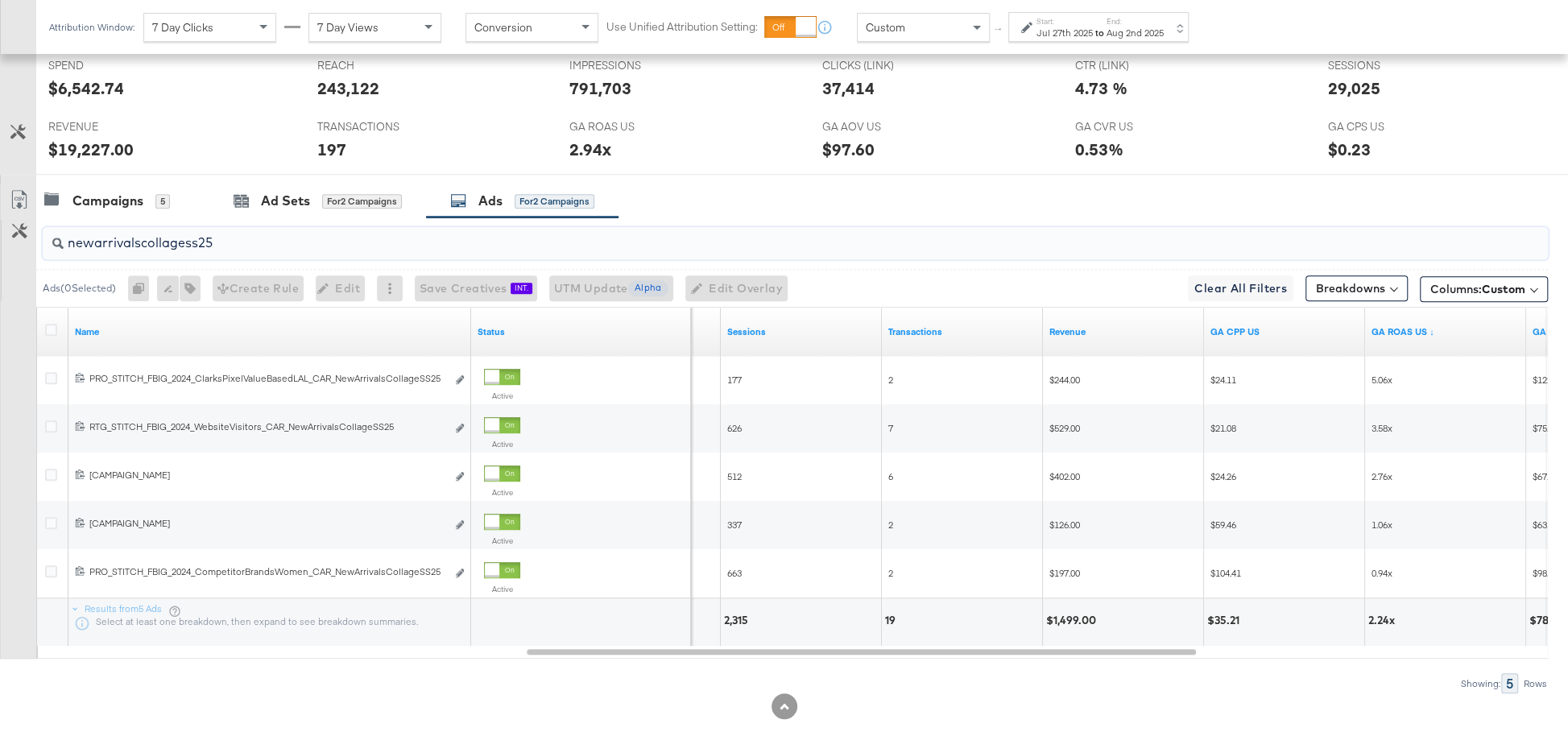 scroll, scrollTop: 726, scrollLeft: 0, axis: vertical 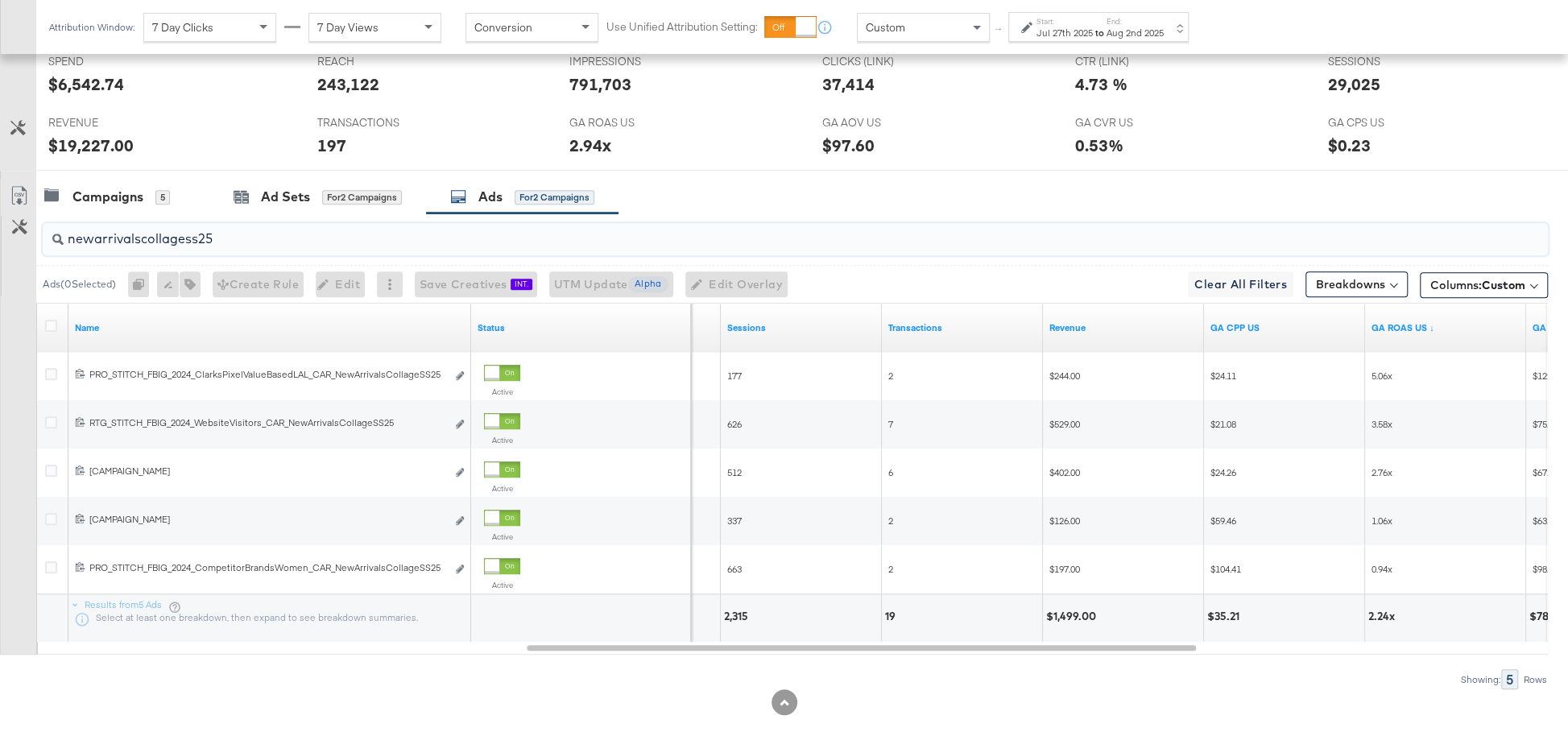 click on "newarrivalscollagess25" at bounding box center (736, 232) 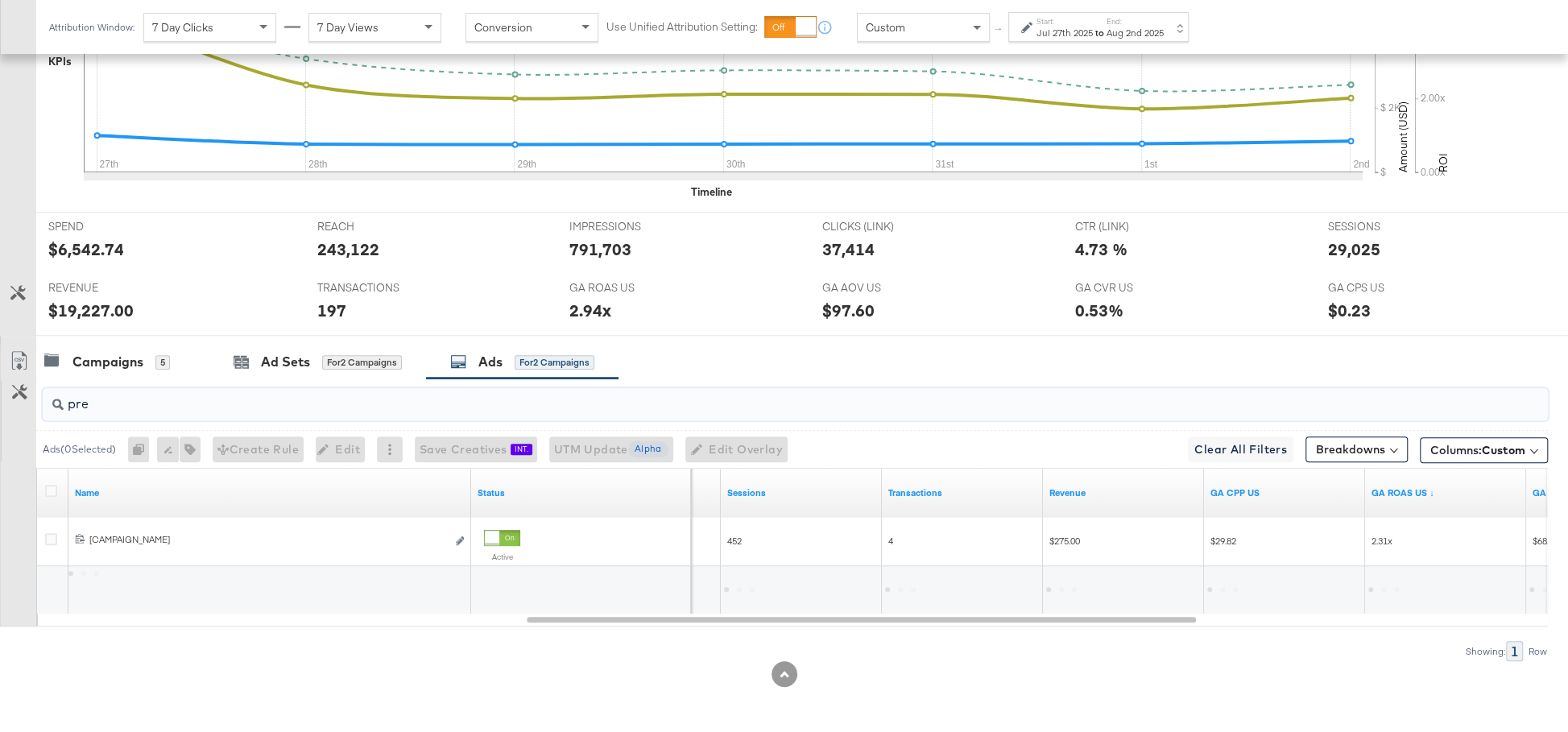 scroll, scrollTop: 555, scrollLeft: 0, axis: vertical 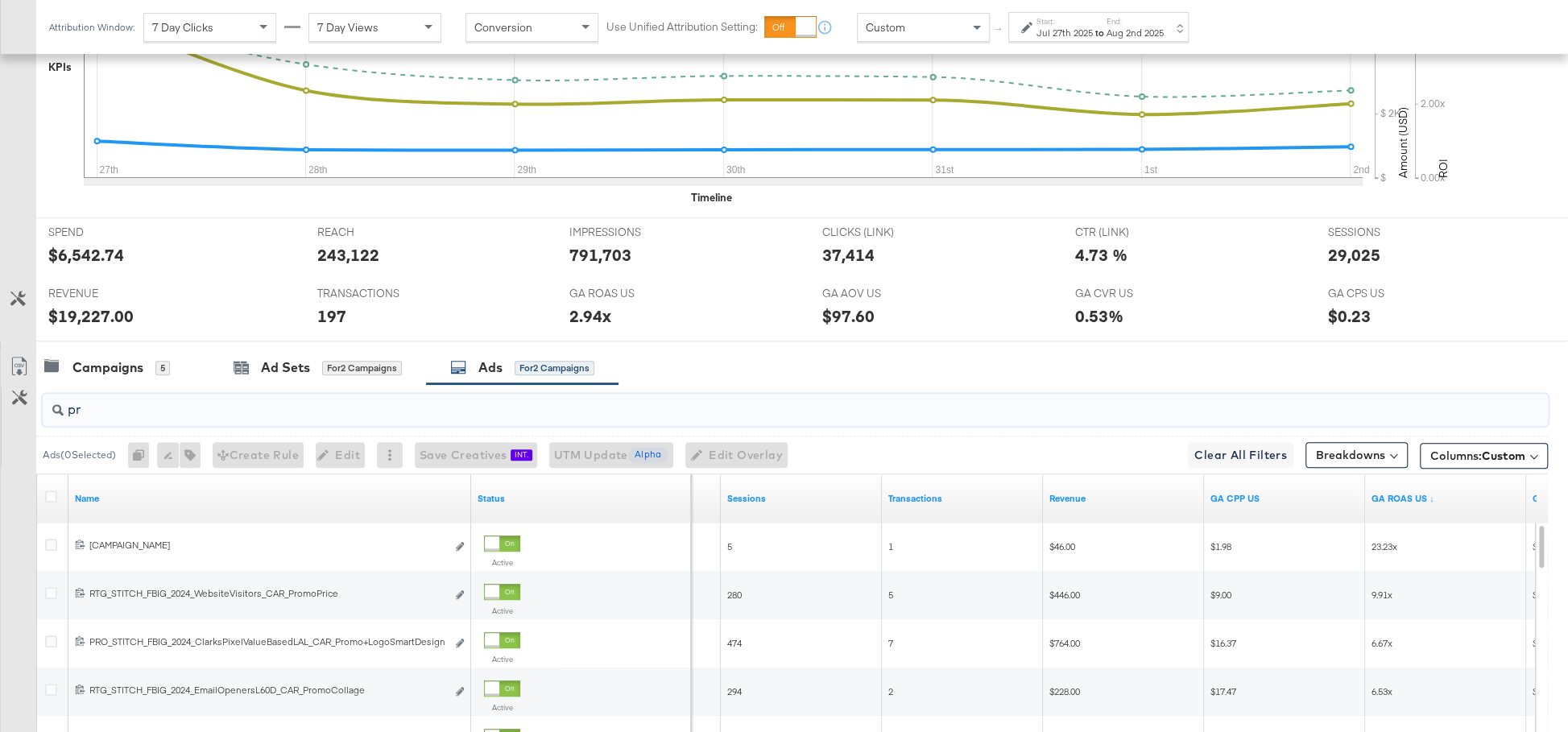 type on "p" 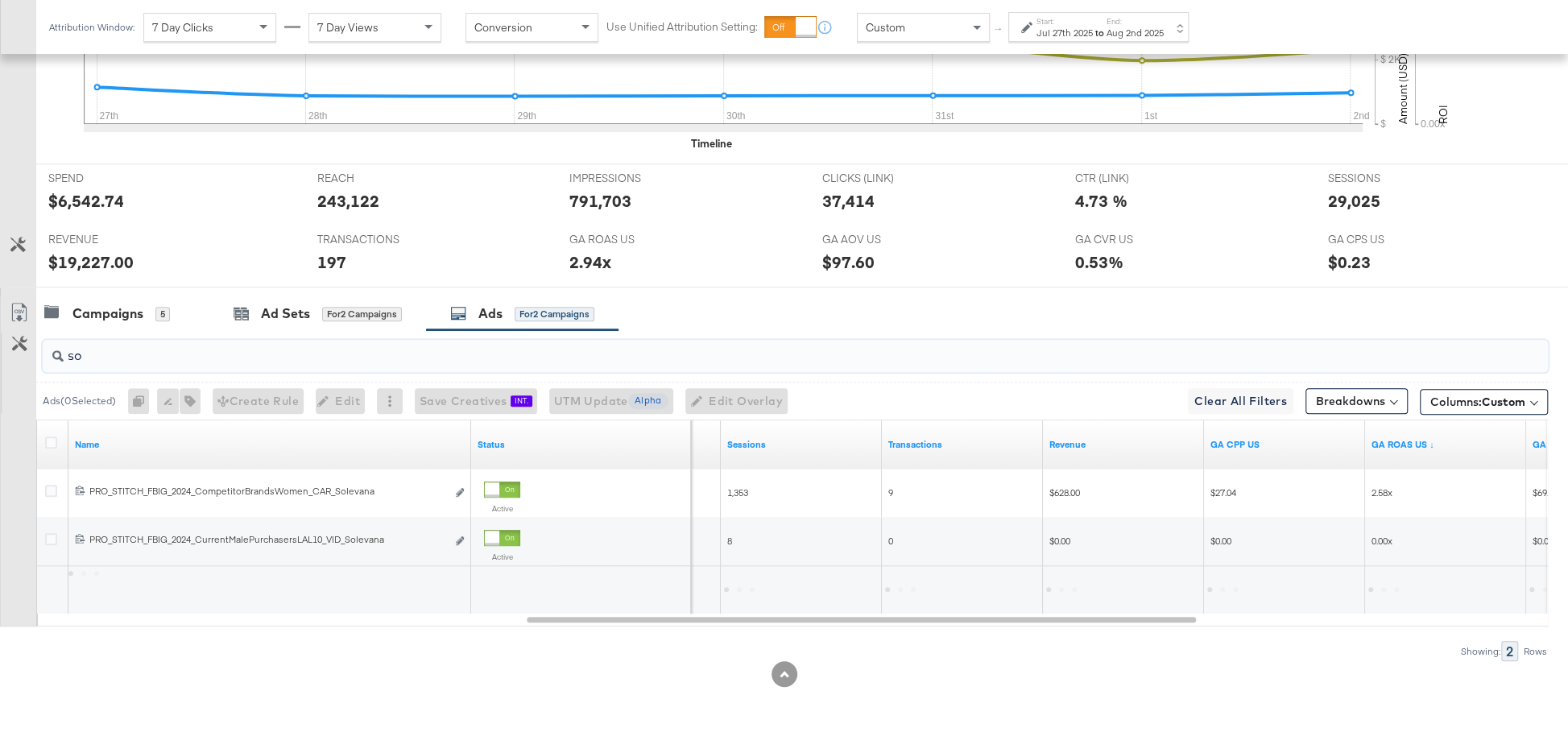 scroll, scrollTop: 603, scrollLeft: 0, axis: vertical 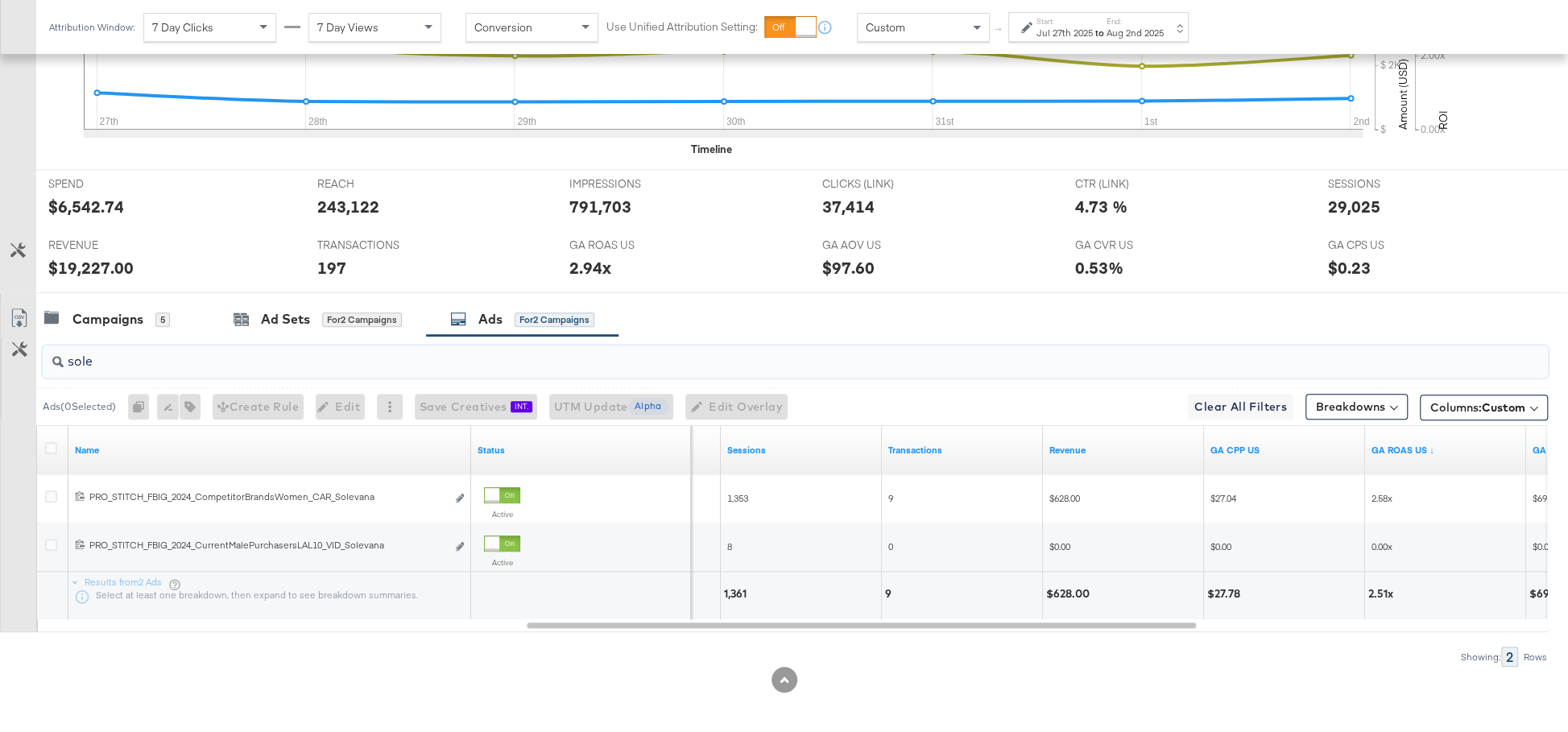 type on "sole" 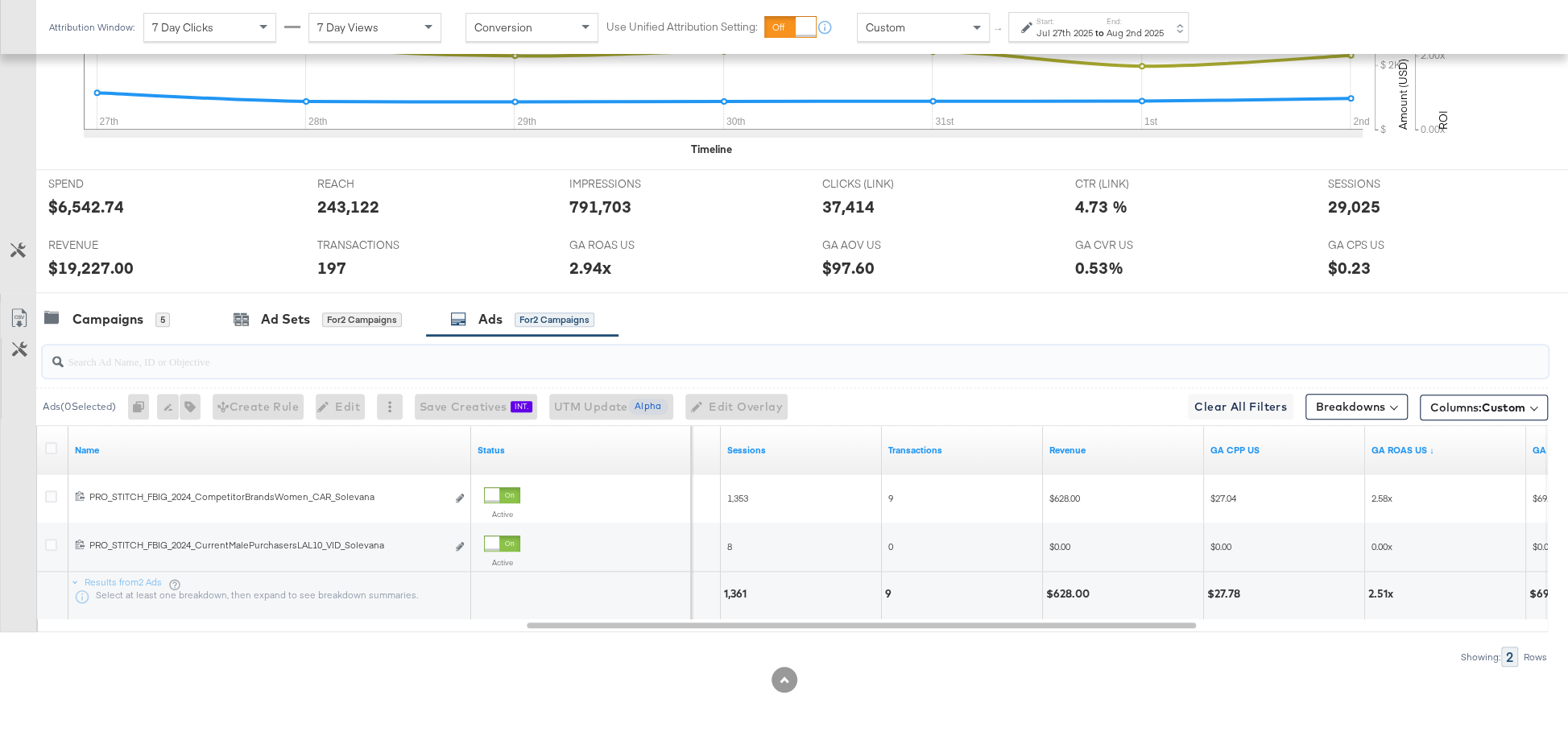 scroll, scrollTop: 726, scrollLeft: 0, axis: vertical 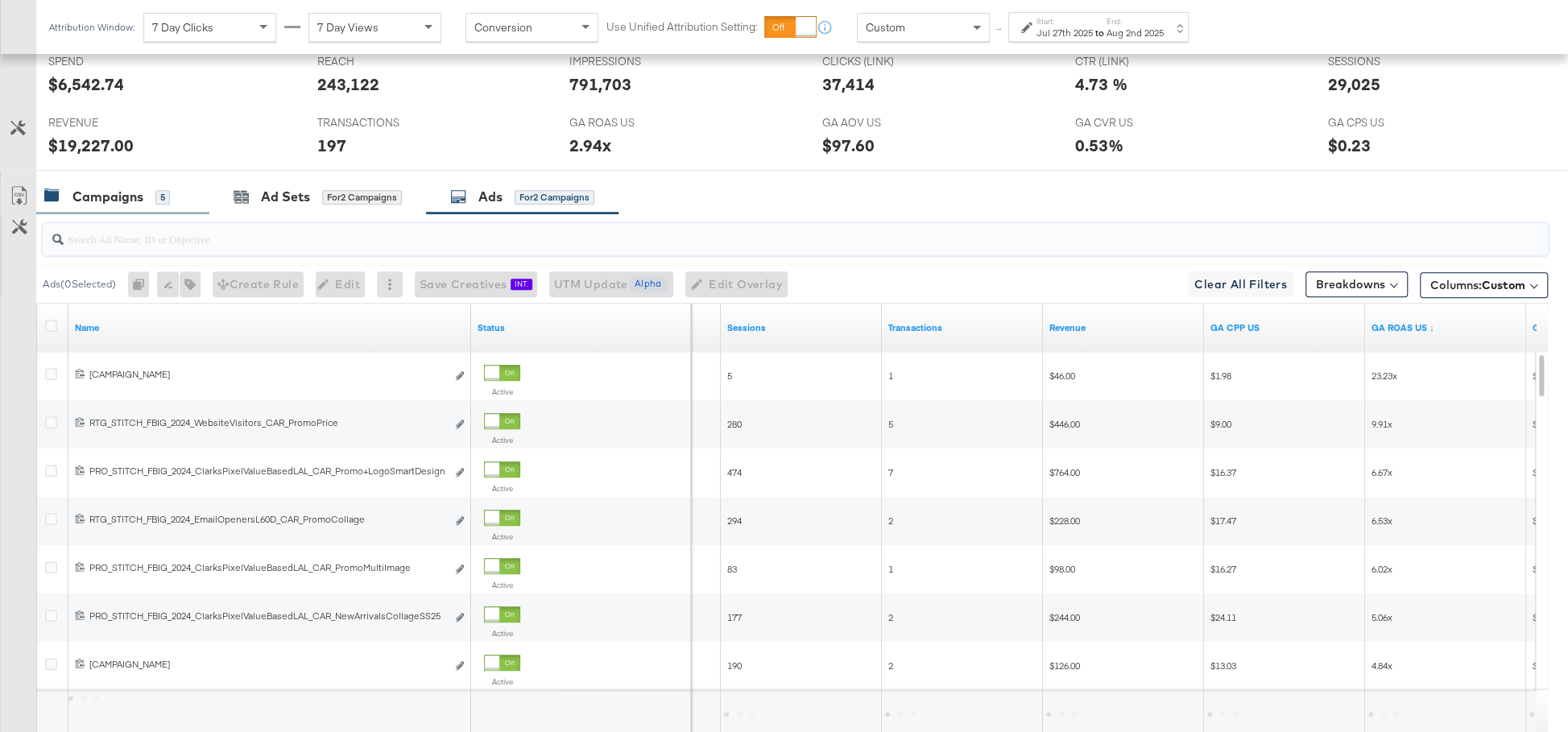 type 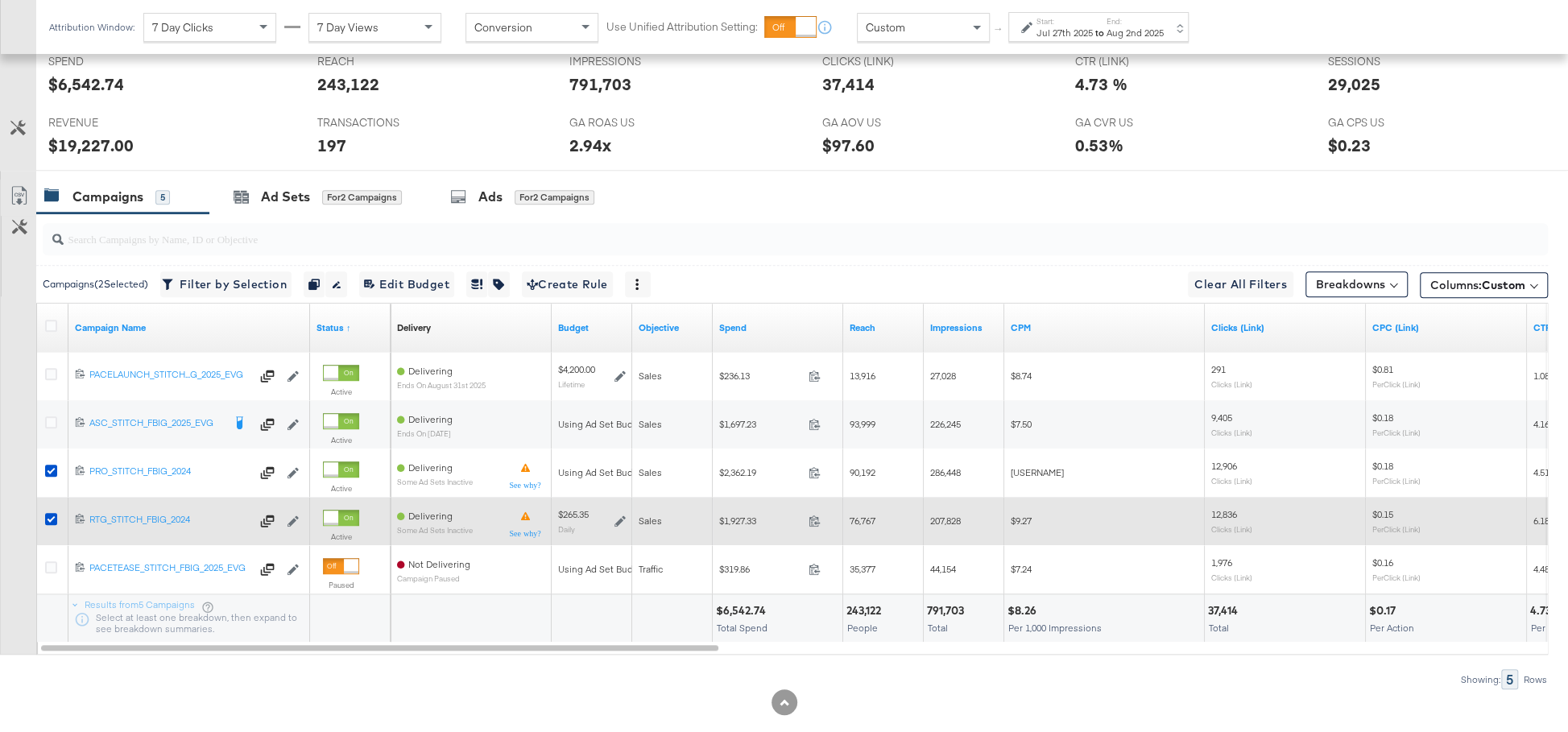 drag, startPoint x: 49, startPoint y: 466, endPoint x: 51, endPoint y: 498, distance: 32.062439 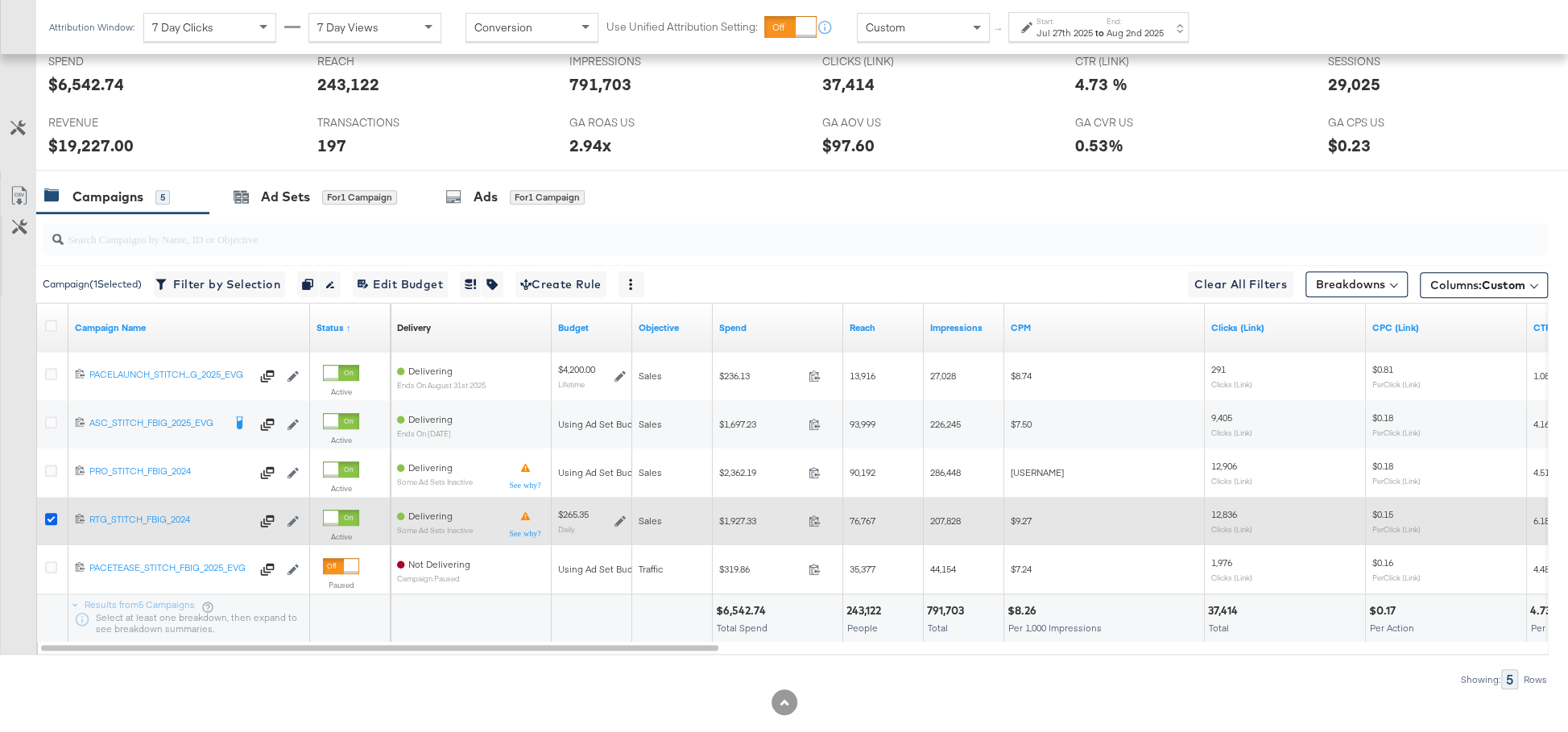 click at bounding box center [51, 519] 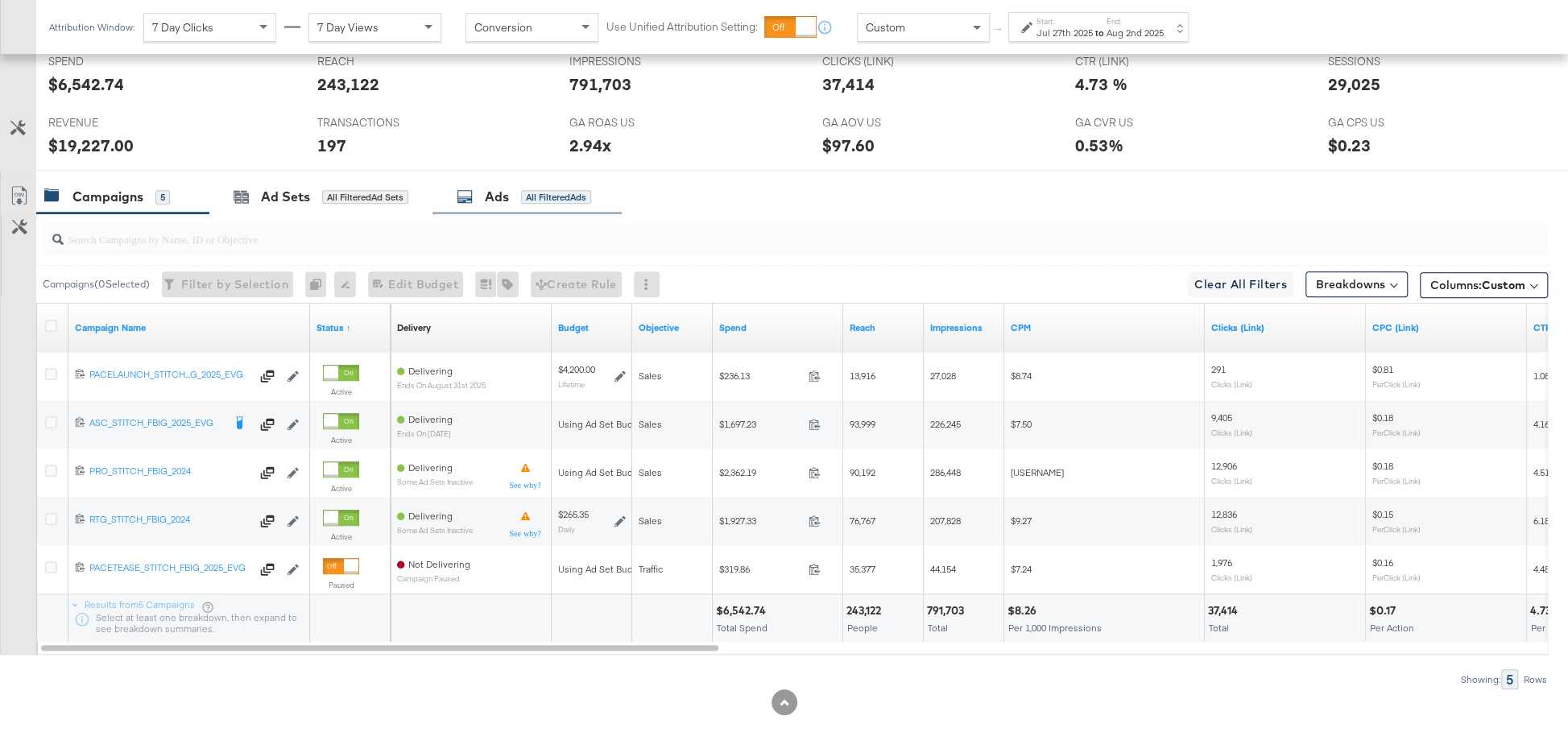 click on "Ads" at bounding box center [497, 196] 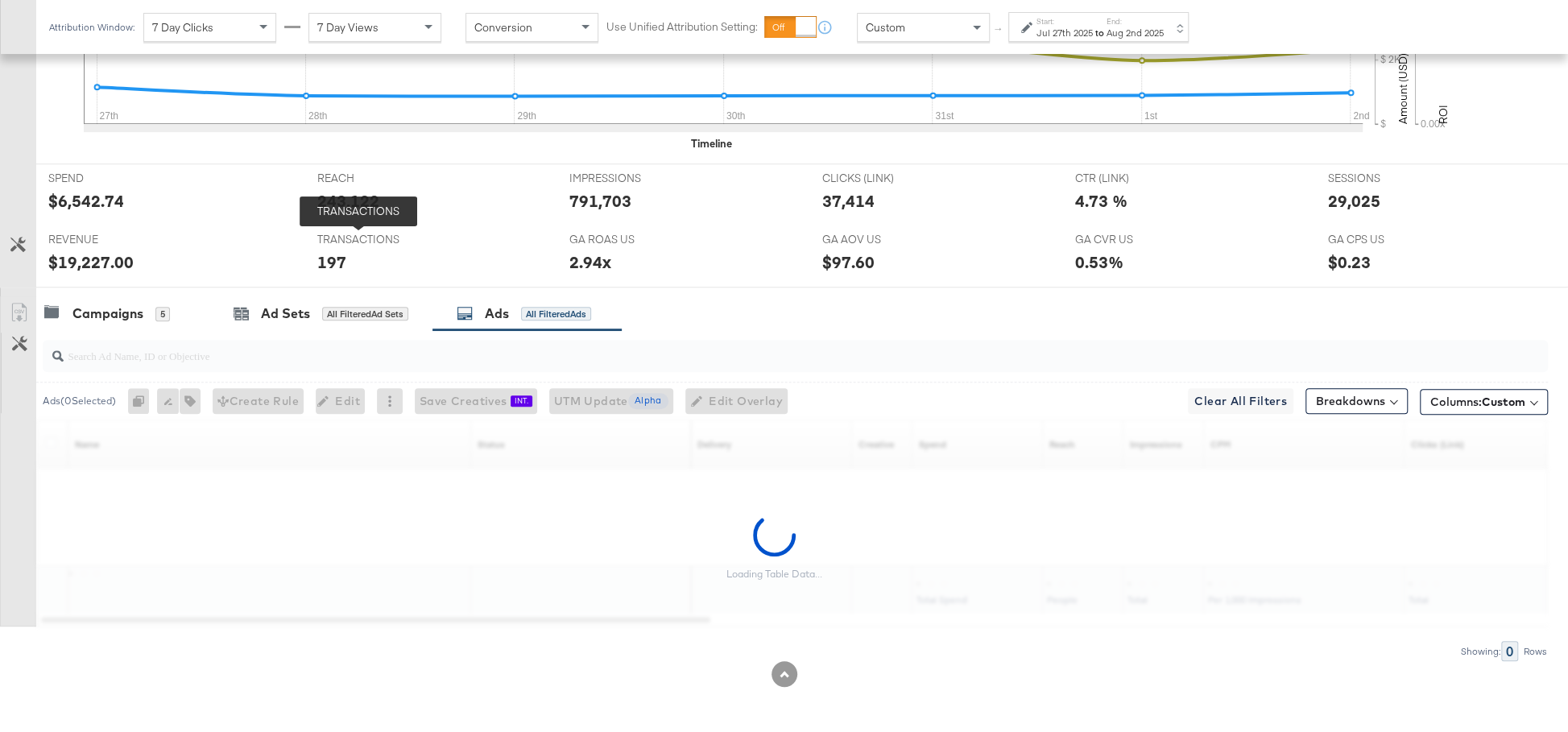 scroll, scrollTop: 603, scrollLeft: 0, axis: vertical 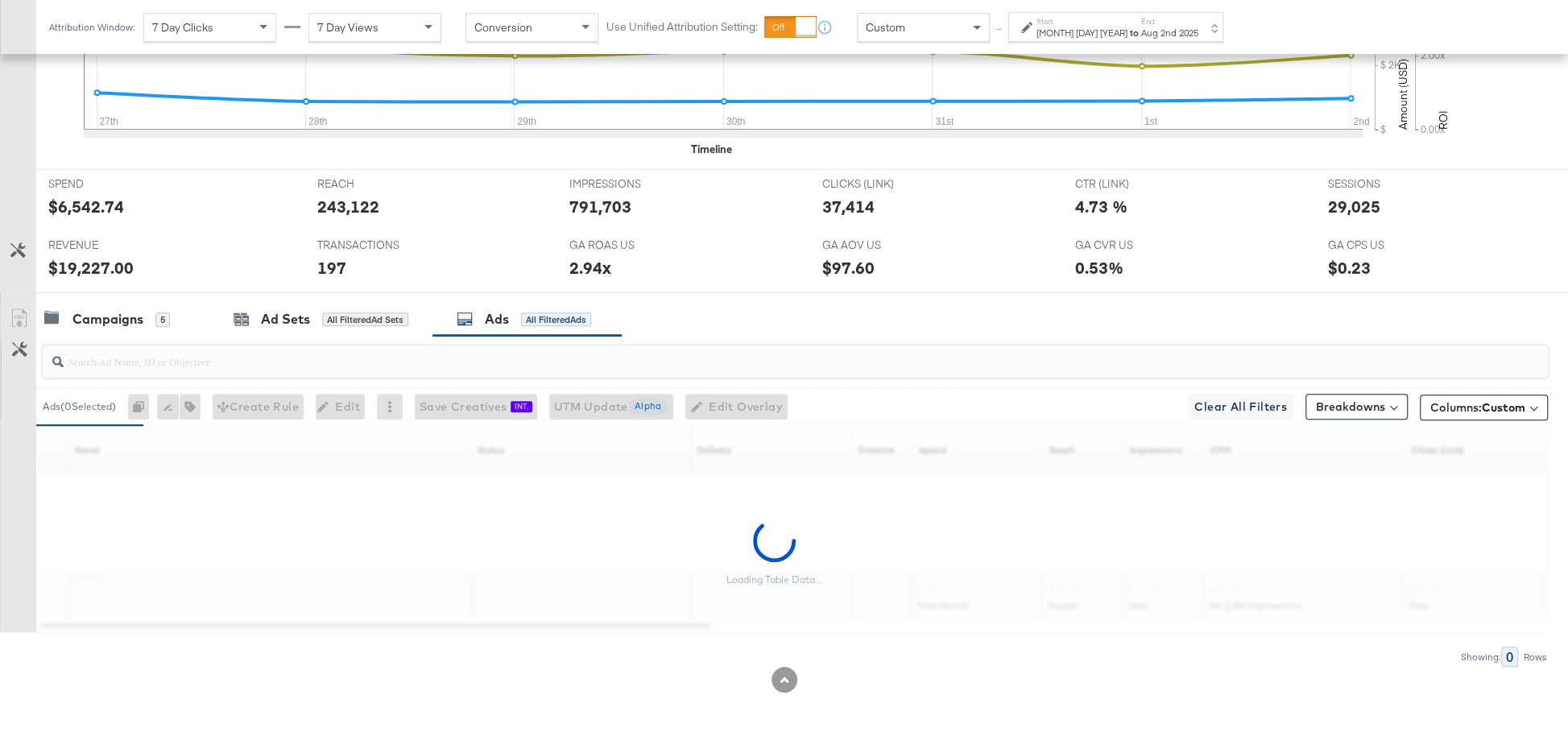 click at bounding box center [736, 354] 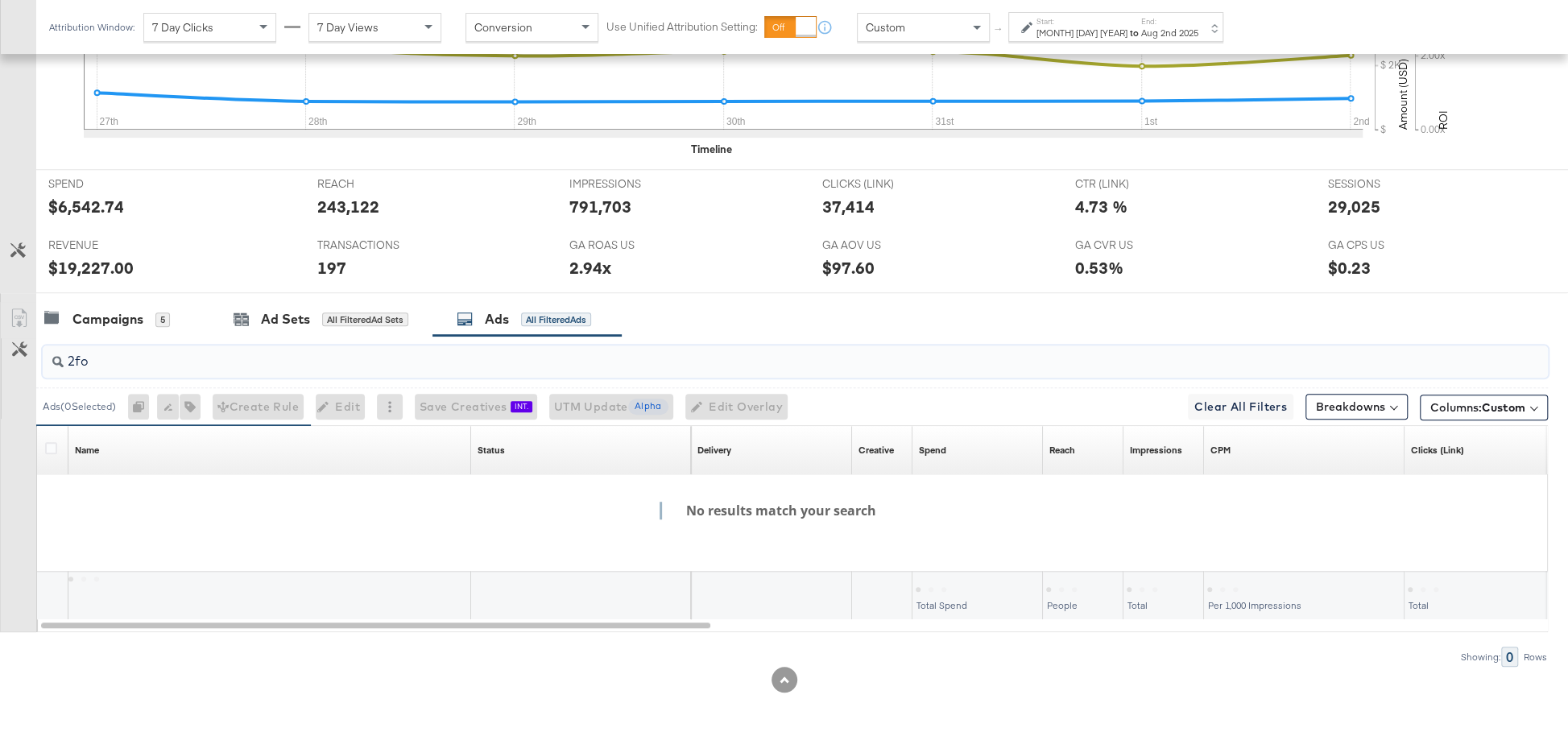 type on "2for" 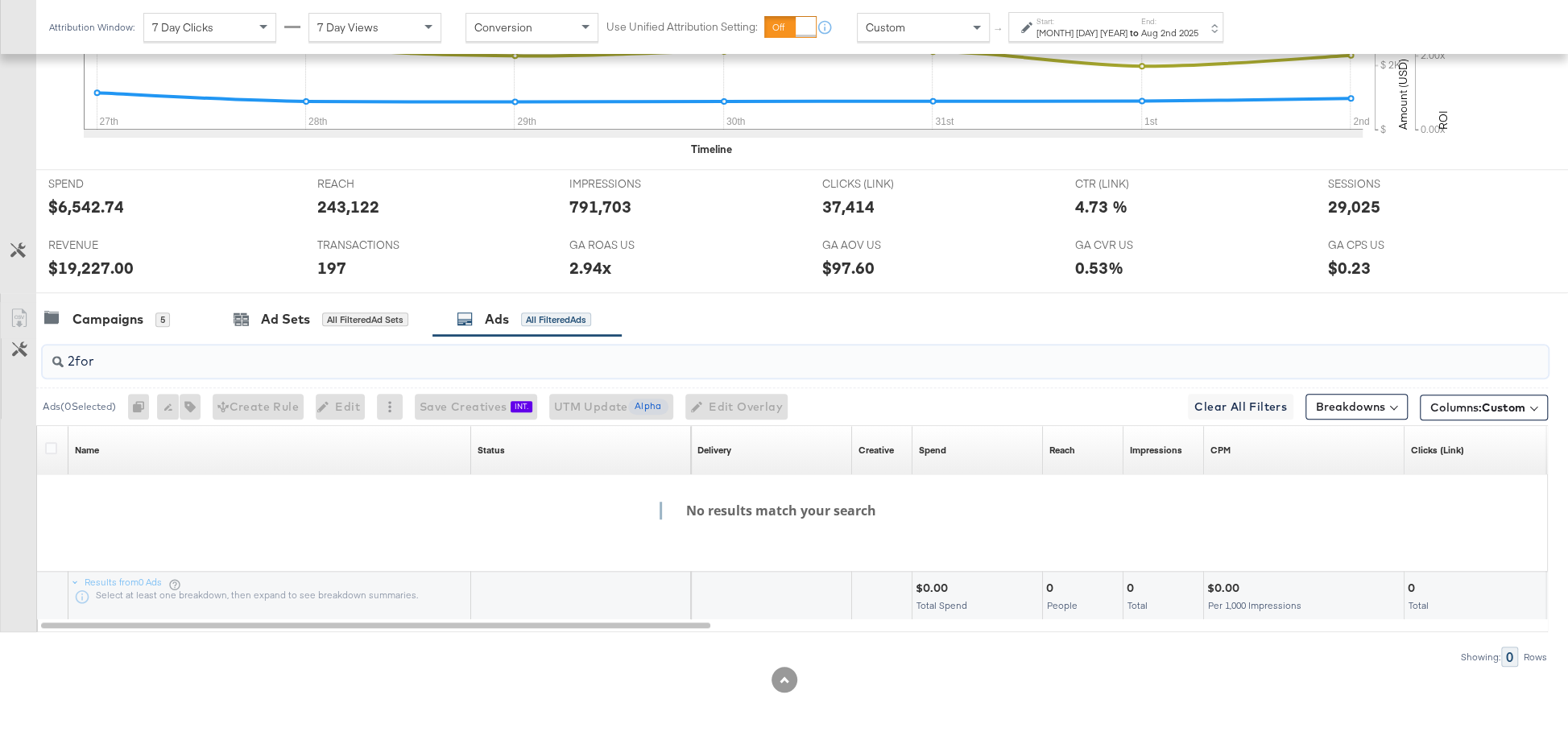 click on "2for" at bounding box center [736, 354] 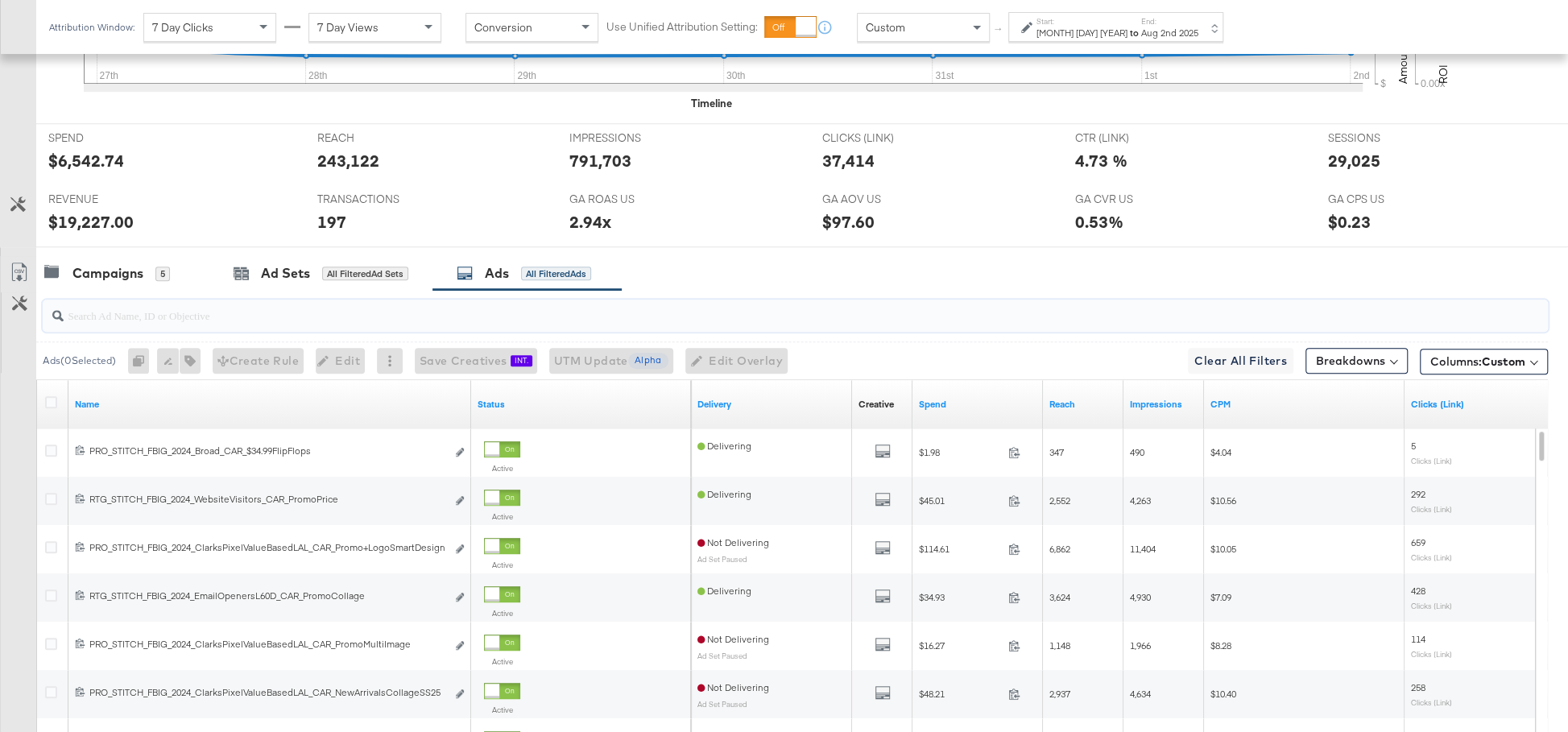 scroll, scrollTop: 651, scrollLeft: 0, axis: vertical 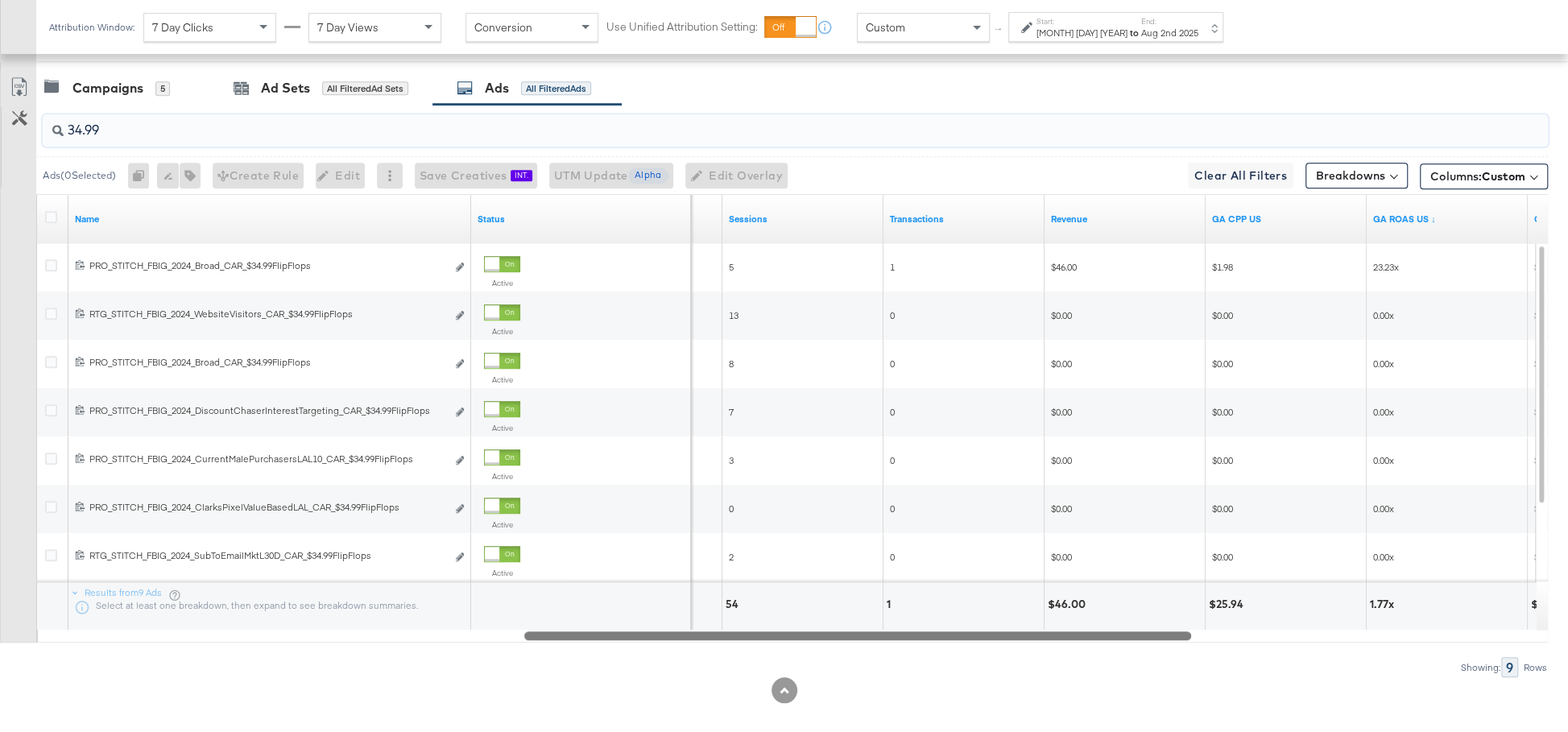 drag, startPoint x: 548, startPoint y: 632, endPoint x: 1038, endPoint y: 676, distance: 491.9715 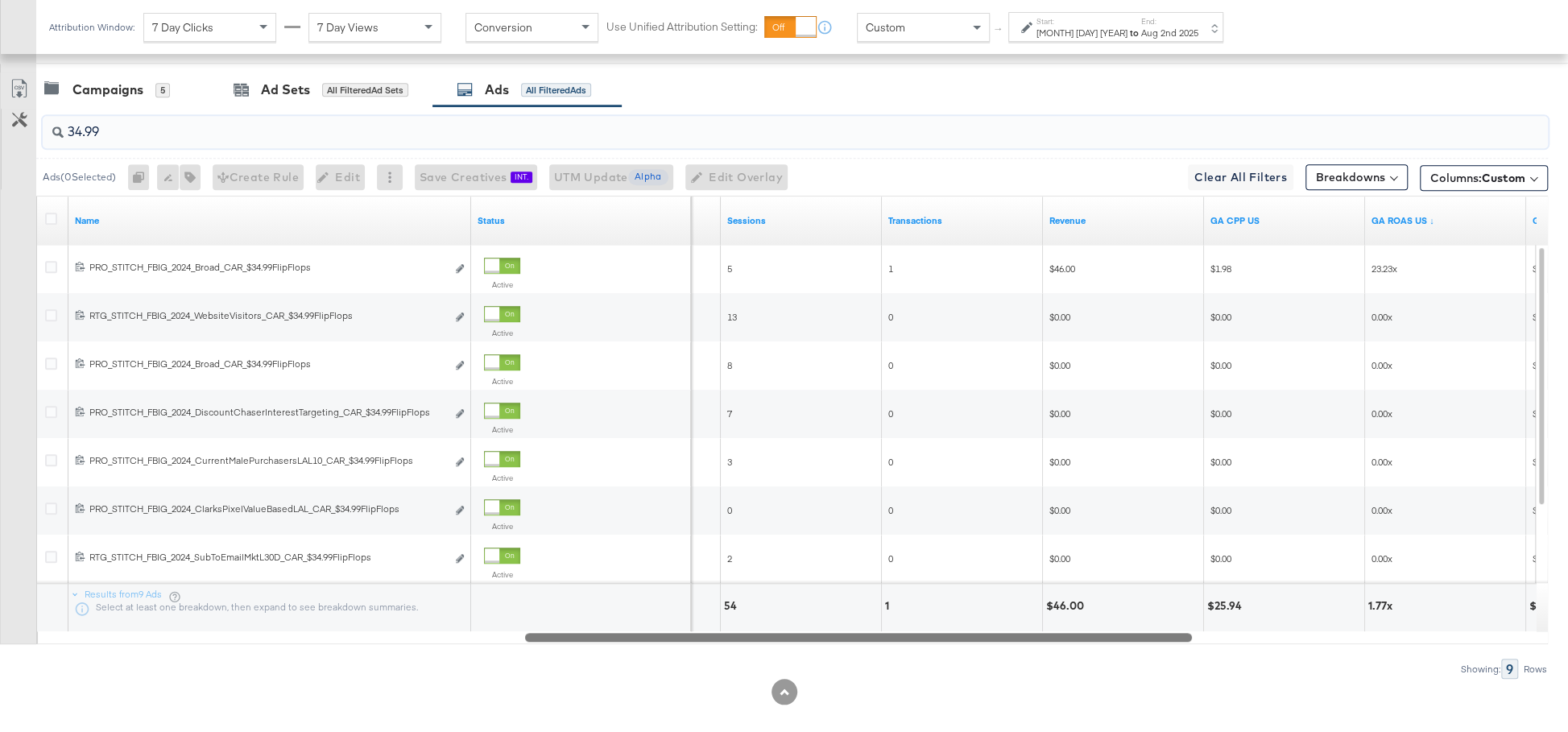 type on "34.99" 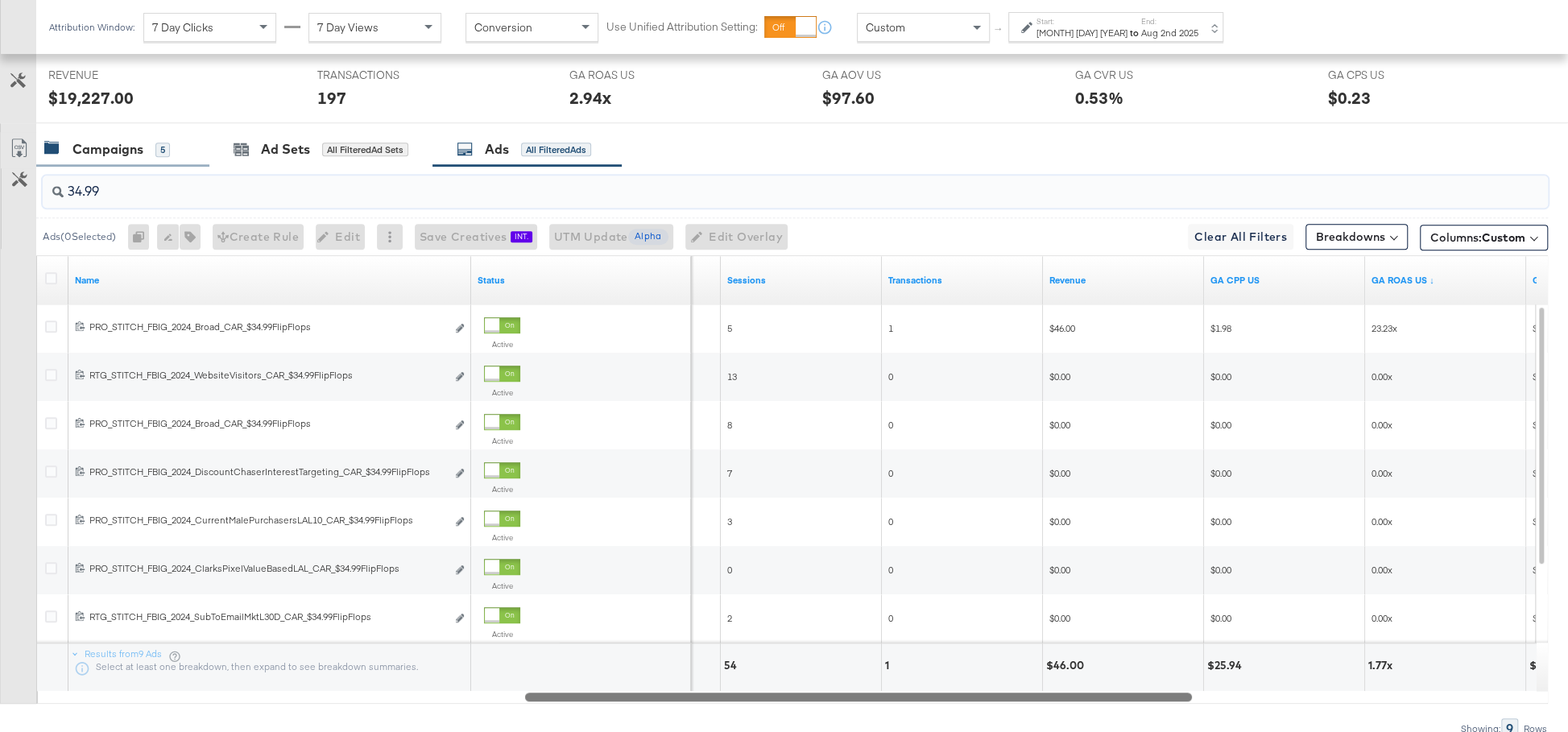 scroll, scrollTop: 759, scrollLeft: 0, axis: vertical 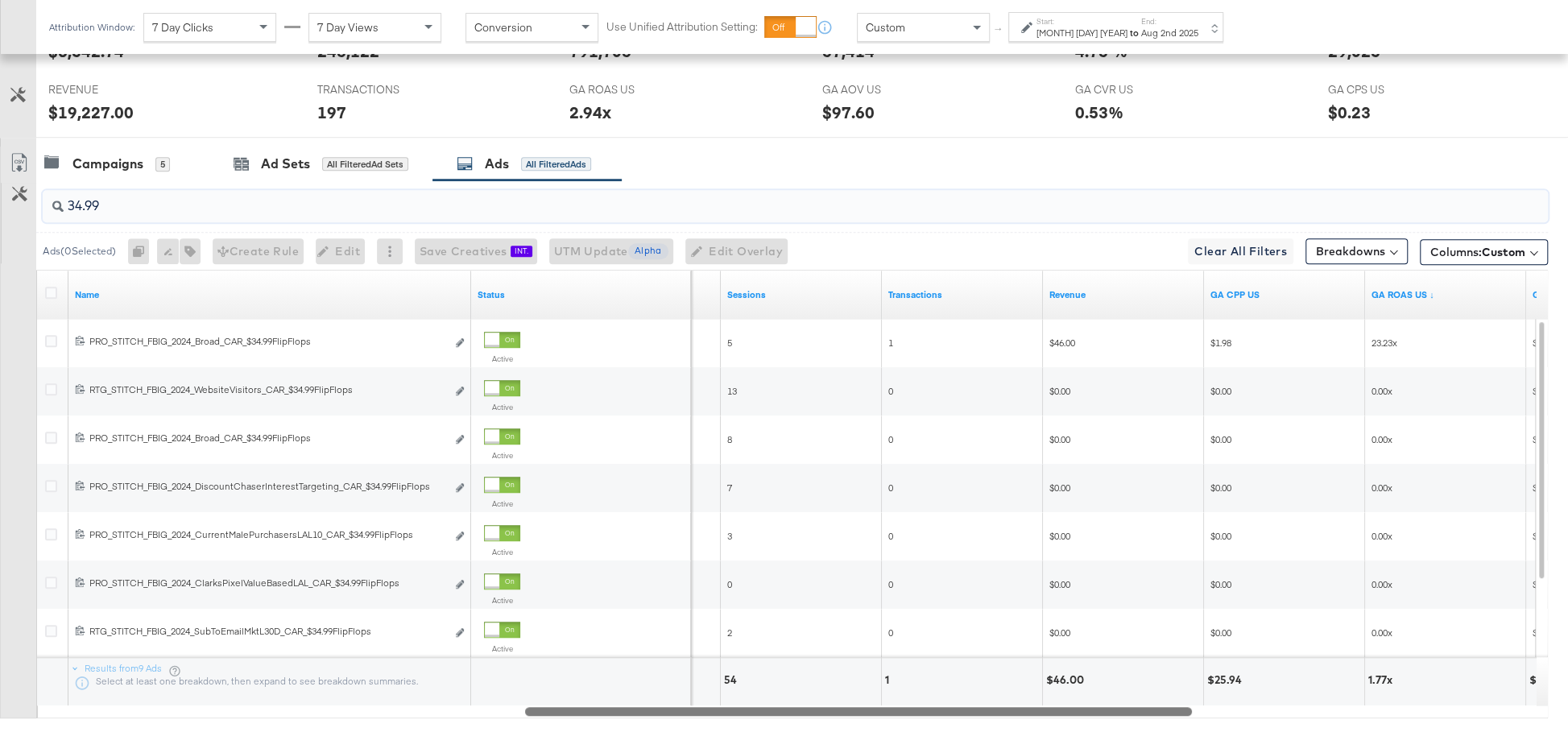 click on "34.99" at bounding box center [736, 199] 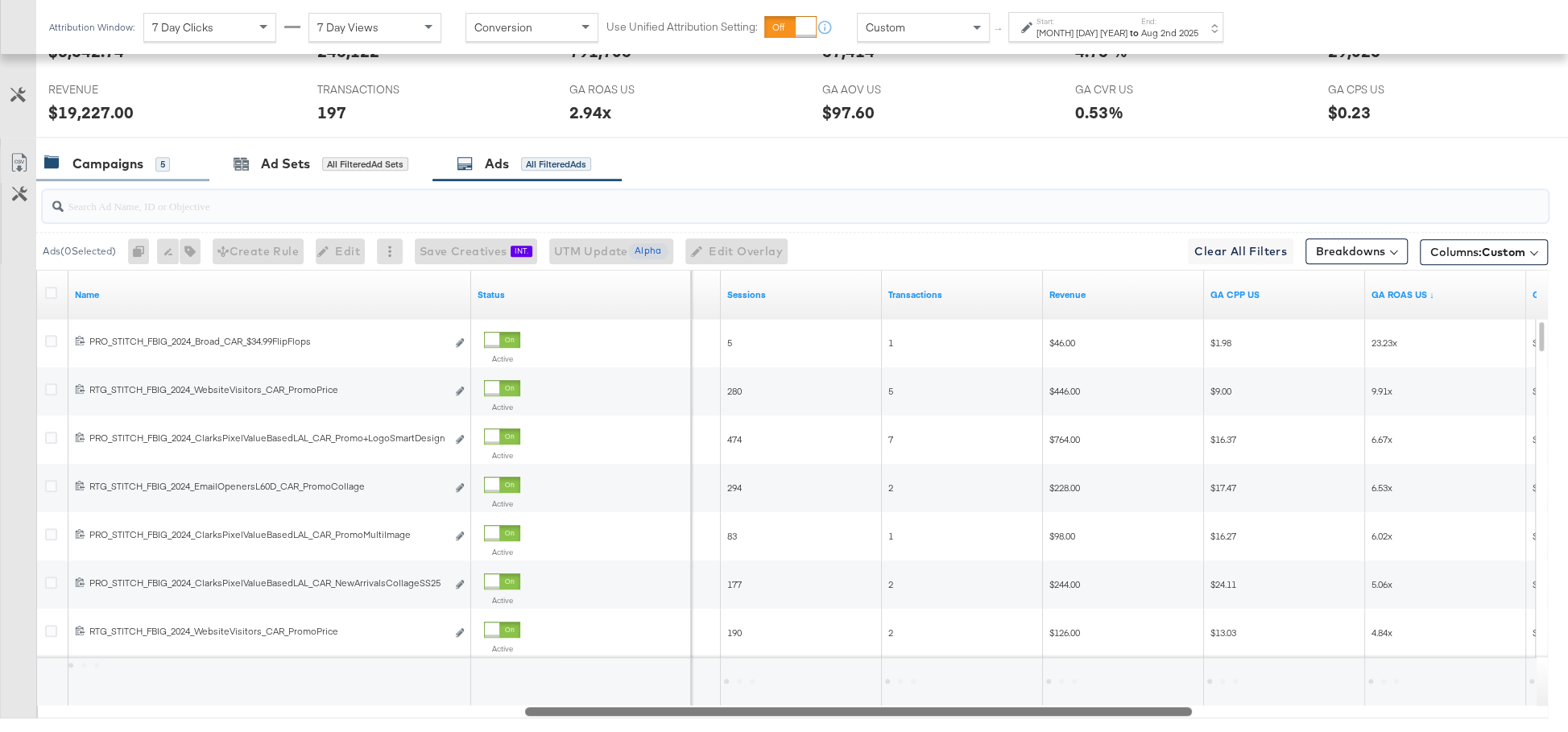 type 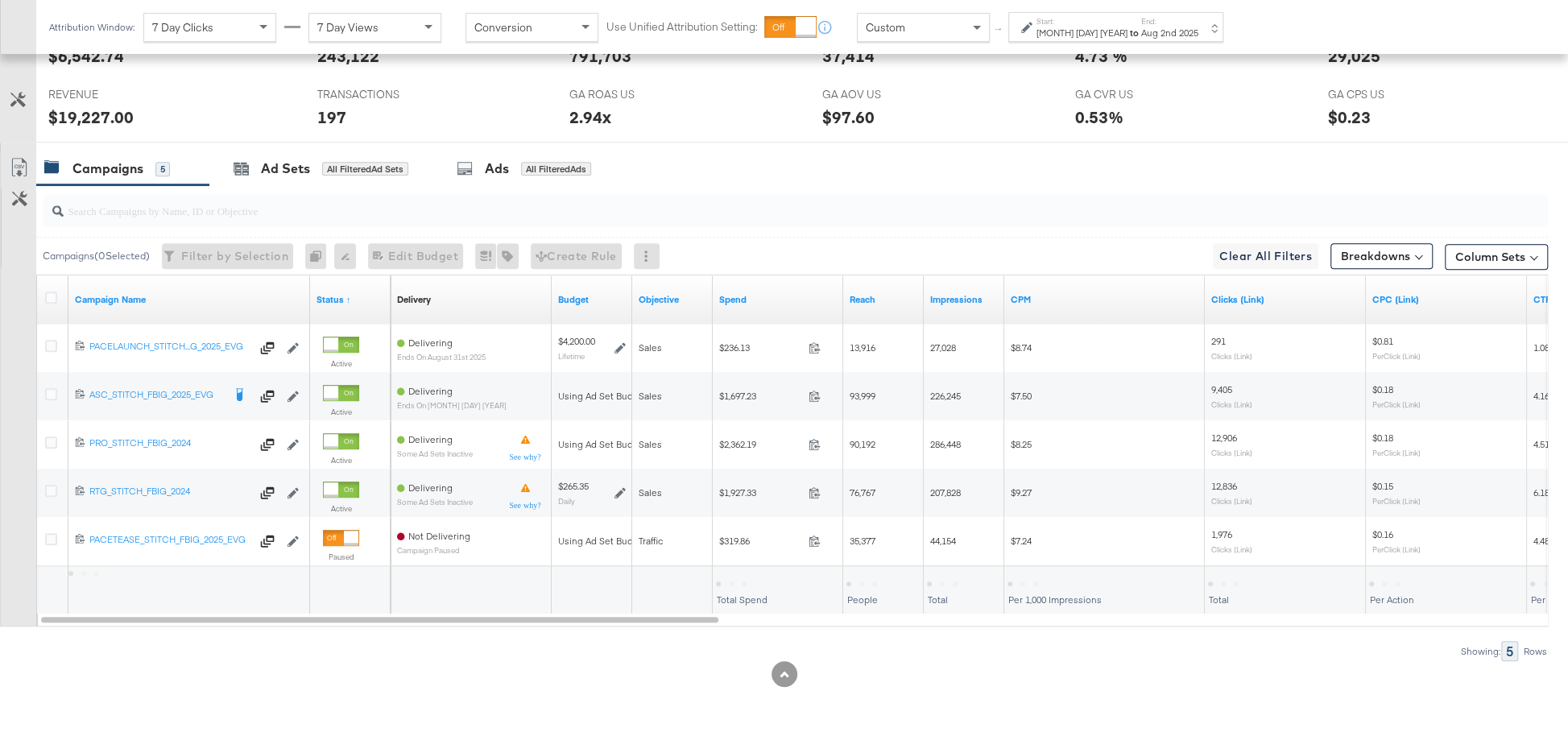 scroll, scrollTop: 748, scrollLeft: 0, axis: vertical 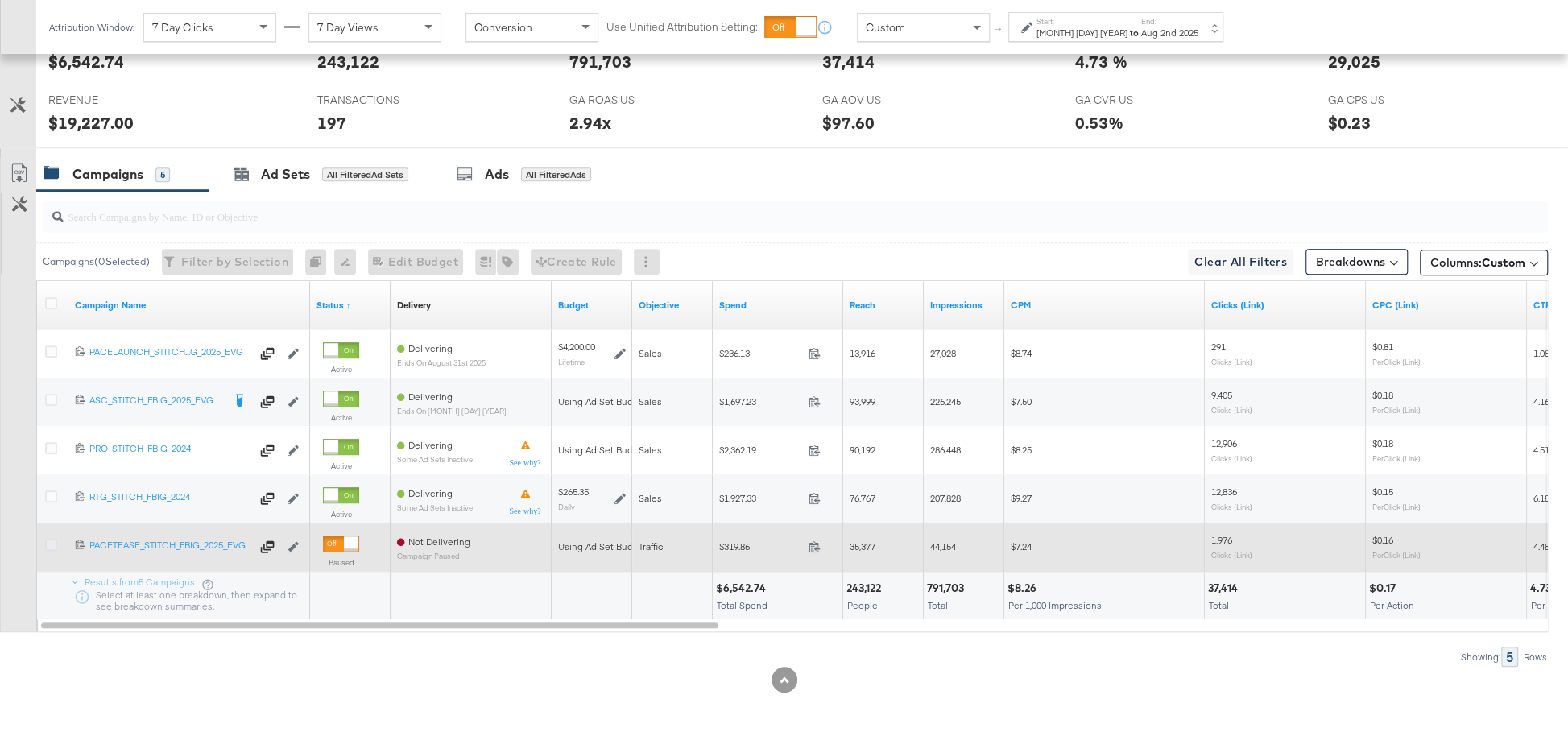 click at bounding box center [51, 544] 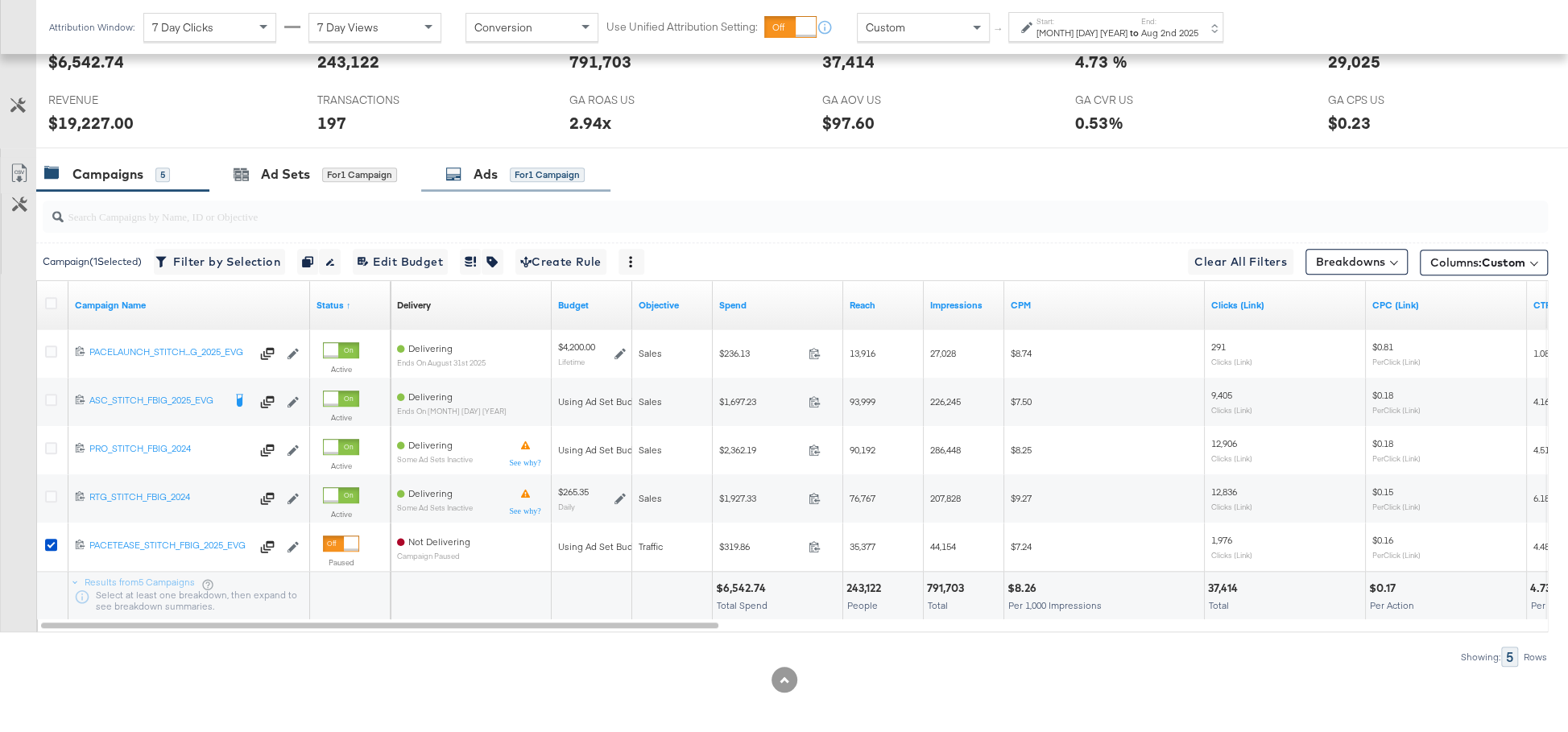 click on "Ads for  1   Campaign" at bounding box center (515, 174) 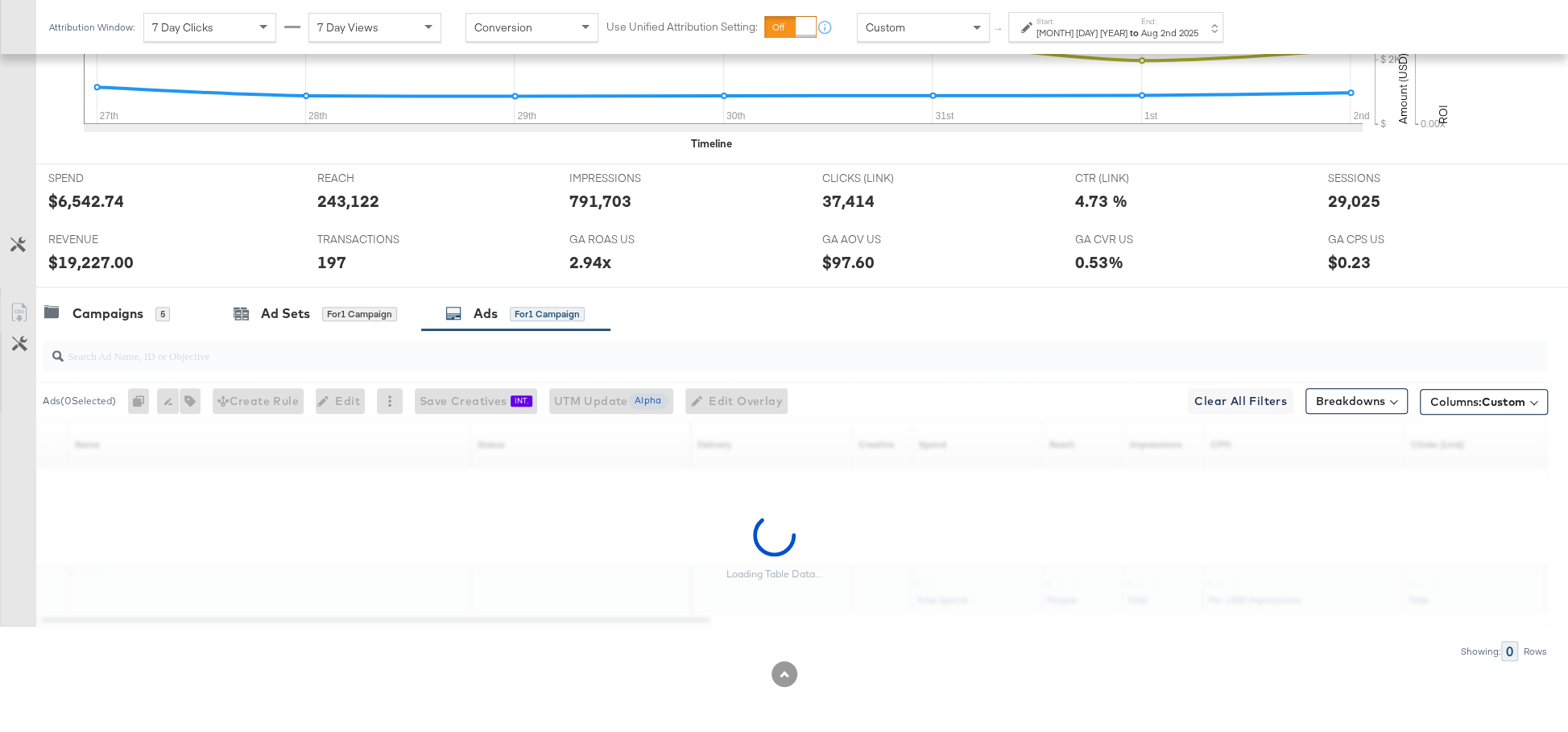 scroll, scrollTop: 603, scrollLeft: 0, axis: vertical 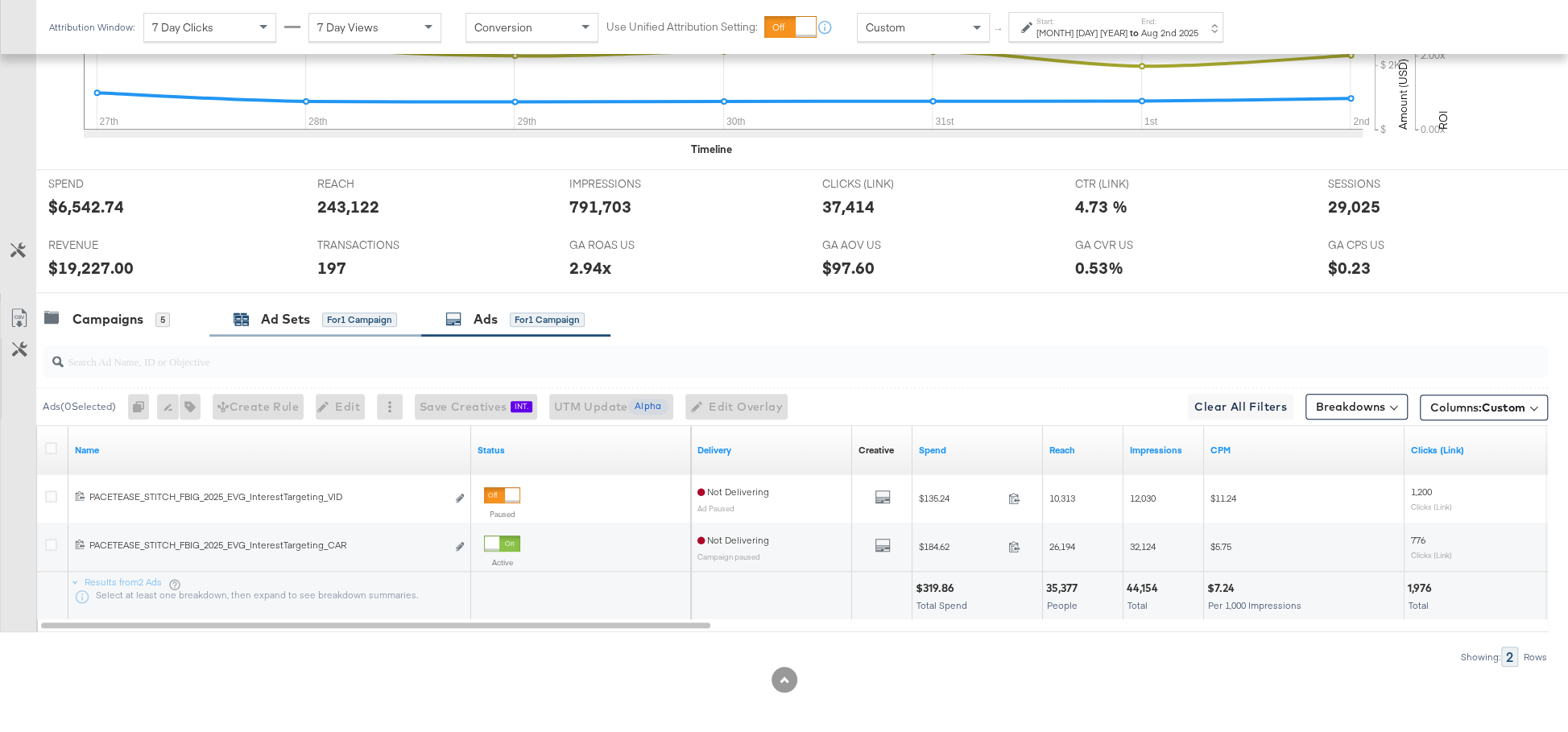 click on "Ad Sets" at bounding box center (285, 319) 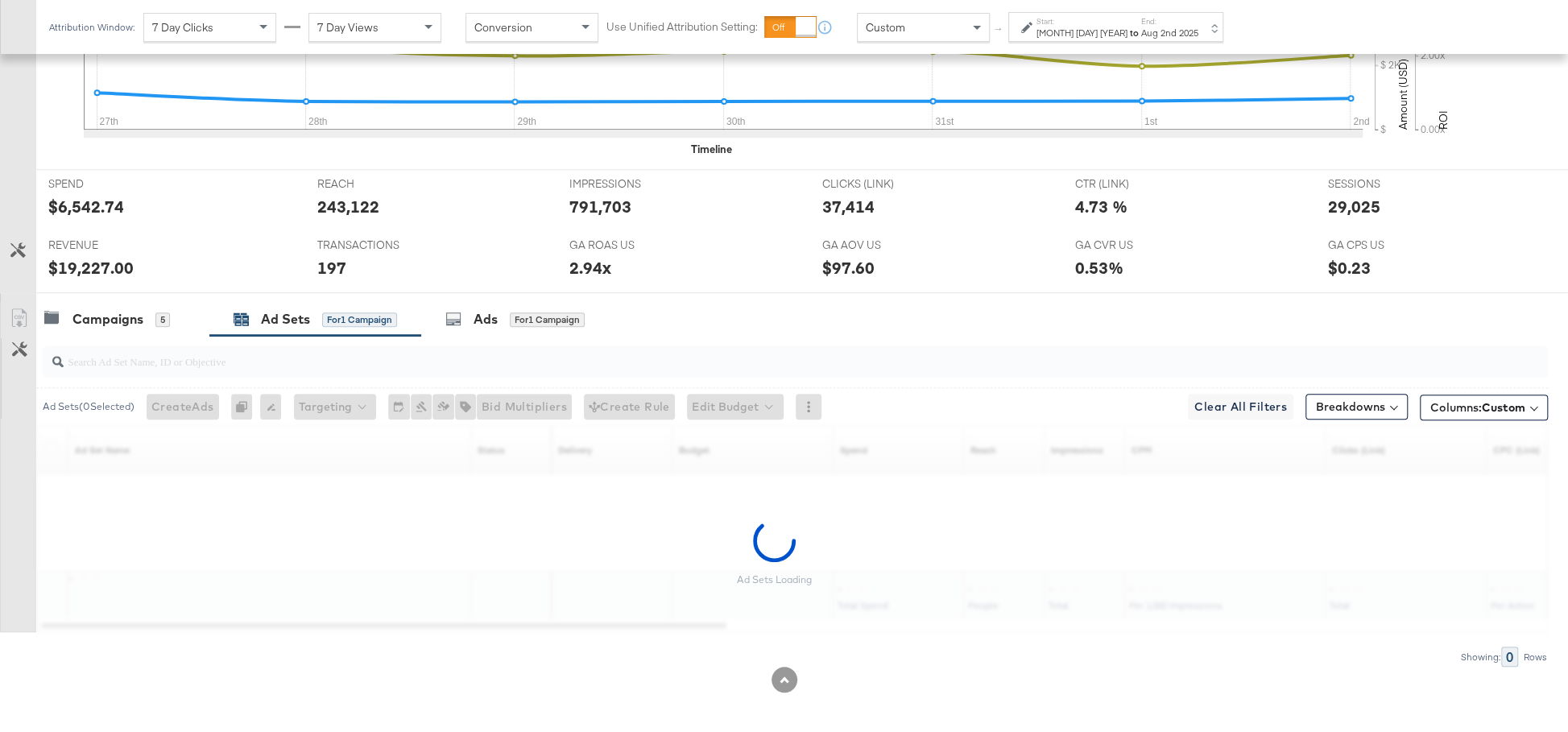 scroll, scrollTop: 555, scrollLeft: 0, axis: vertical 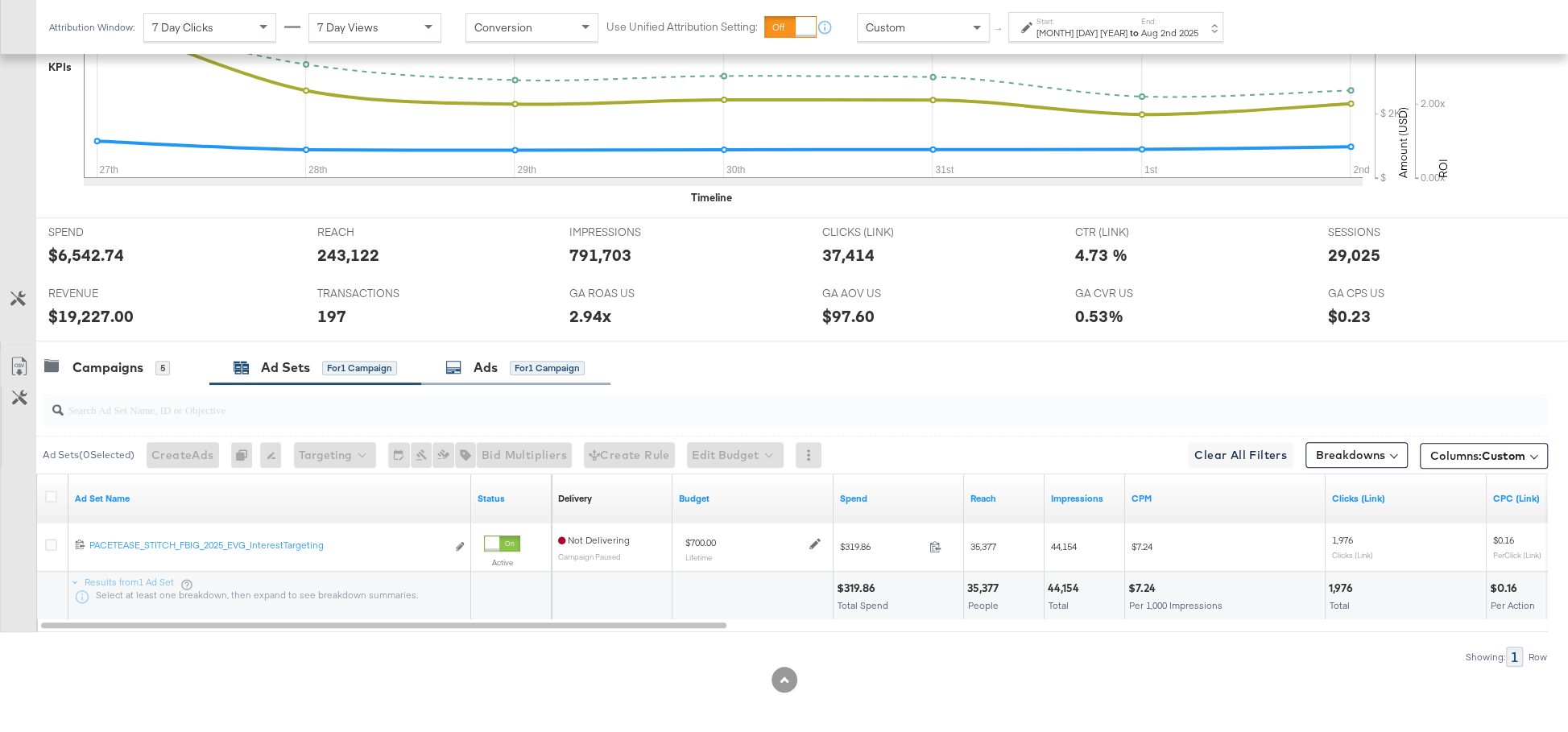 click on "Ads for  1   Campaign" at bounding box center (515, 367) 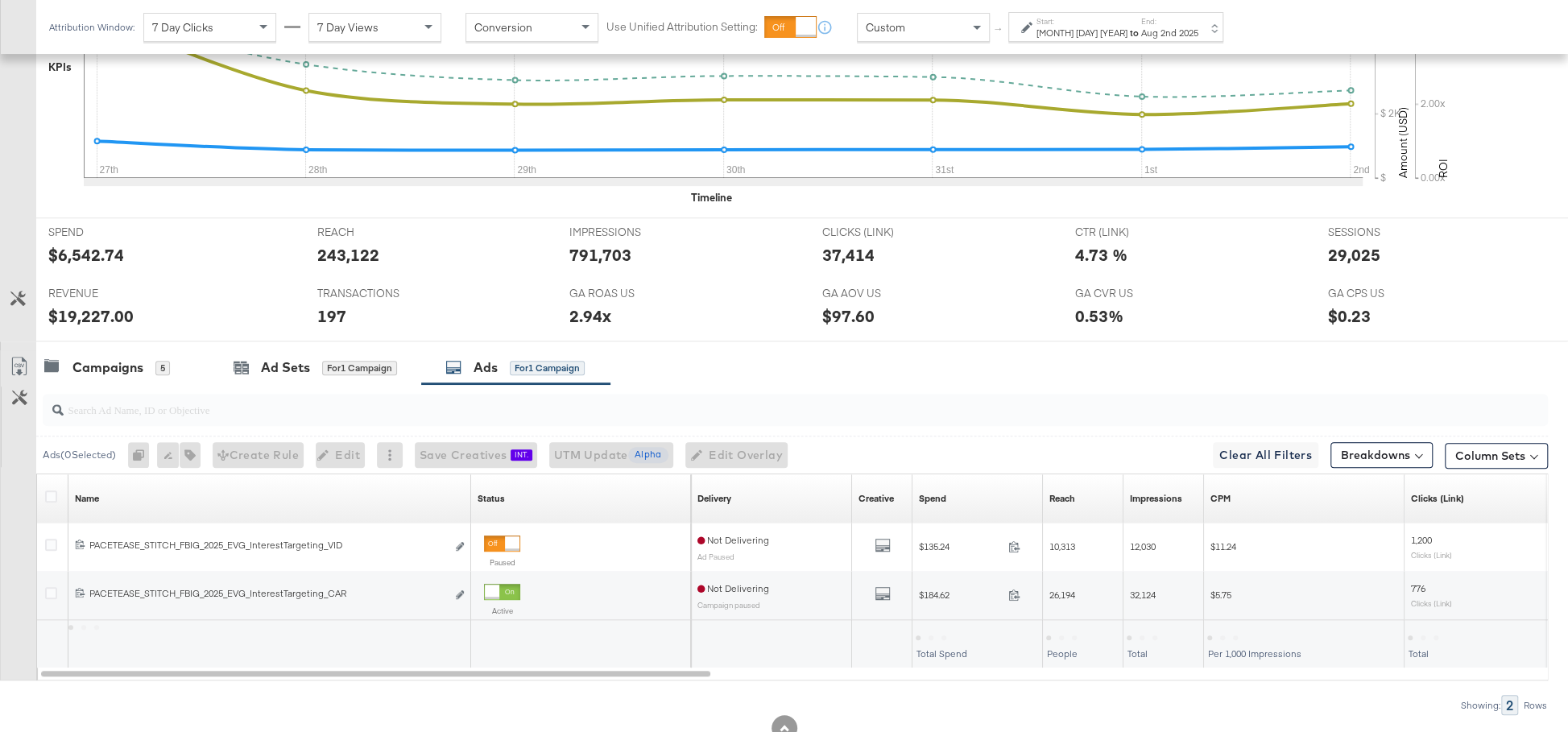 scroll, scrollTop: 603, scrollLeft: 0, axis: vertical 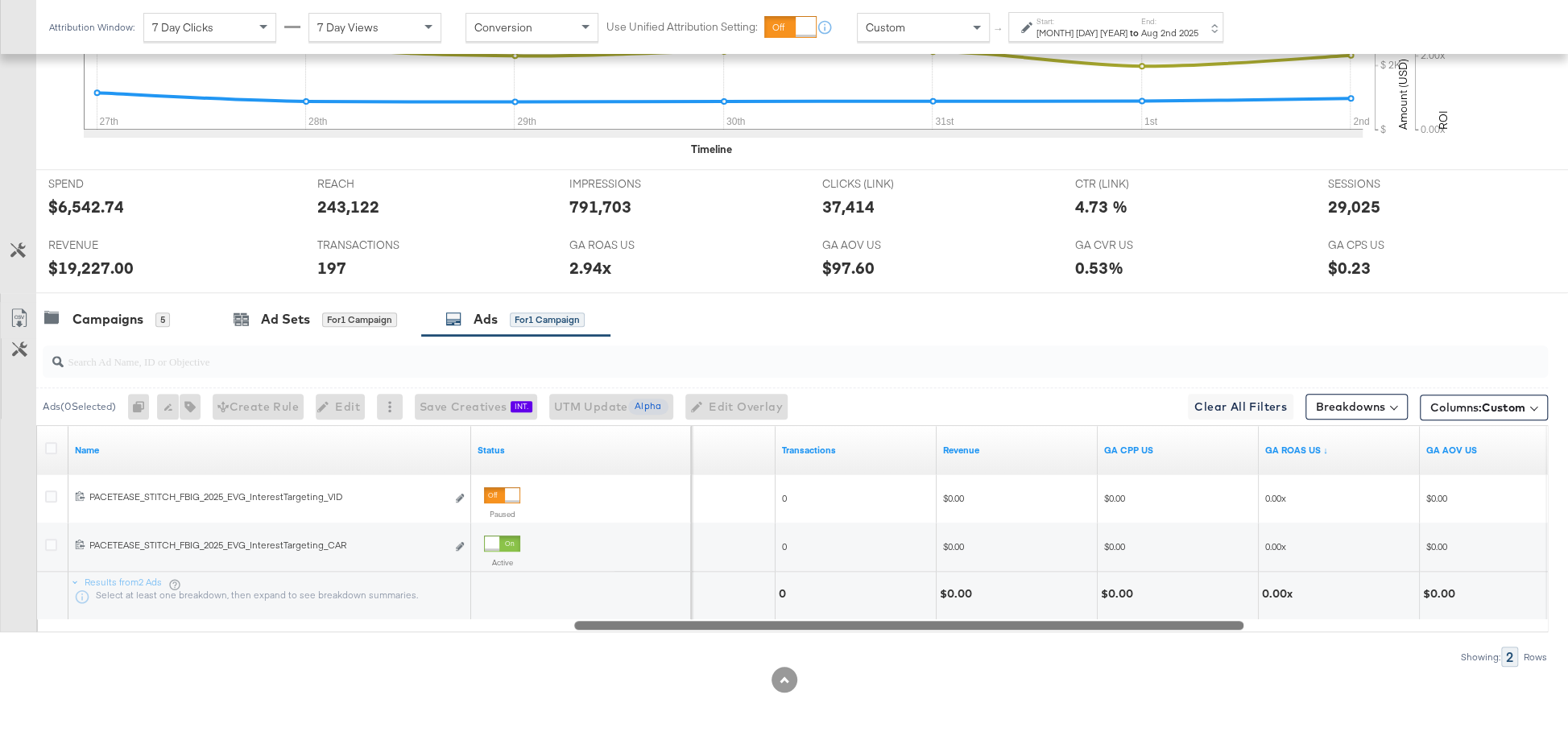 drag, startPoint x: 685, startPoint y: 618, endPoint x: 1218, endPoint y: 617, distance: 533.00094 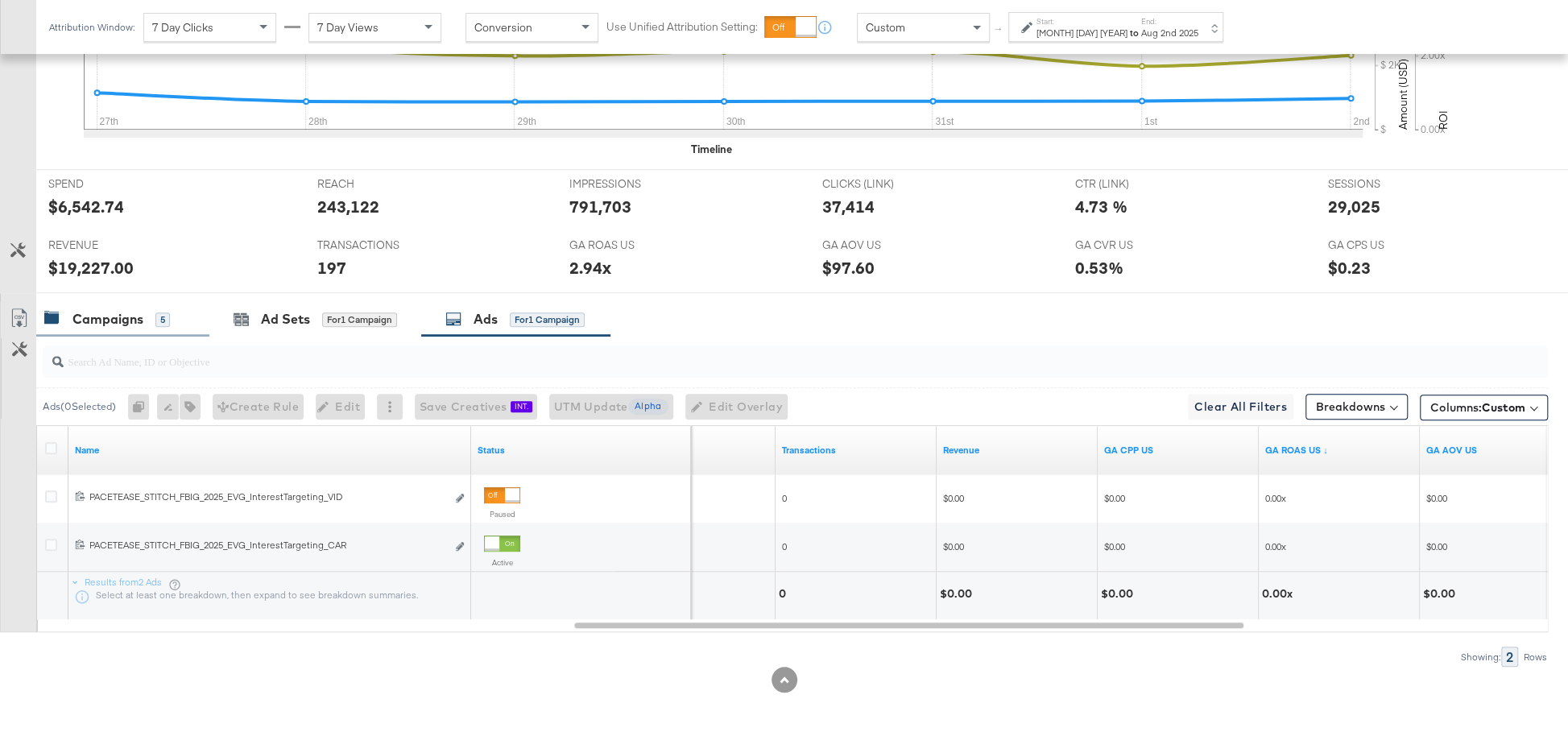 click on "Campaigns" at bounding box center [108, 319] 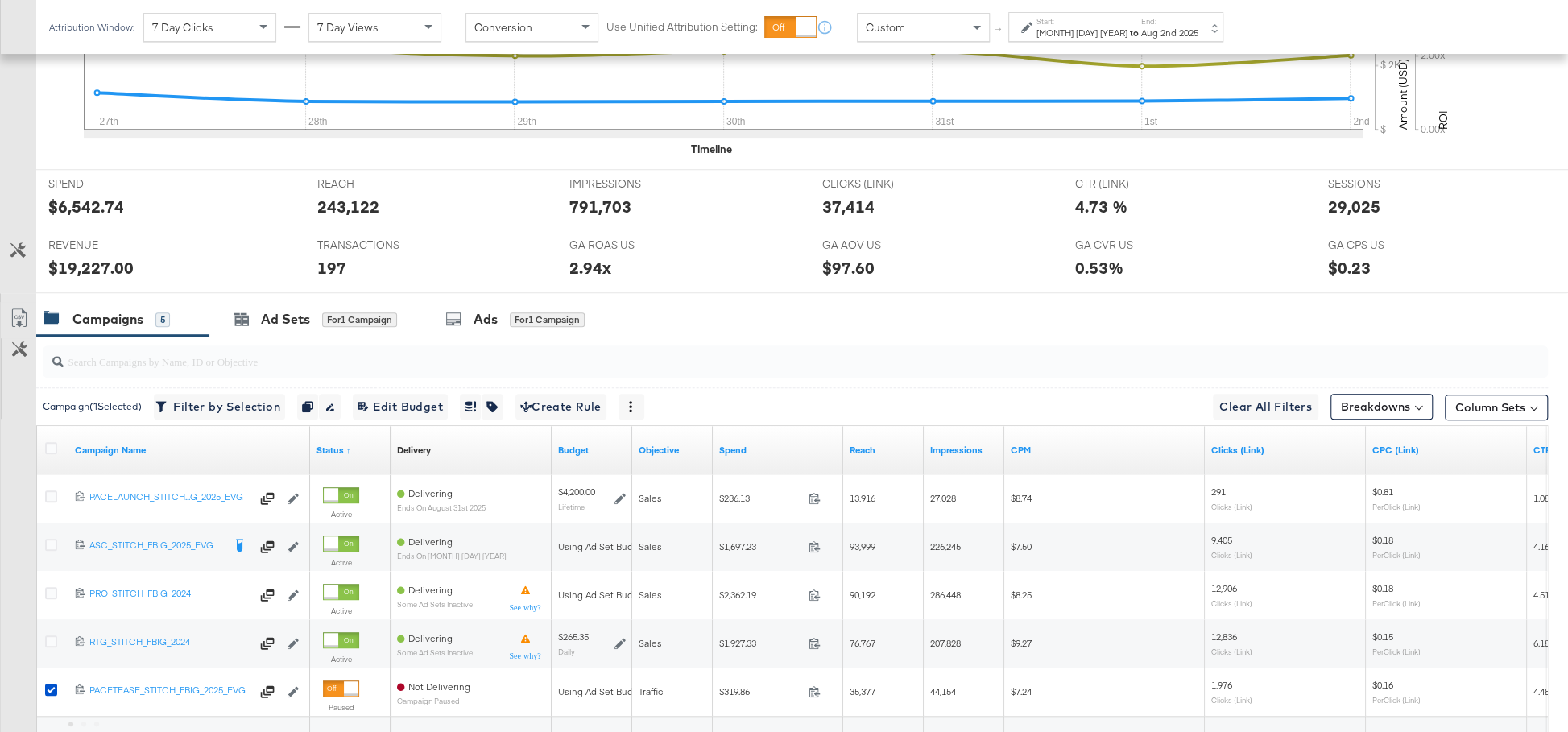 scroll, scrollTop: 748, scrollLeft: 0, axis: vertical 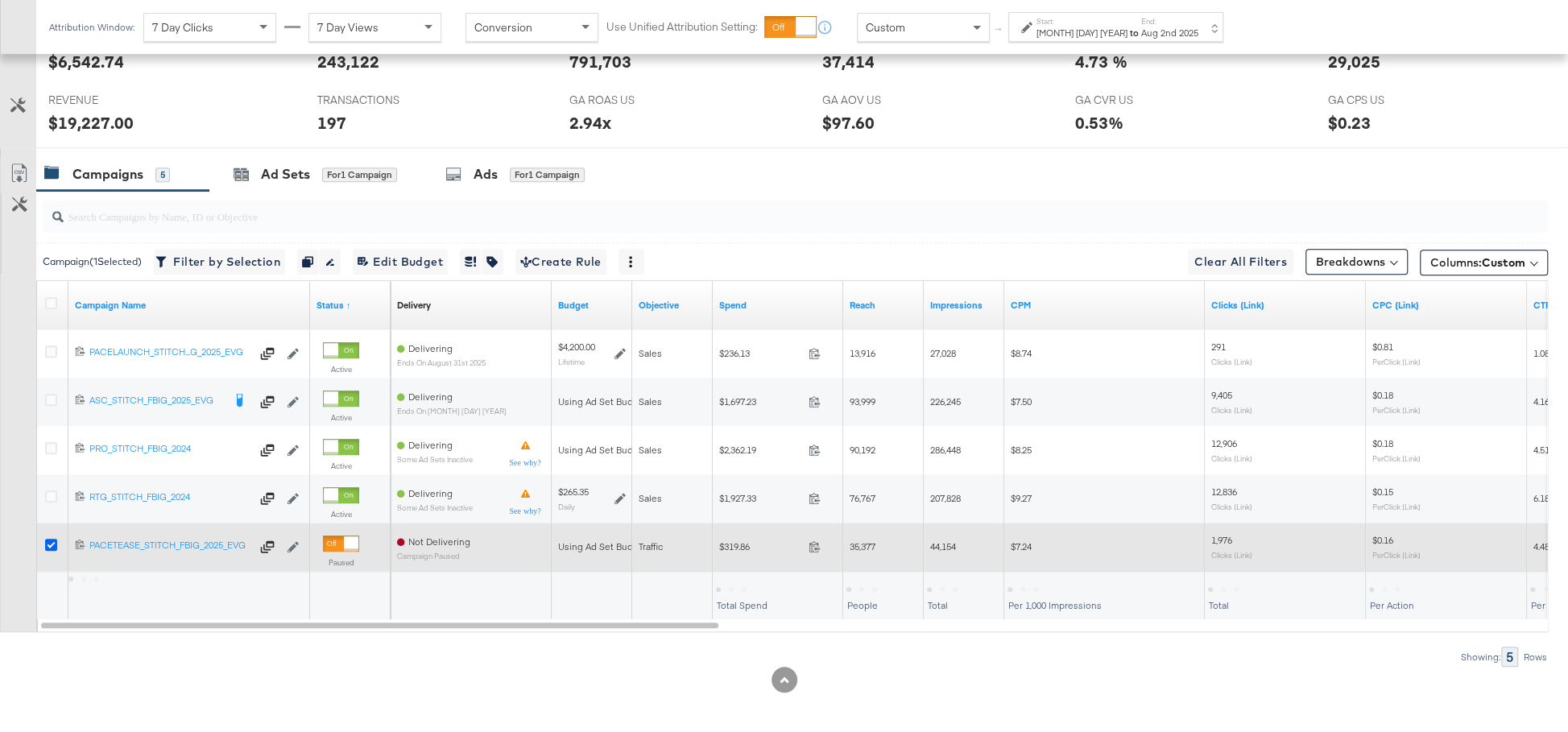 click at bounding box center [51, 544] 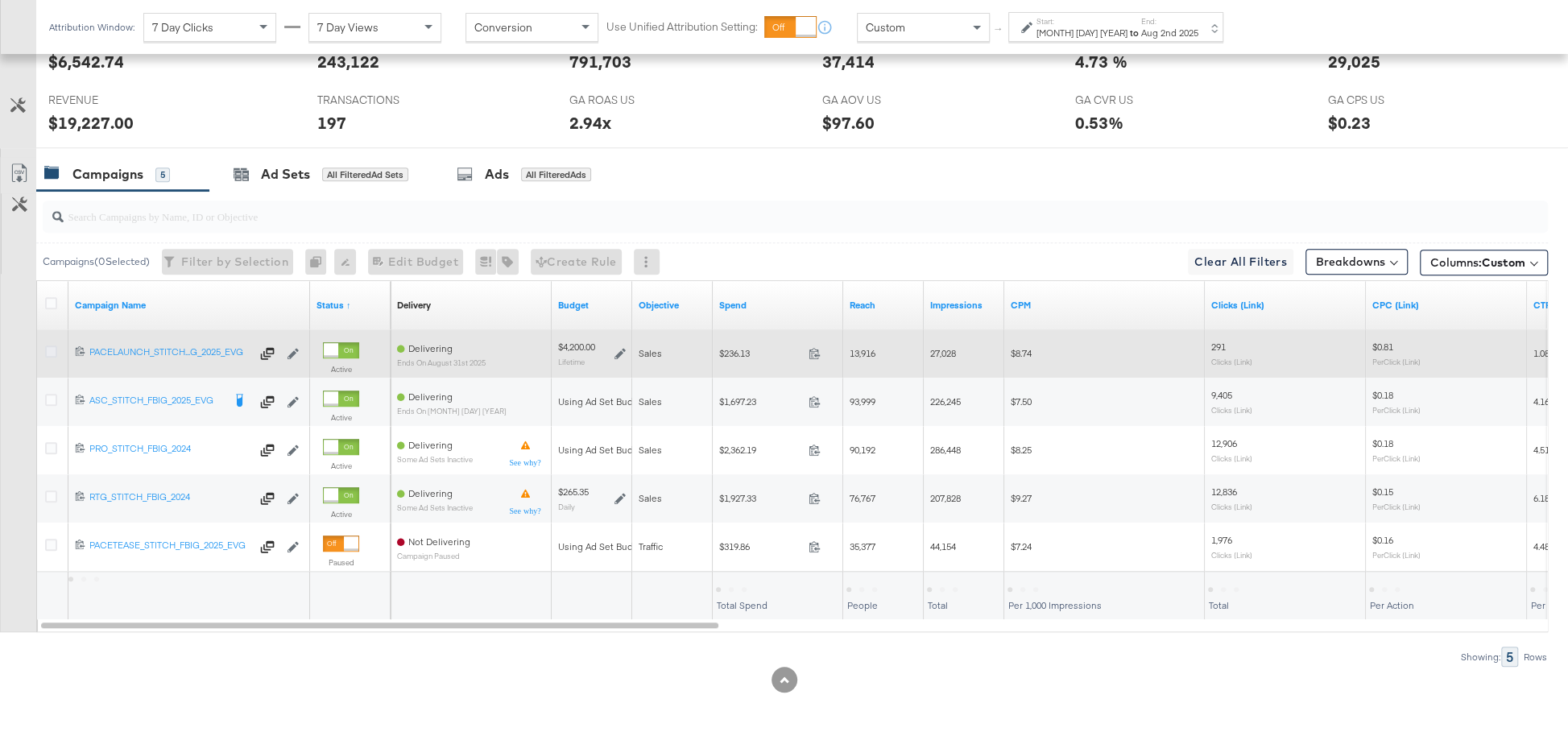 click at bounding box center (51, 351) 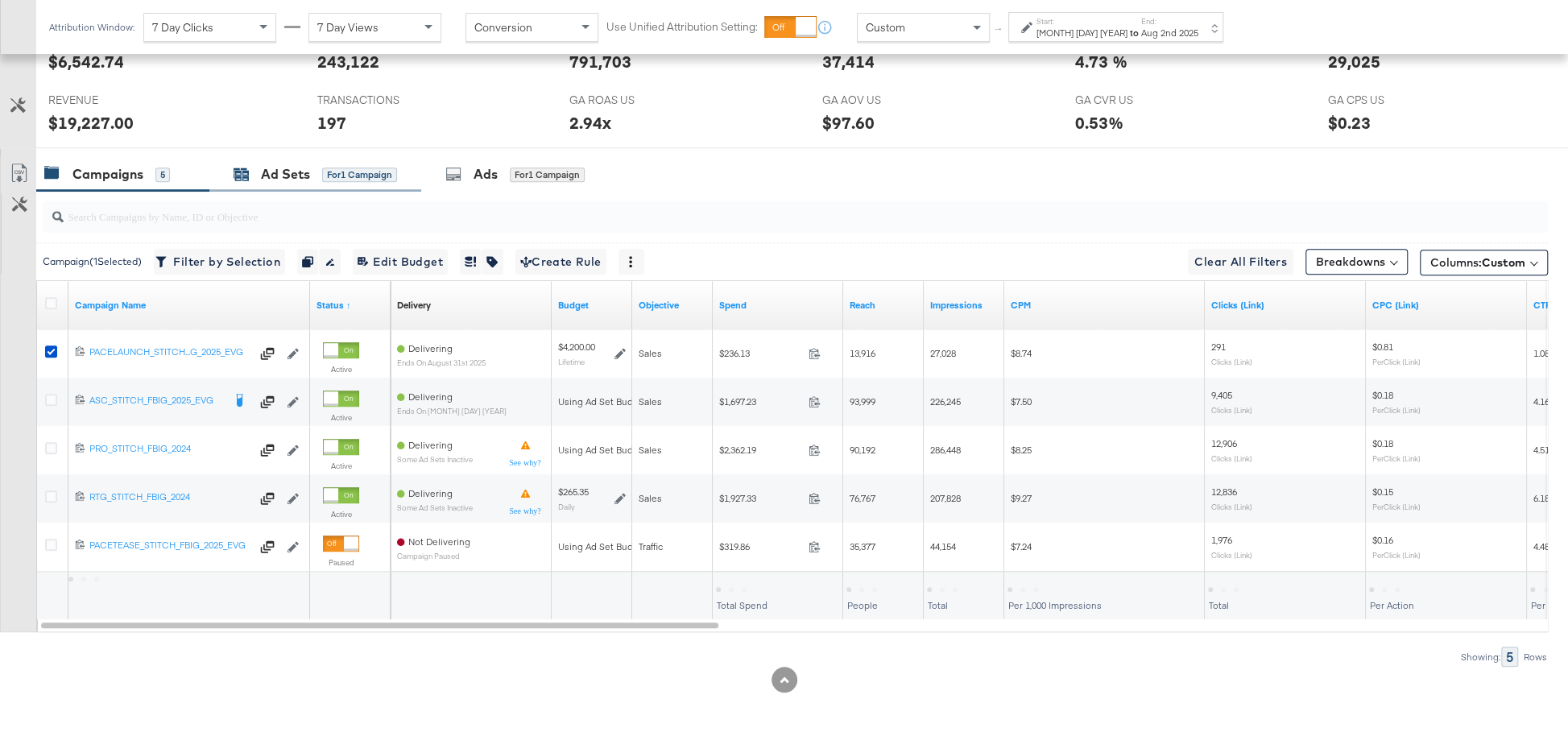 click on "Ad Sets" at bounding box center (285, 174) 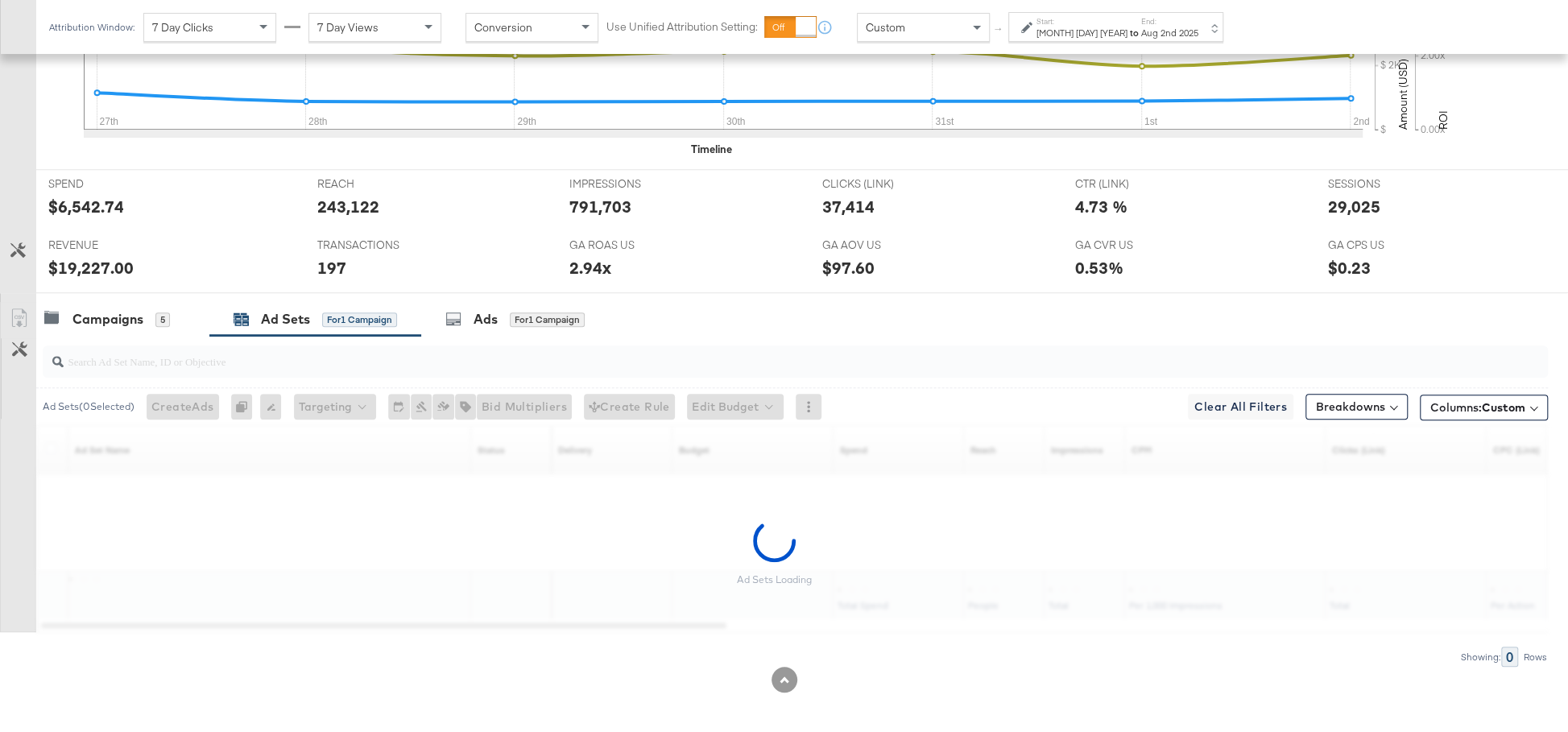 scroll, scrollTop: 555, scrollLeft: 0, axis: vertical 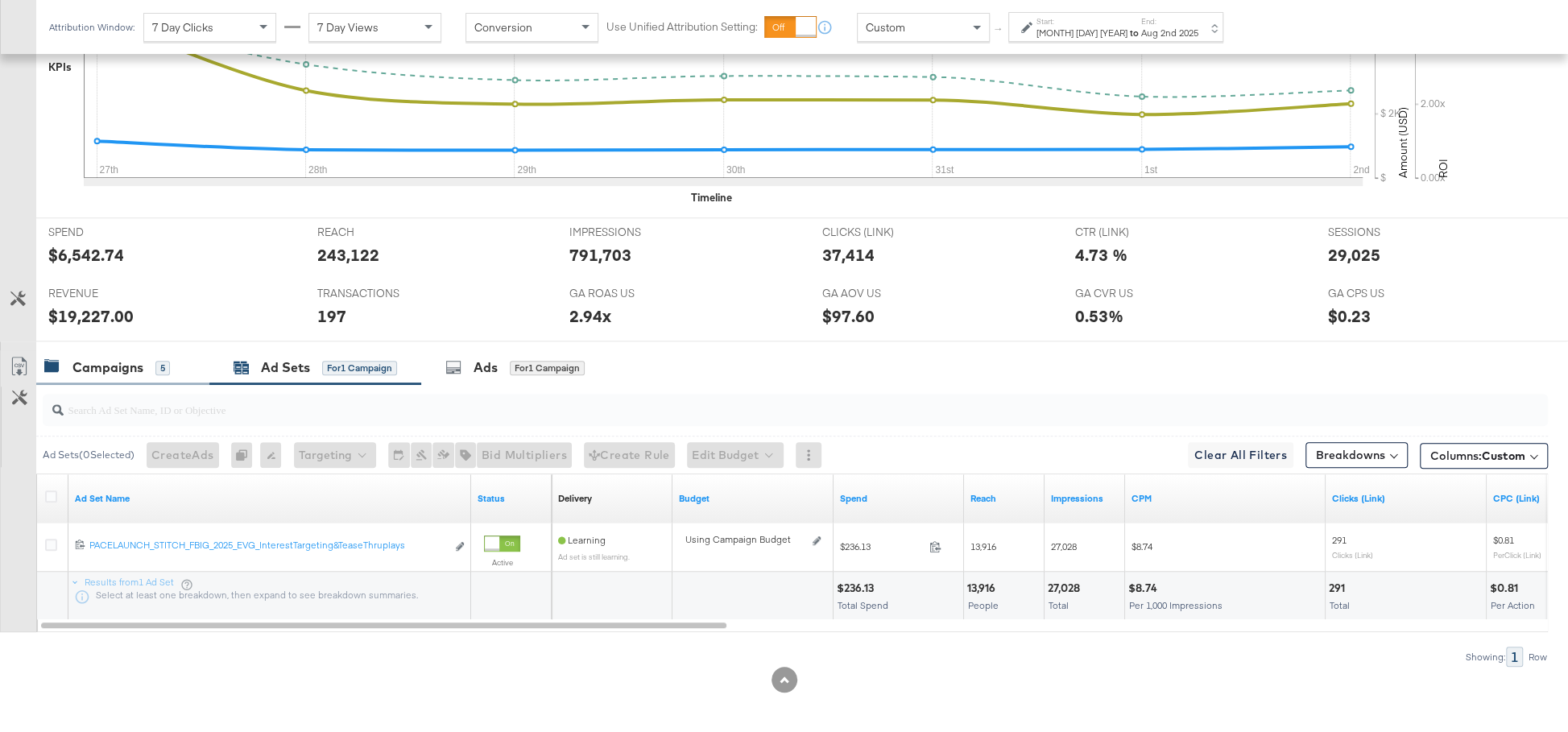click on "Campaigns 5" at bounding box center [122, 367] 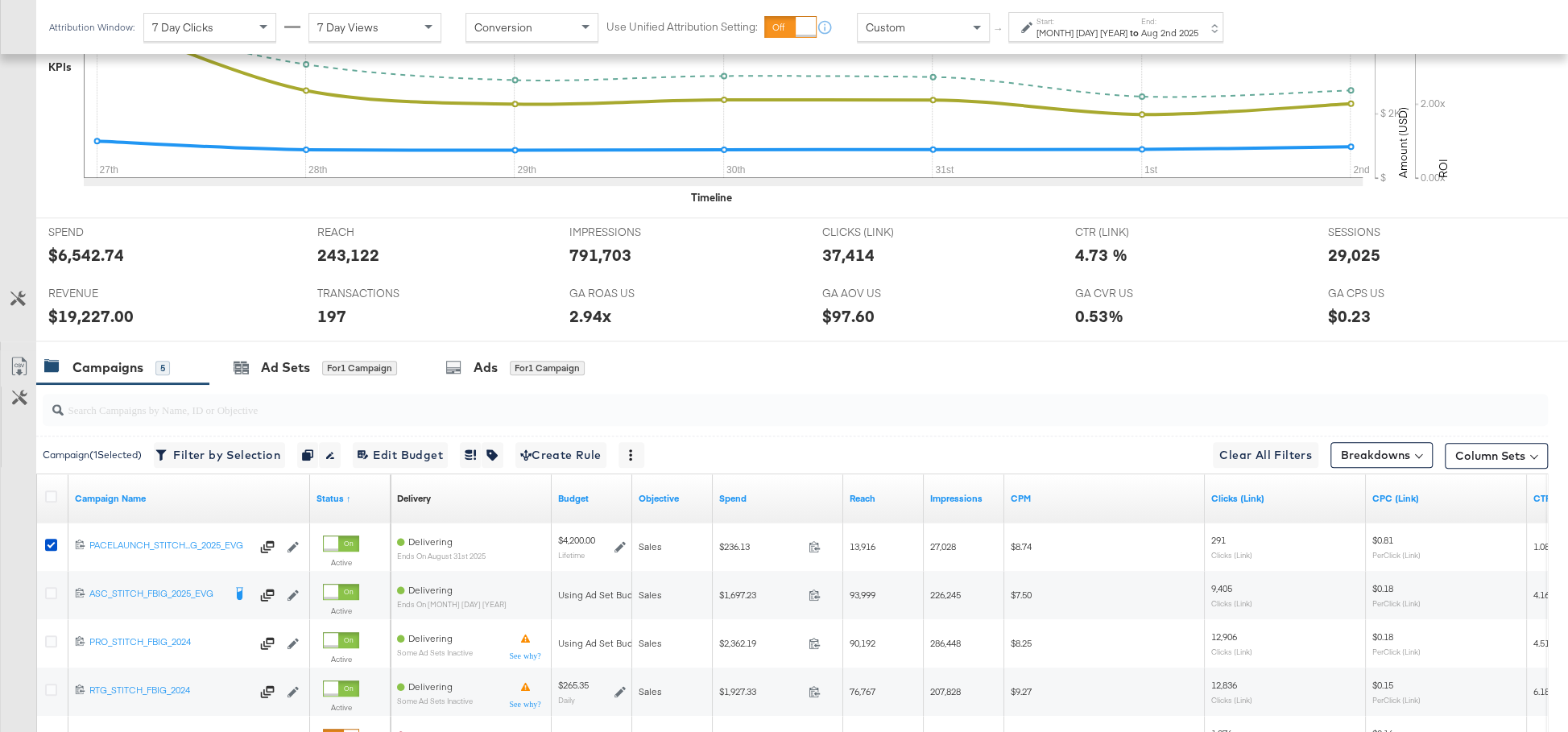 scroll, scrollTop: 748, scrollLeft: 0, axis: vertical 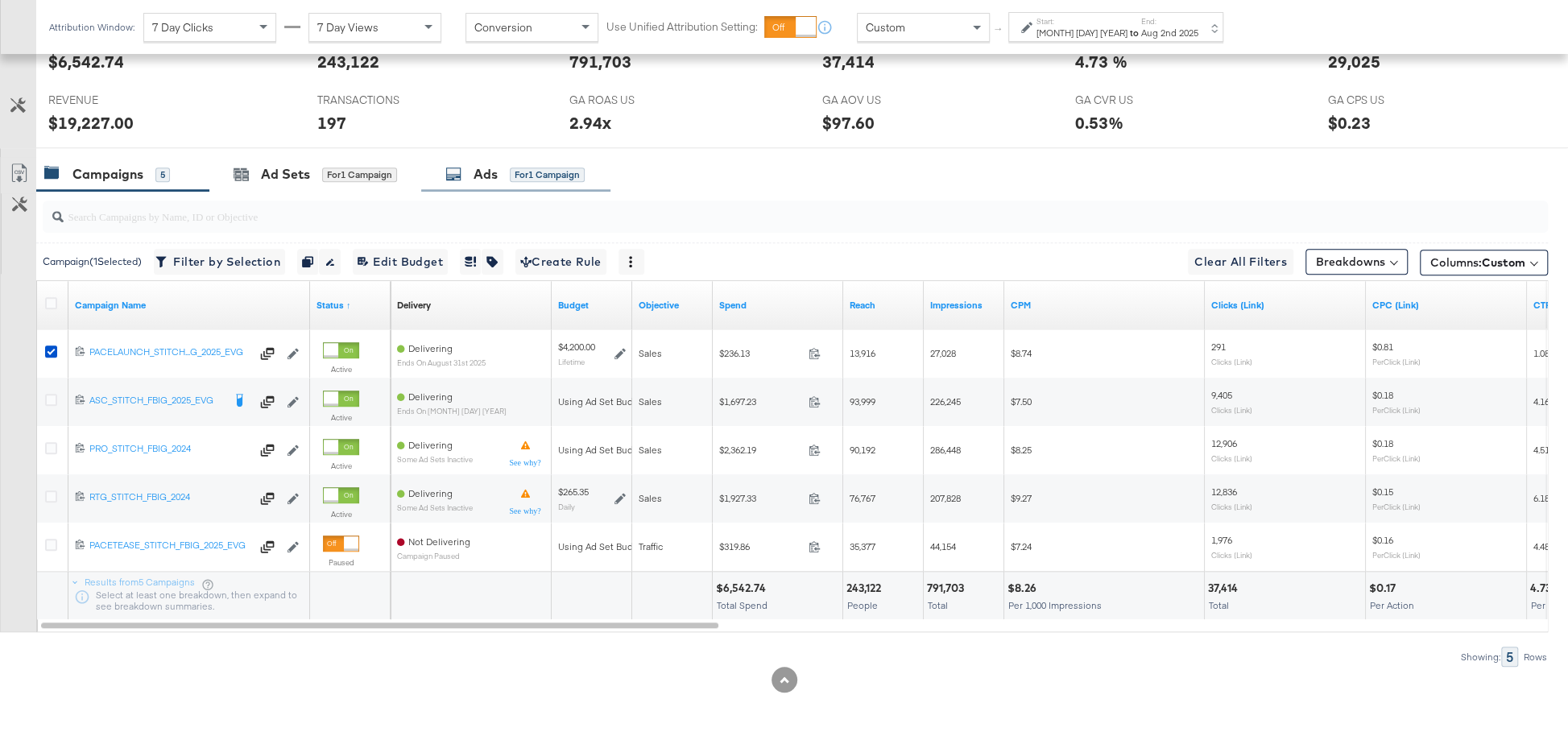 click on "Ads" at bounding box center (486, 174) 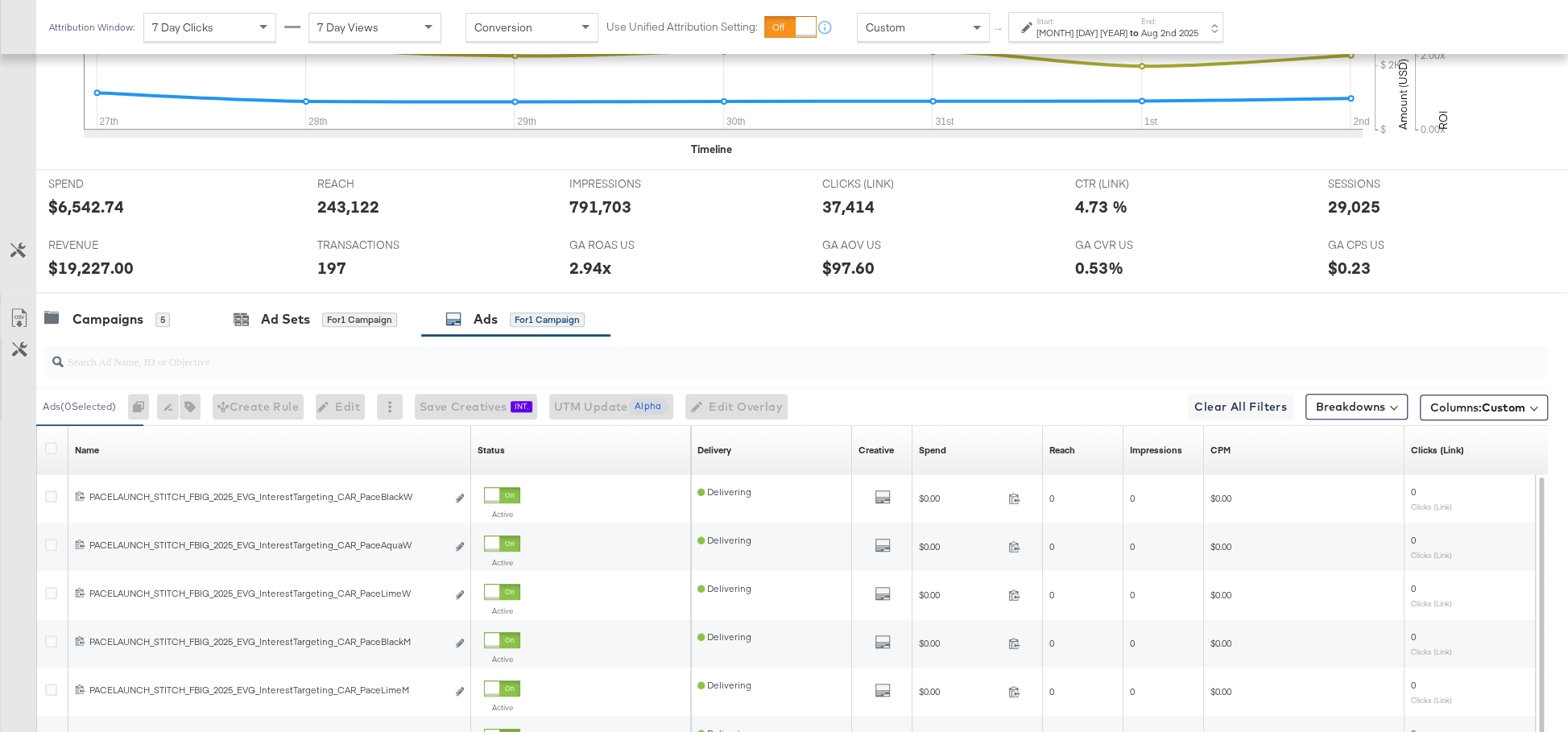 scroll, scrollTop: 759, scrollLeft: 0, axis: vertical 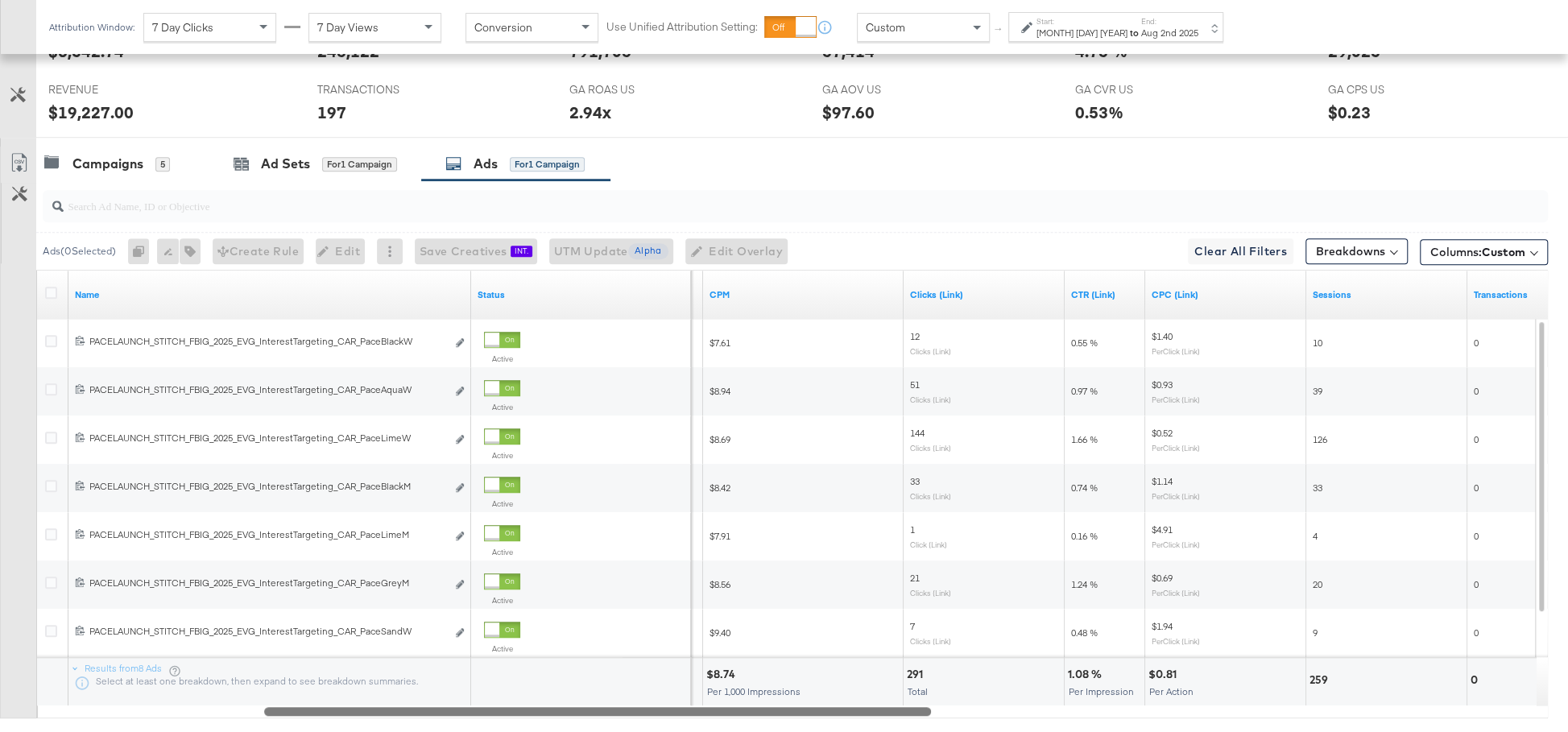 drag, startPoint x: 473, startPoint y: 707, endPoint x: 690, endPoint y: 724, distance: 217.66488 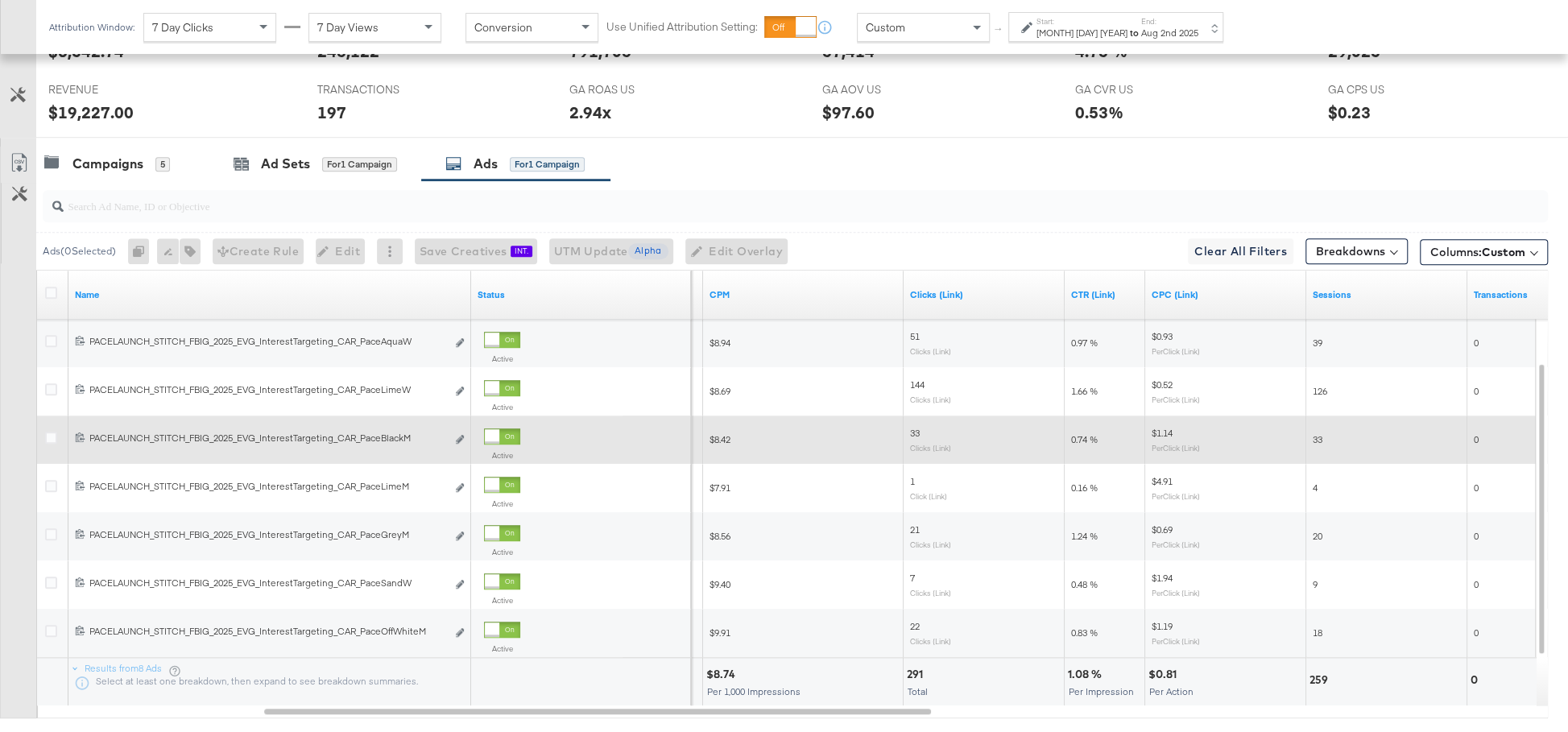 scroll, scrollTop: 845, scrollLeft: 0, axis: vertical 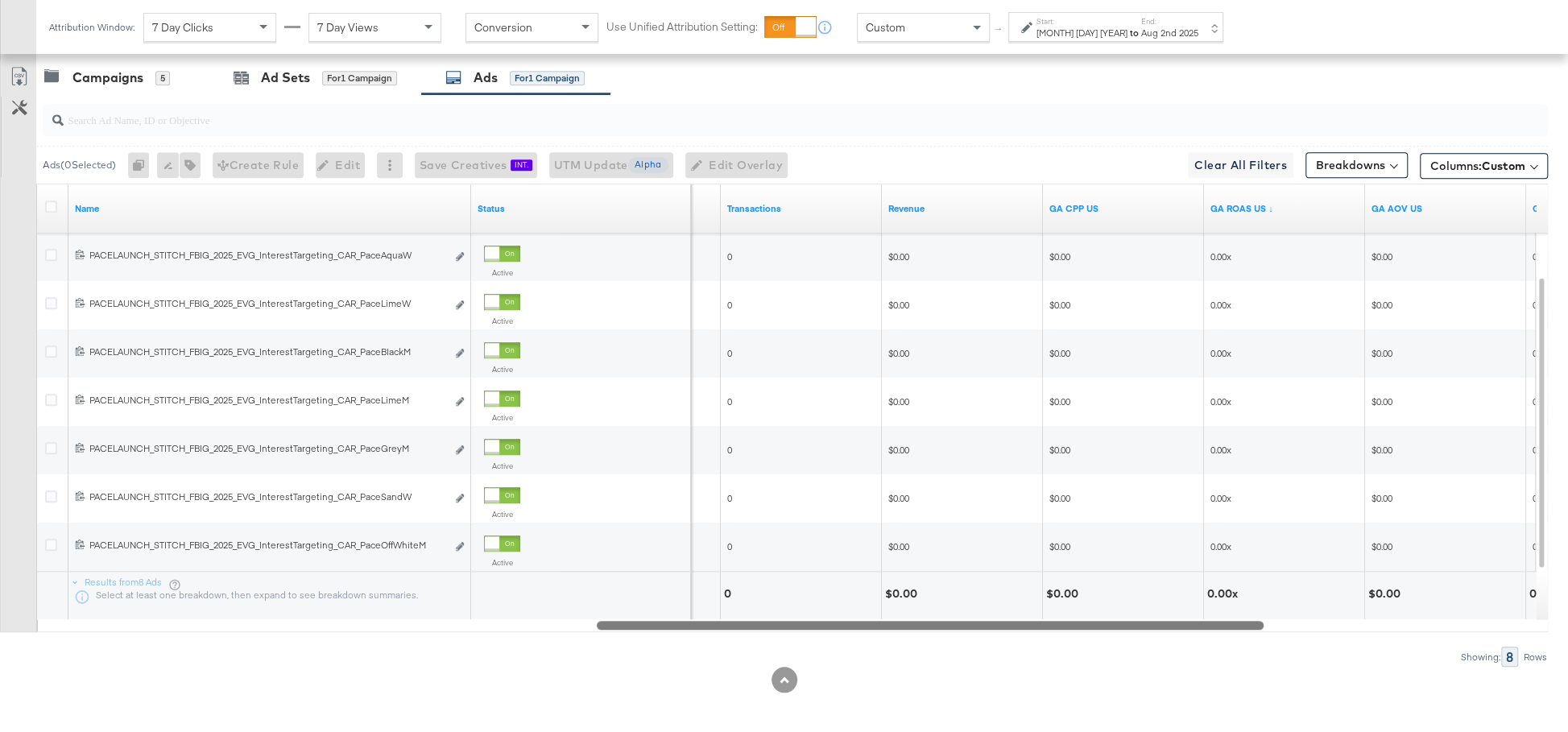 drag, startPoint x: 759, startPoint y: 624, endPoint x: 1094, endPoint y: 672, distance: 338.4213 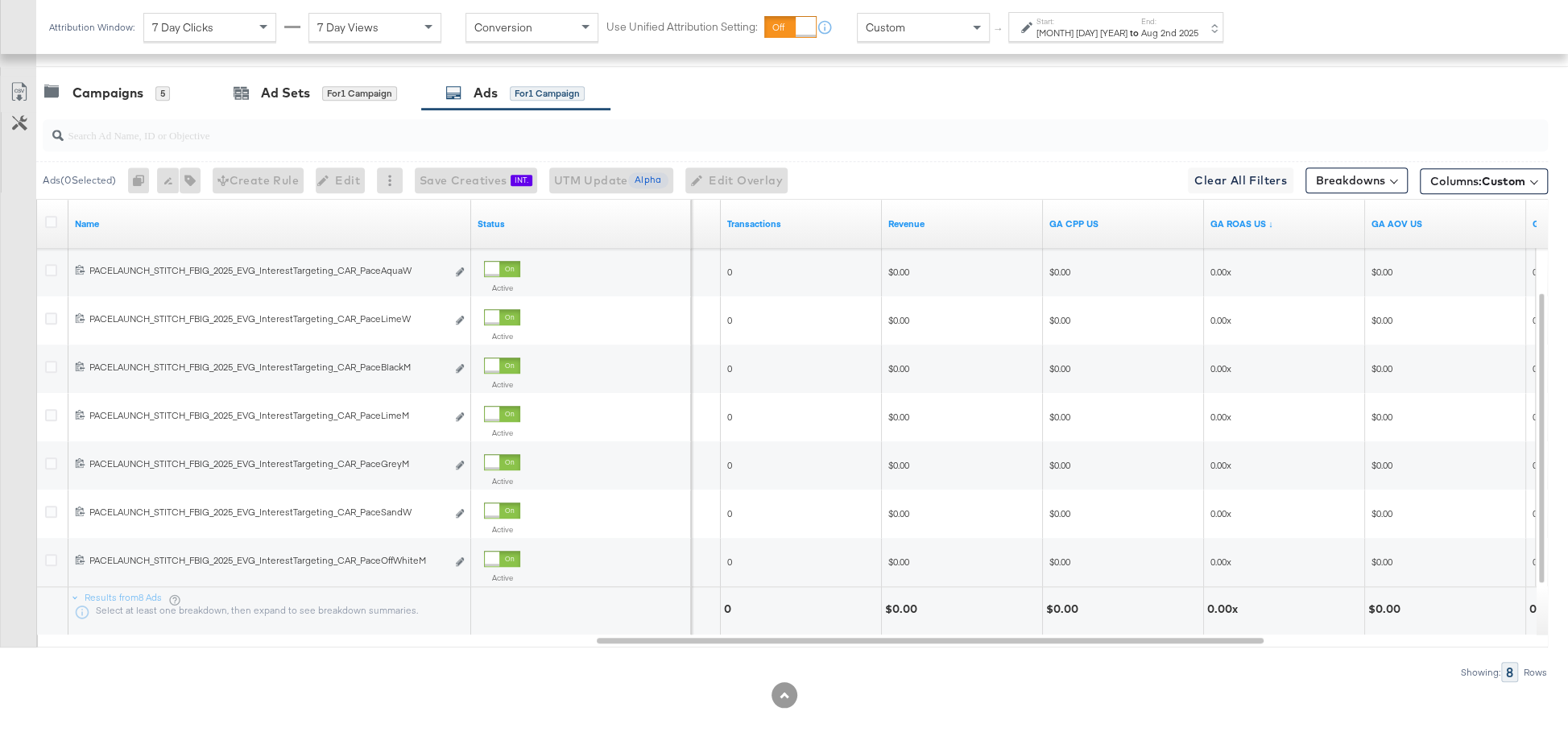 scroll, scrollTop: 833, scrollLeft: 0, axis: vertical 